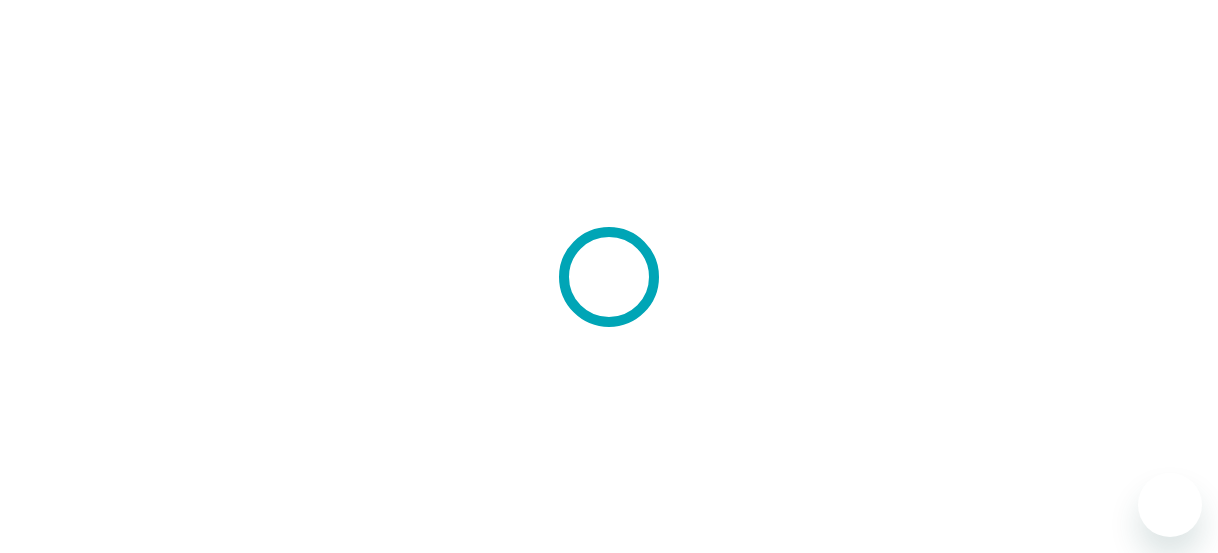 scroll, scrollTop: 0, scrollLeft: 0, axis: both 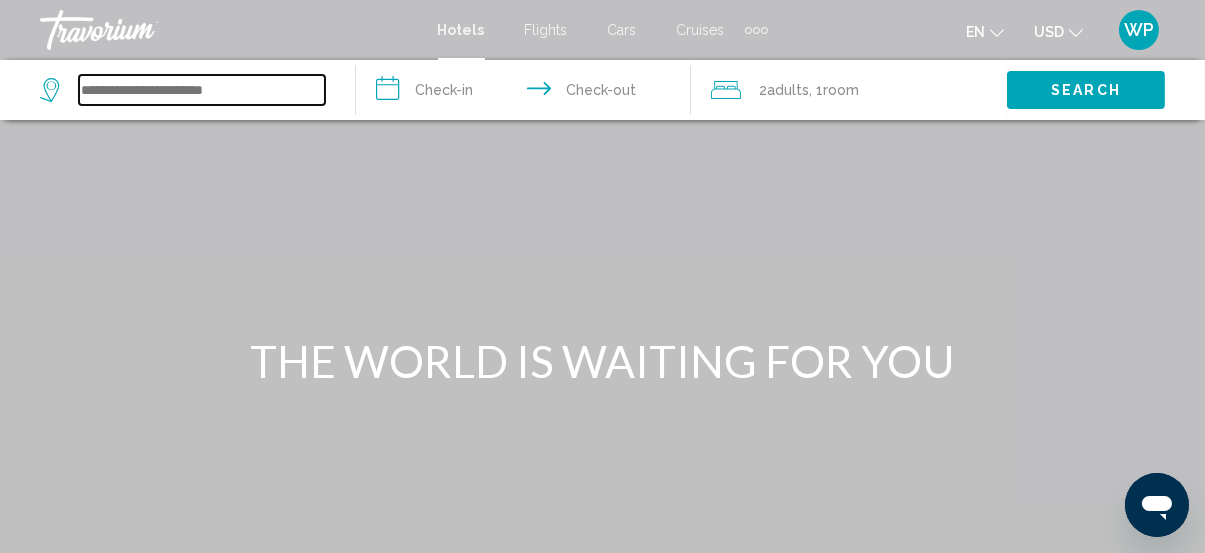 click at bounding box center (202, 90) 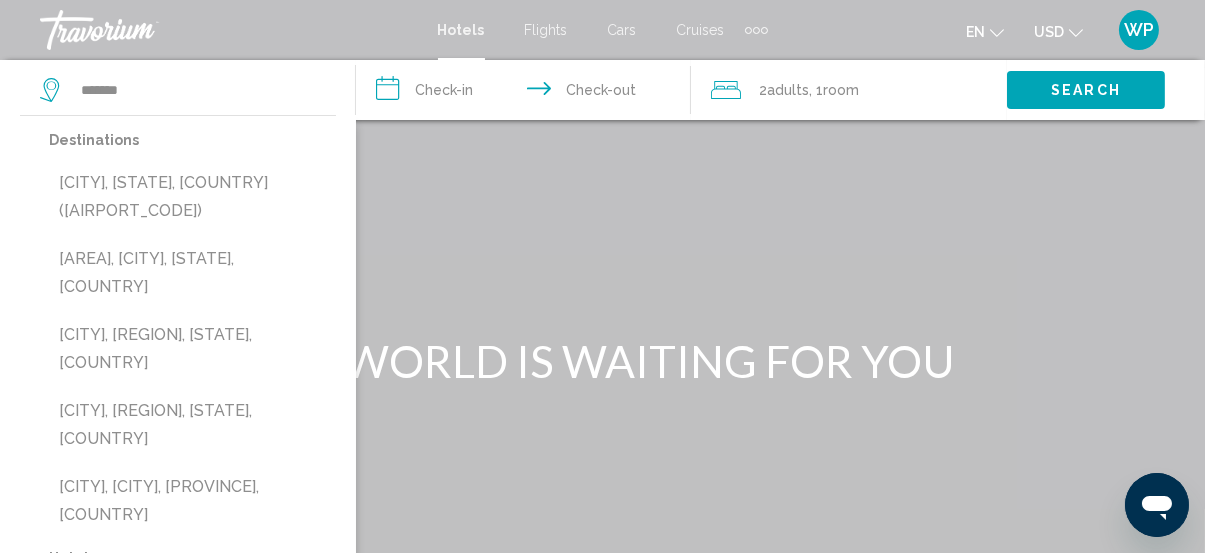 click on "[CITY], [STATE], [COUNTRY] ([AIRPORT_CODE])" at bounding box center [192, 197] 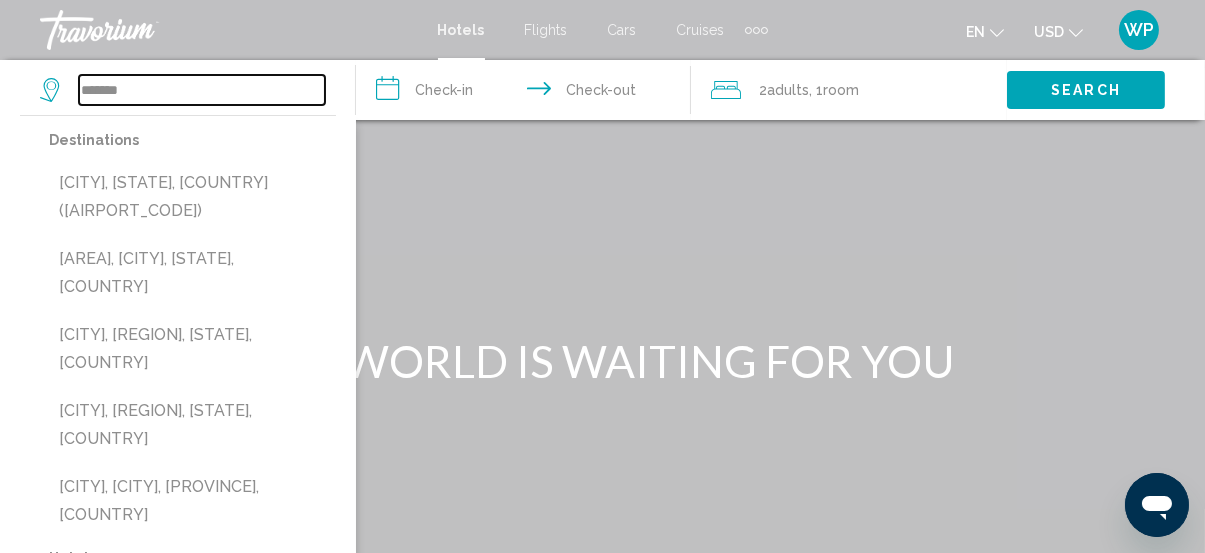 type on "**********" 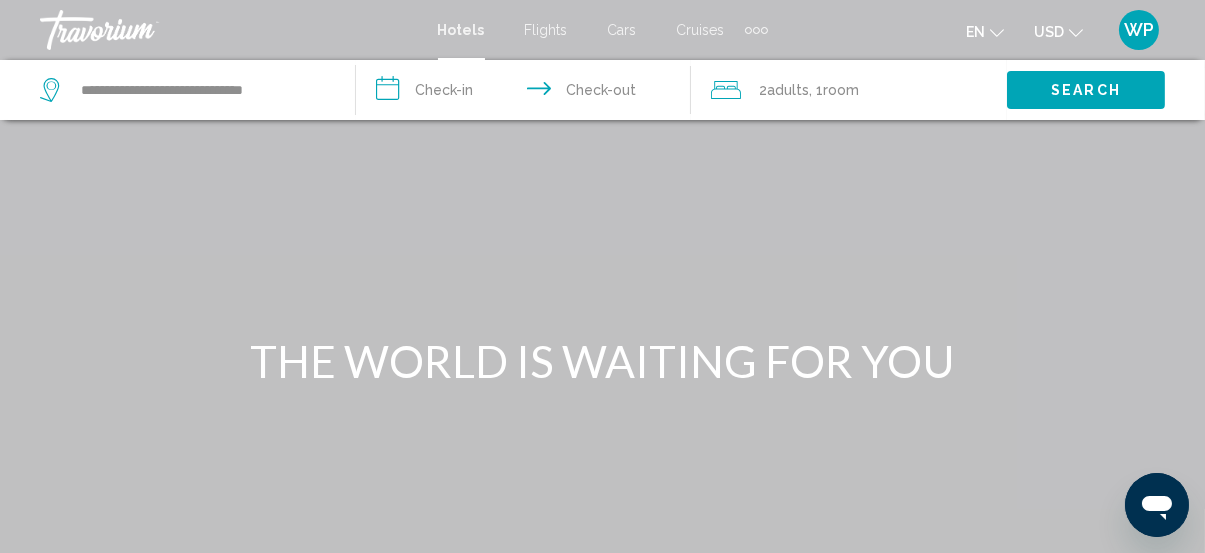 click on "**********" at bounding box center (528, 93) 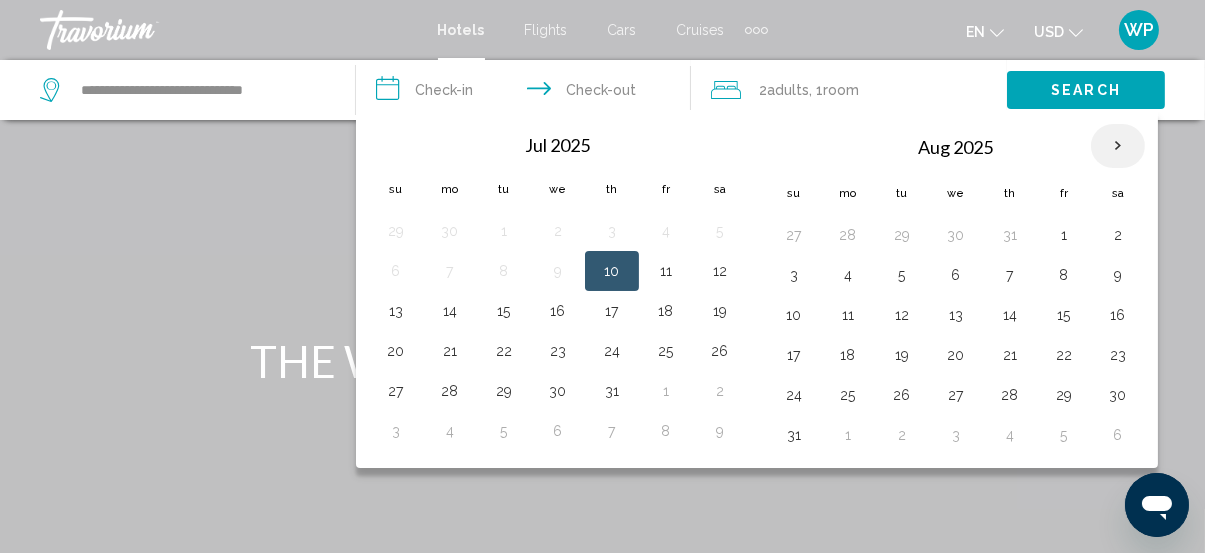 click at bounding box center [1118, 146] 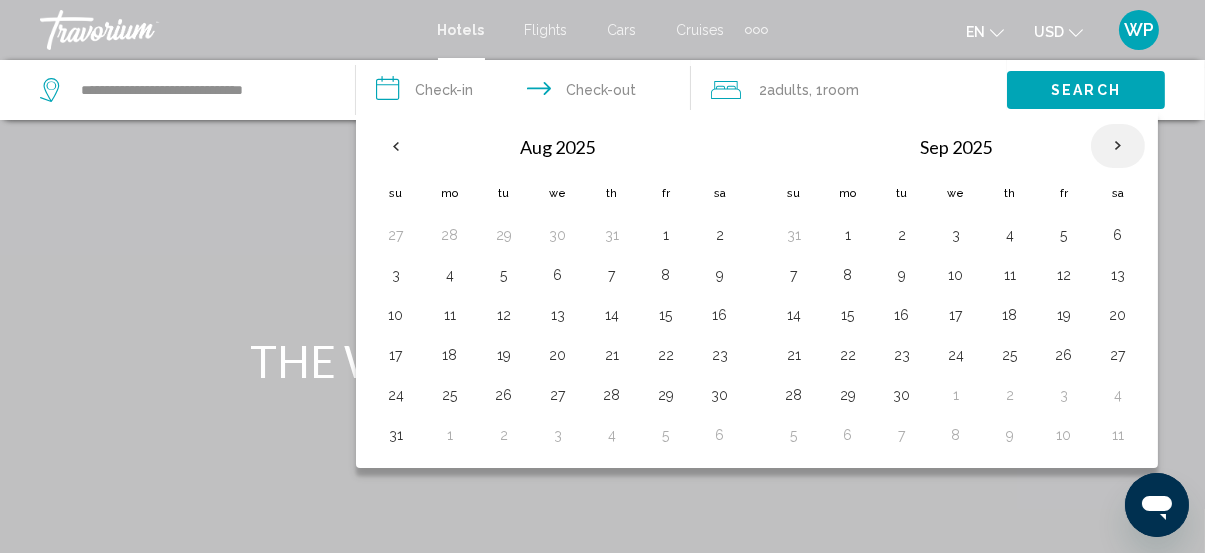 click at bounding box center (1118, 146) 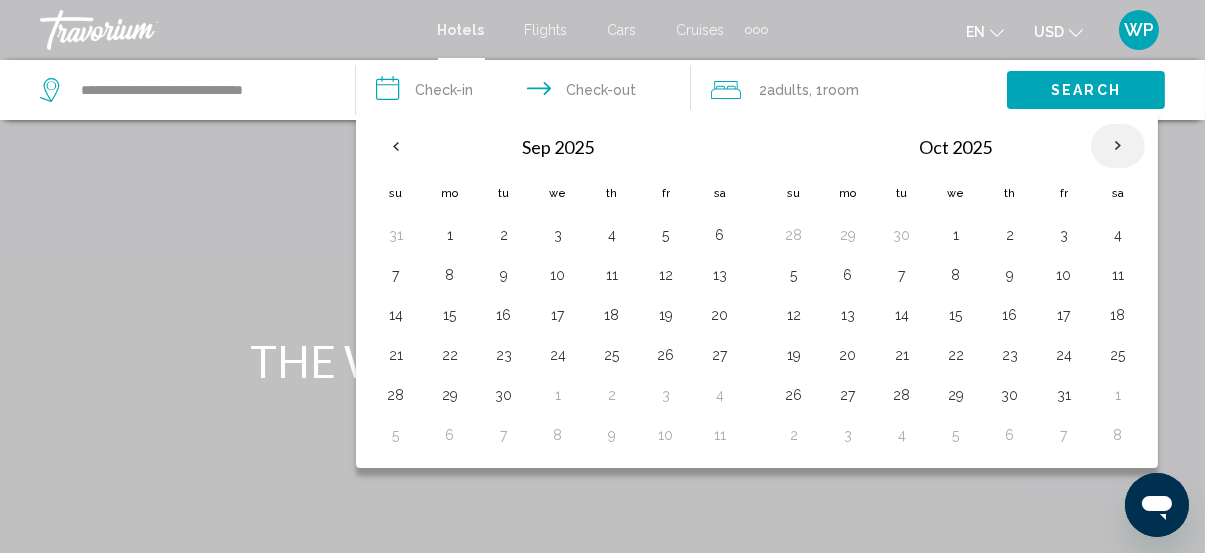click at bounding box center (1118, 146) 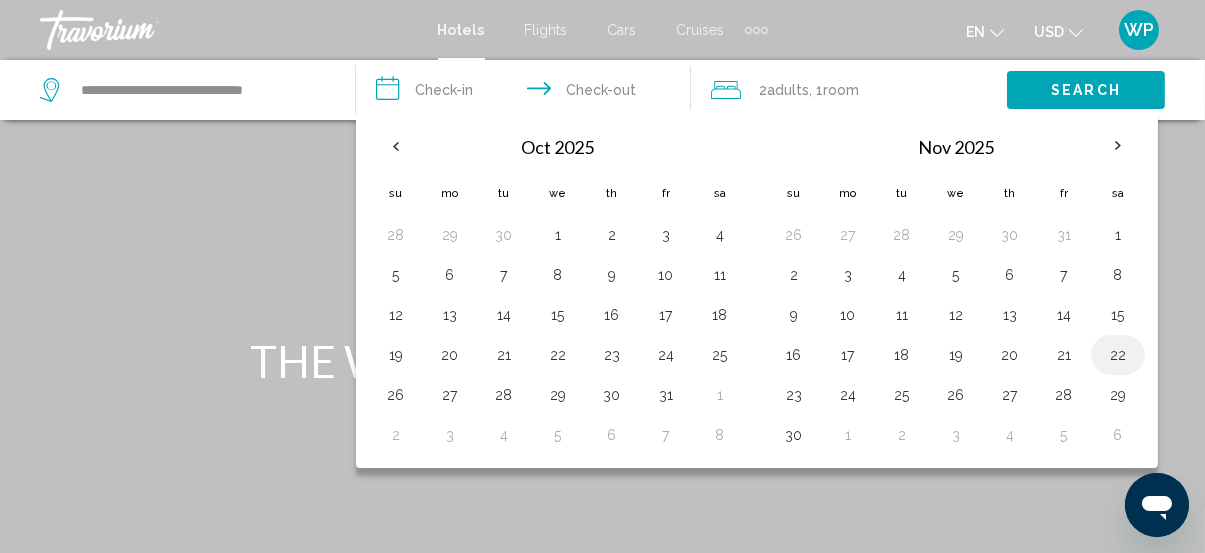 click on "22" at bounding box center [1118, 355] 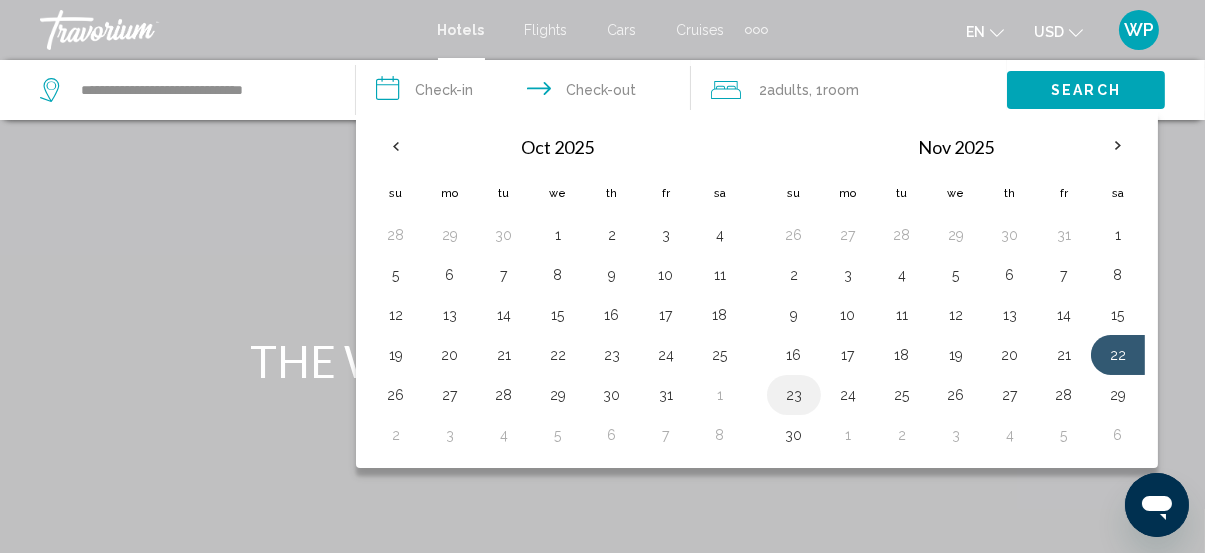 click on "23" at bounding box center [794, 395] 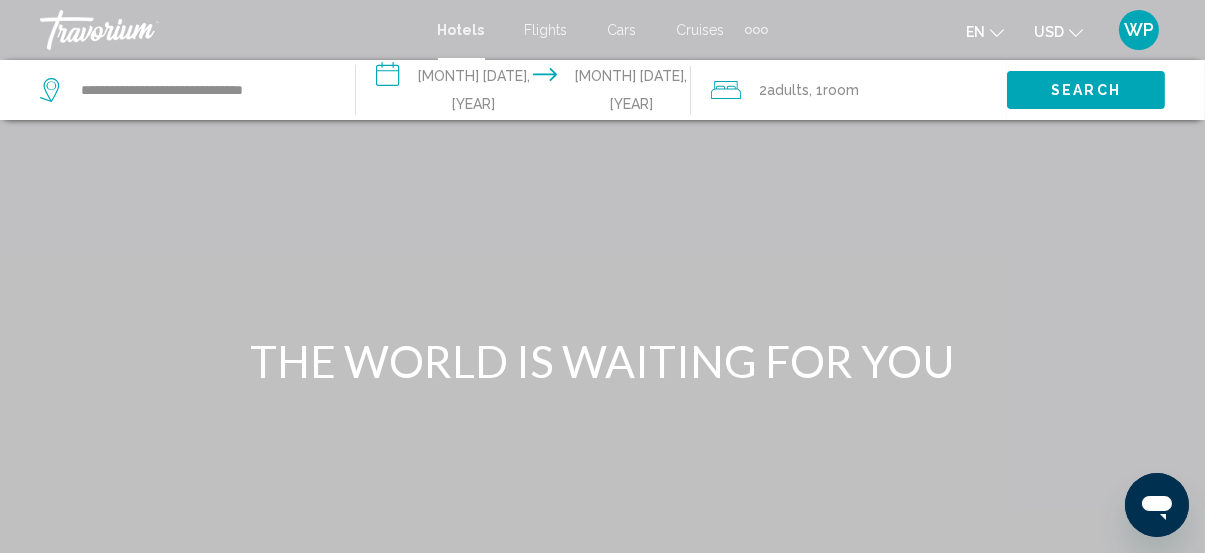 click on "Search" at bounding box center [1086, 91] 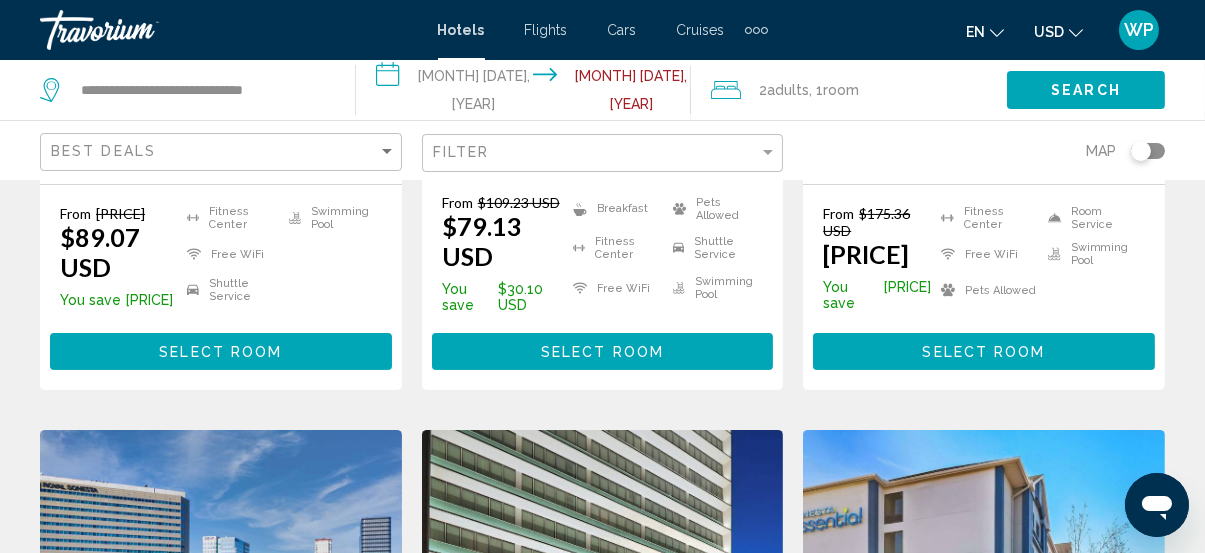 scroll, scrollTop: 636, scrollLeft: 0, axis: vertical 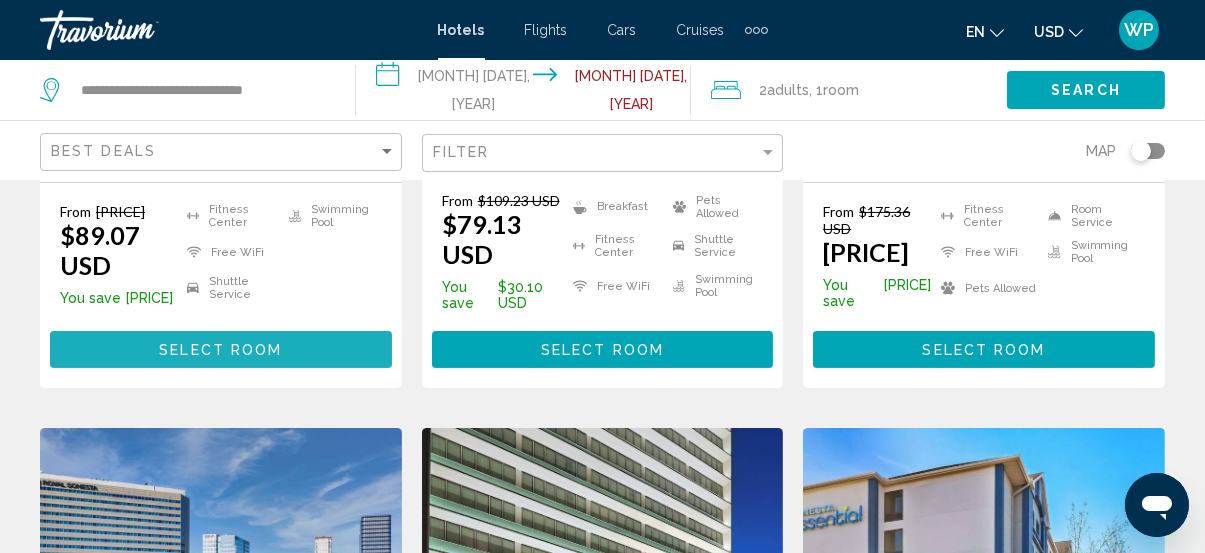 click on "Select Room" at bounding box center [220, 350] 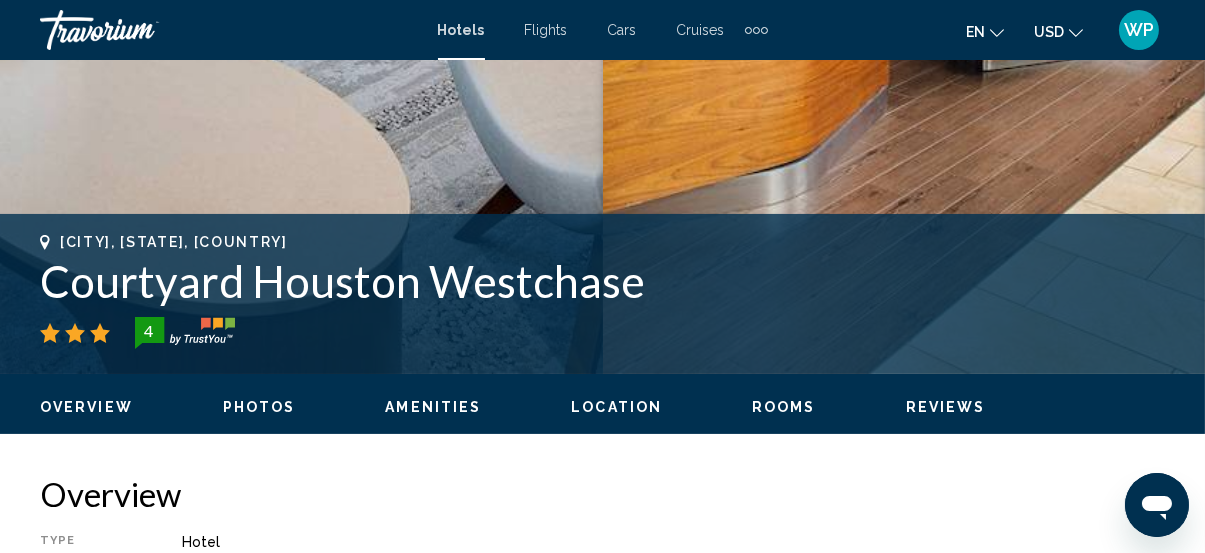 scroll, scrollTop: 258, scrollLeft: 0, axis: vertical 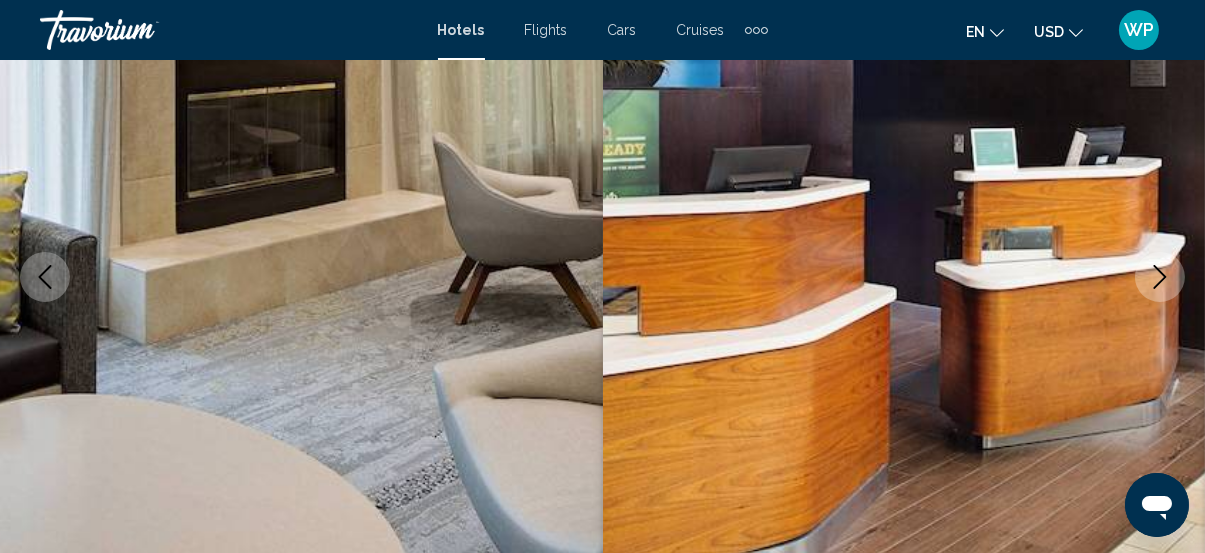 click 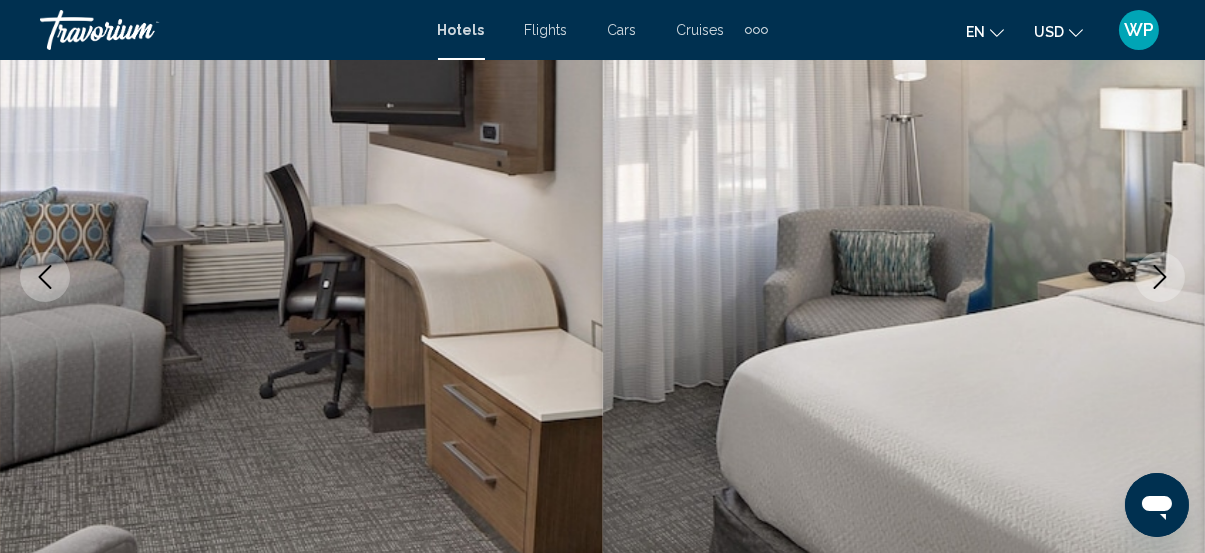 click 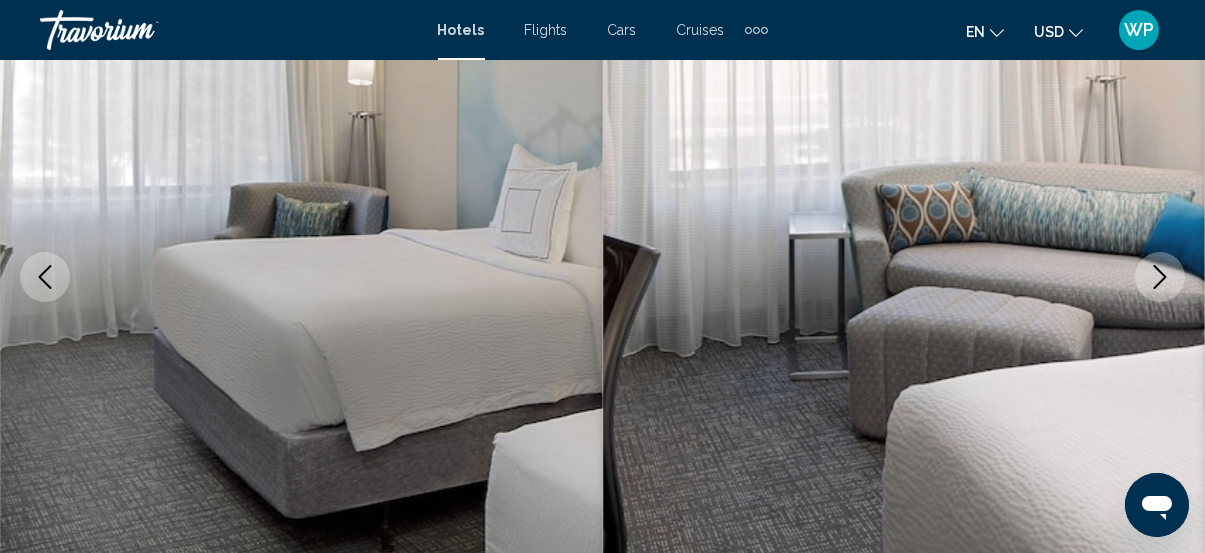 click 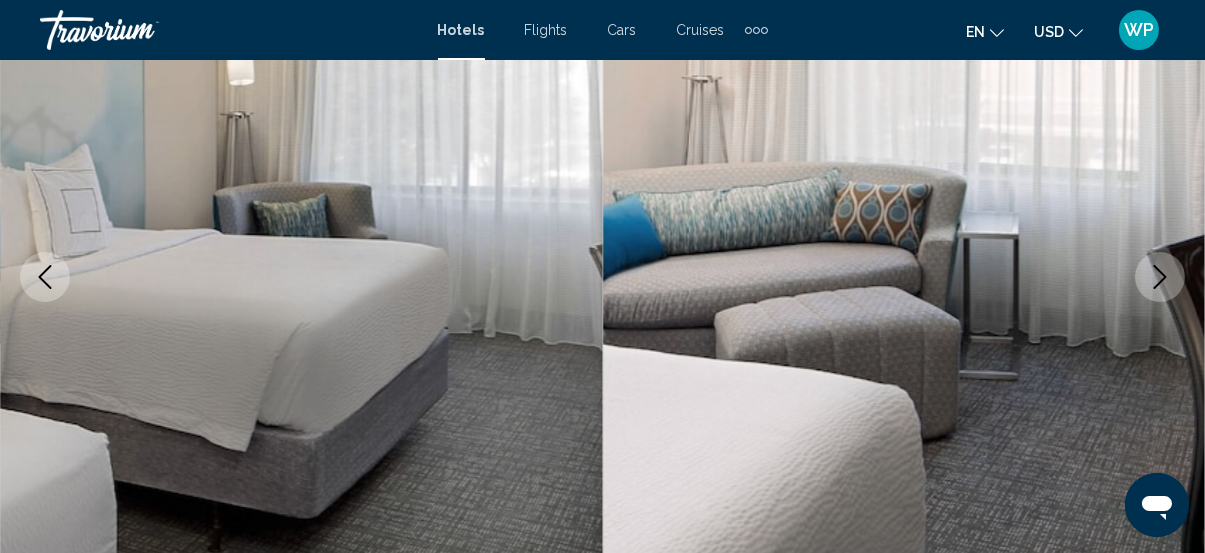 click 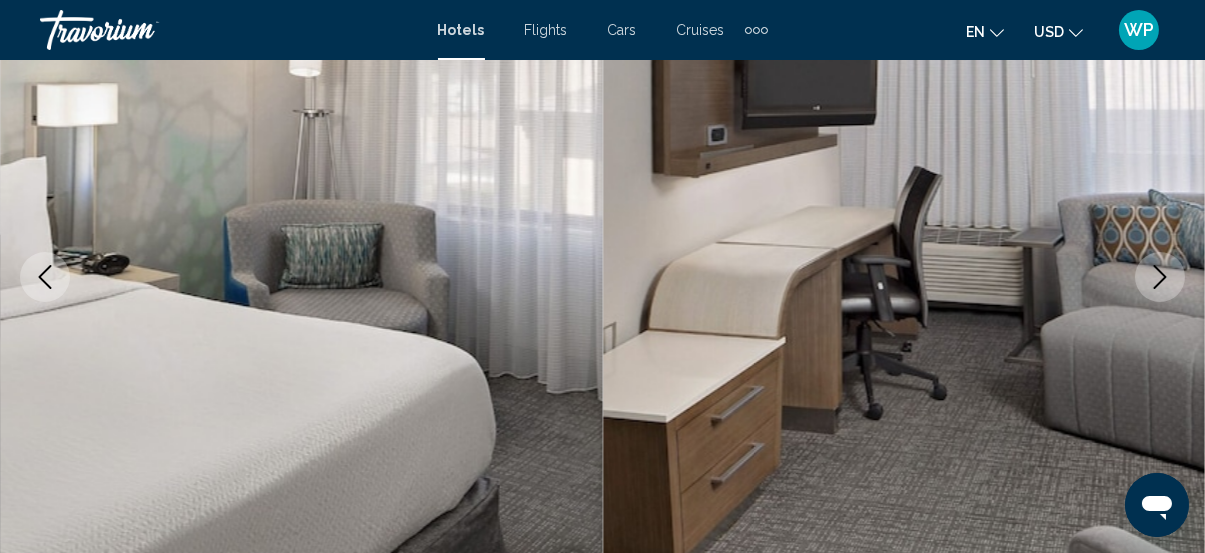 click 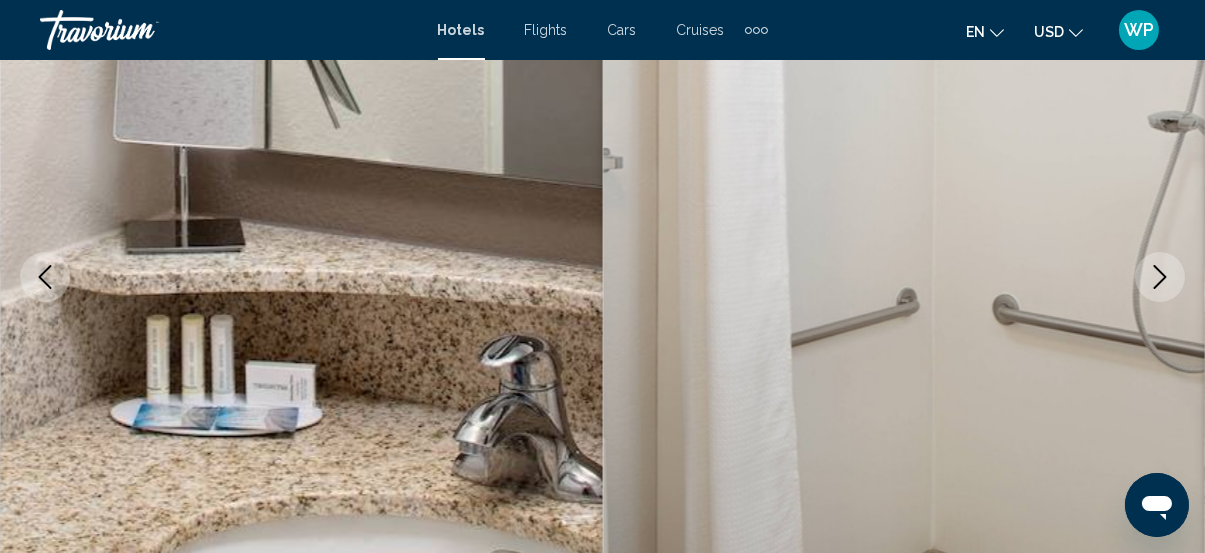 click 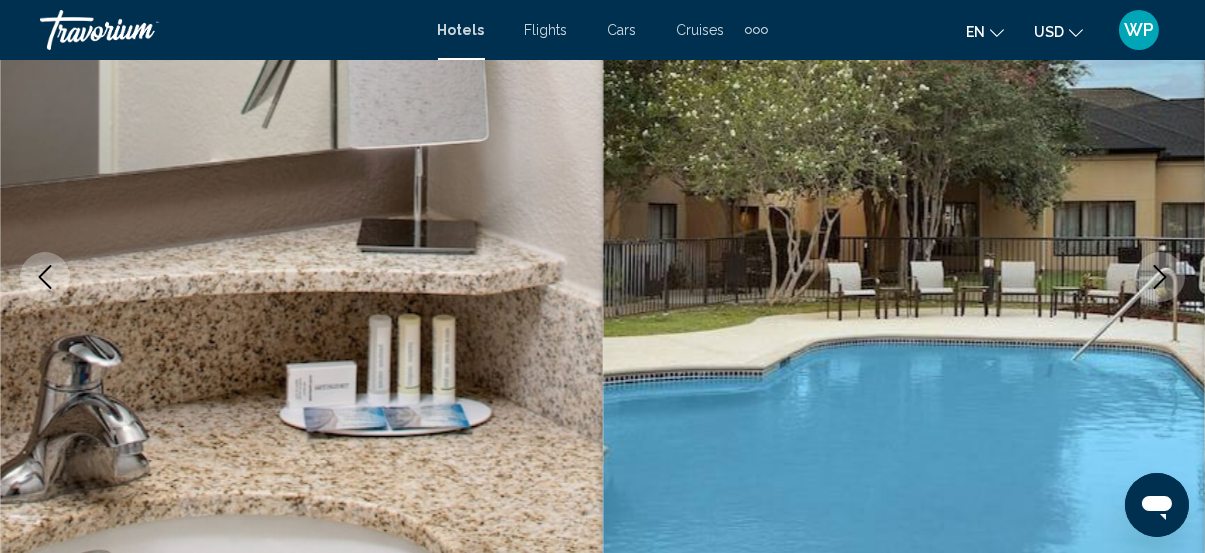 click 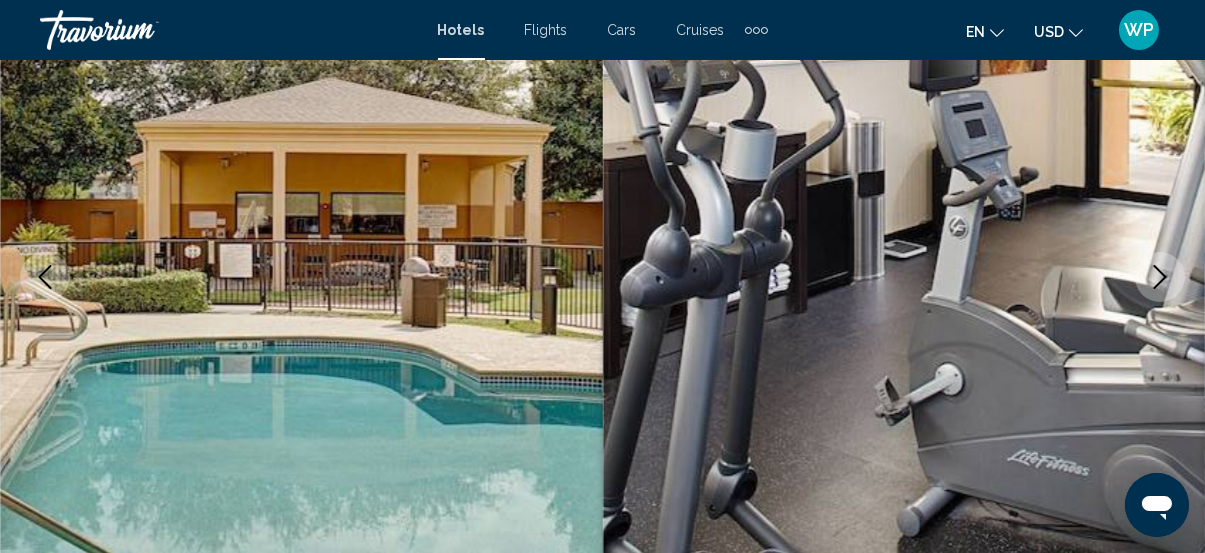 click 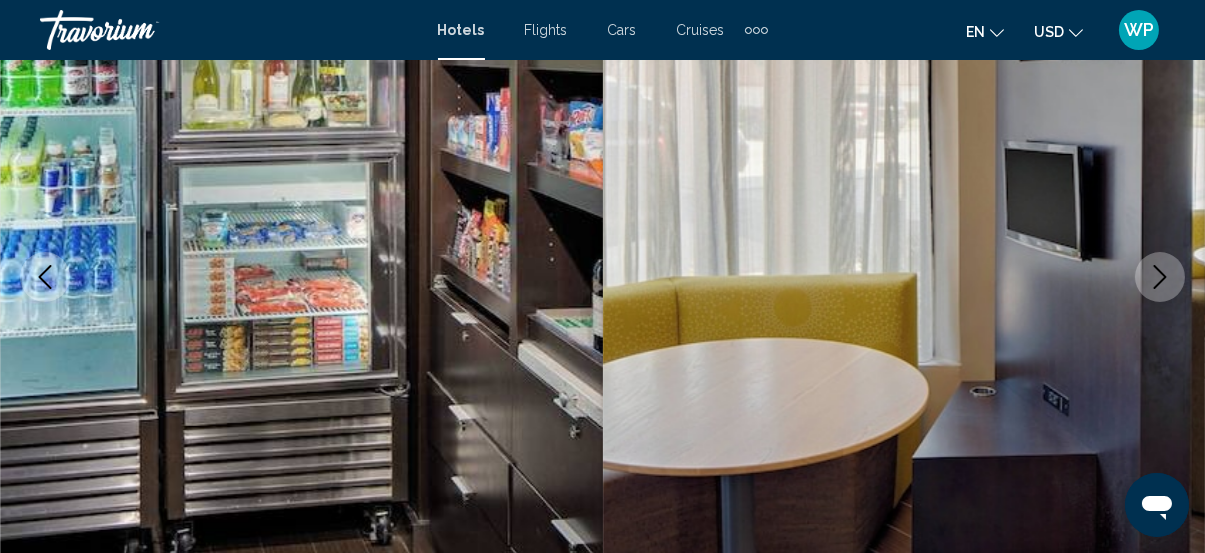 click 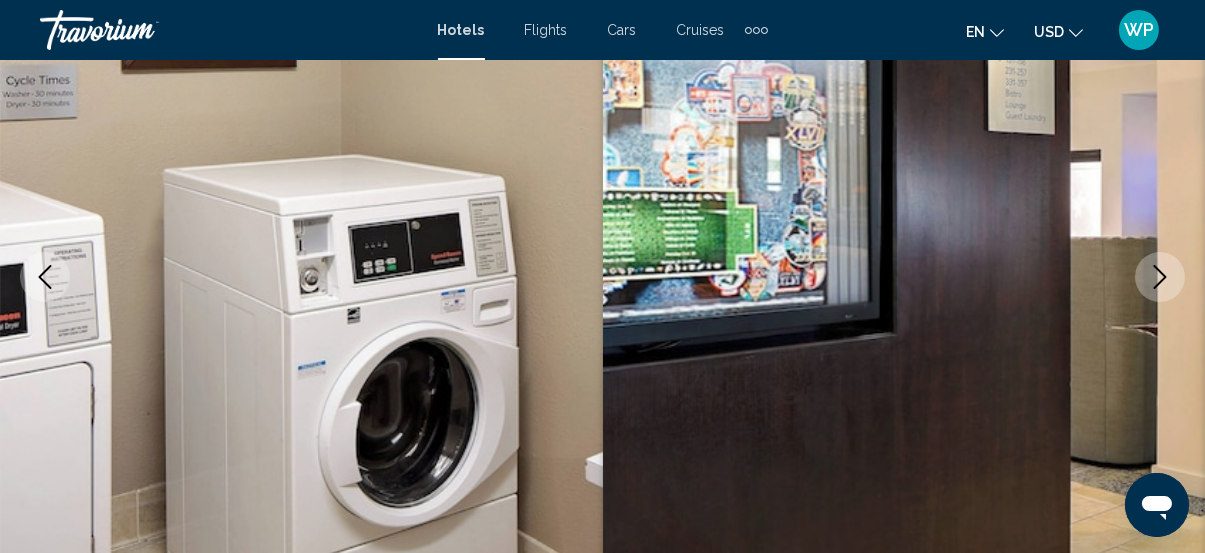 click 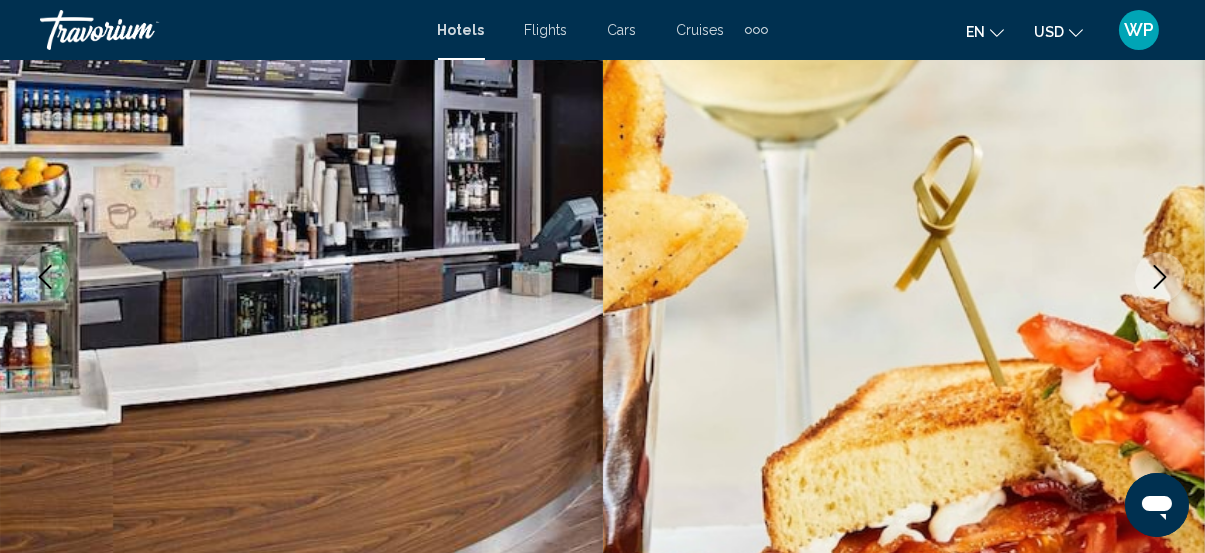 click 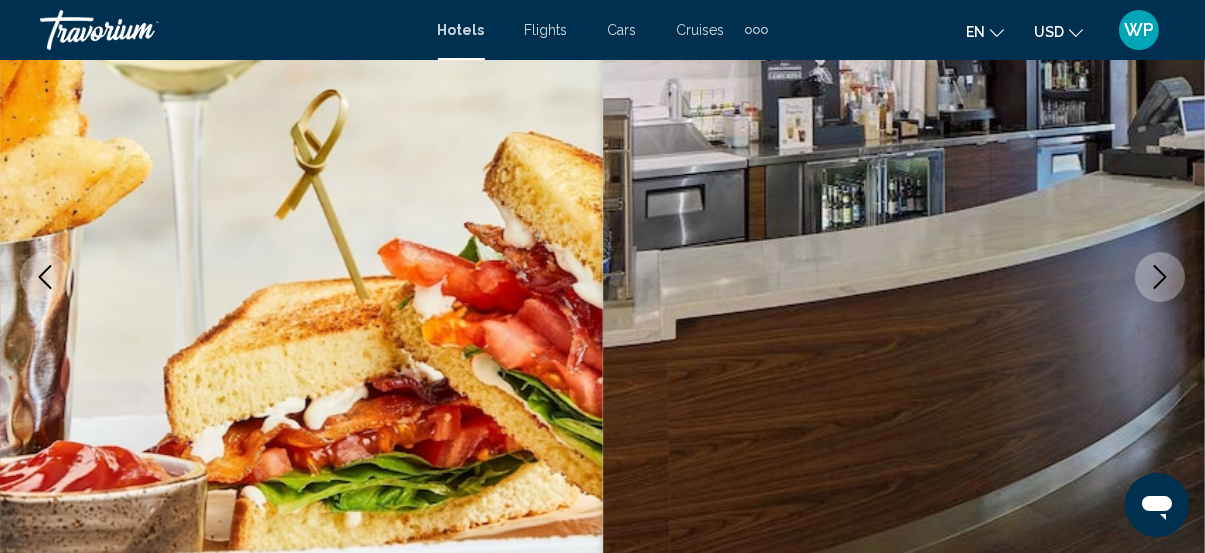 click 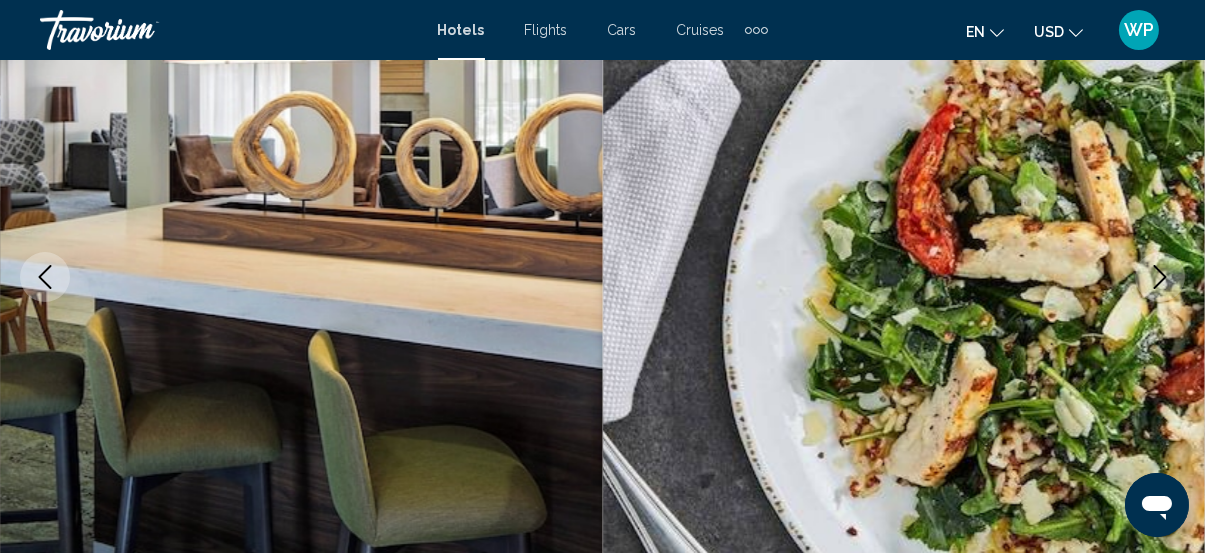 click 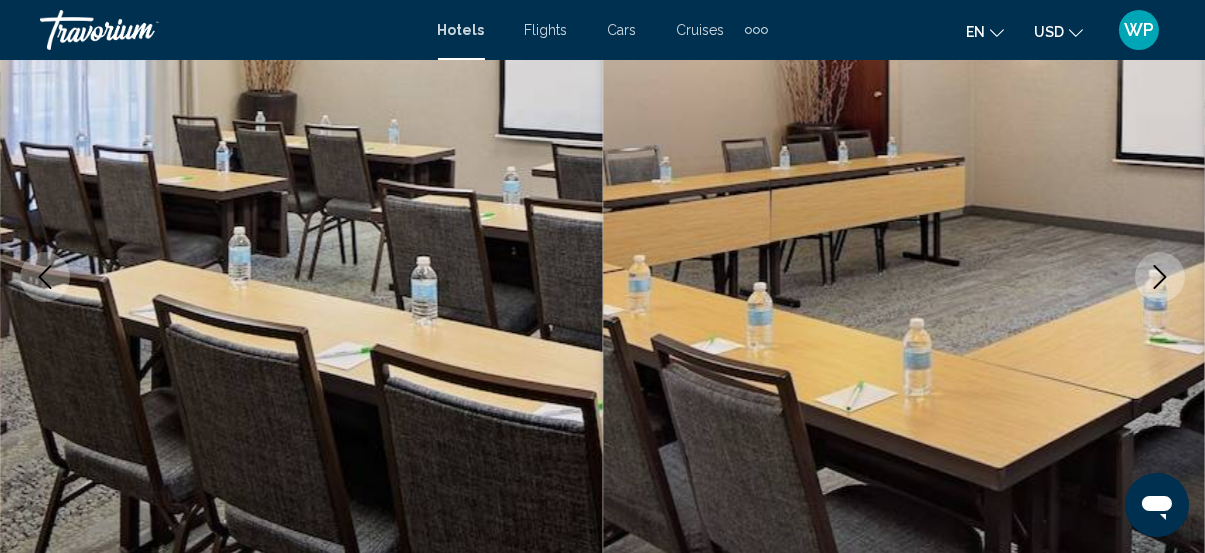 click 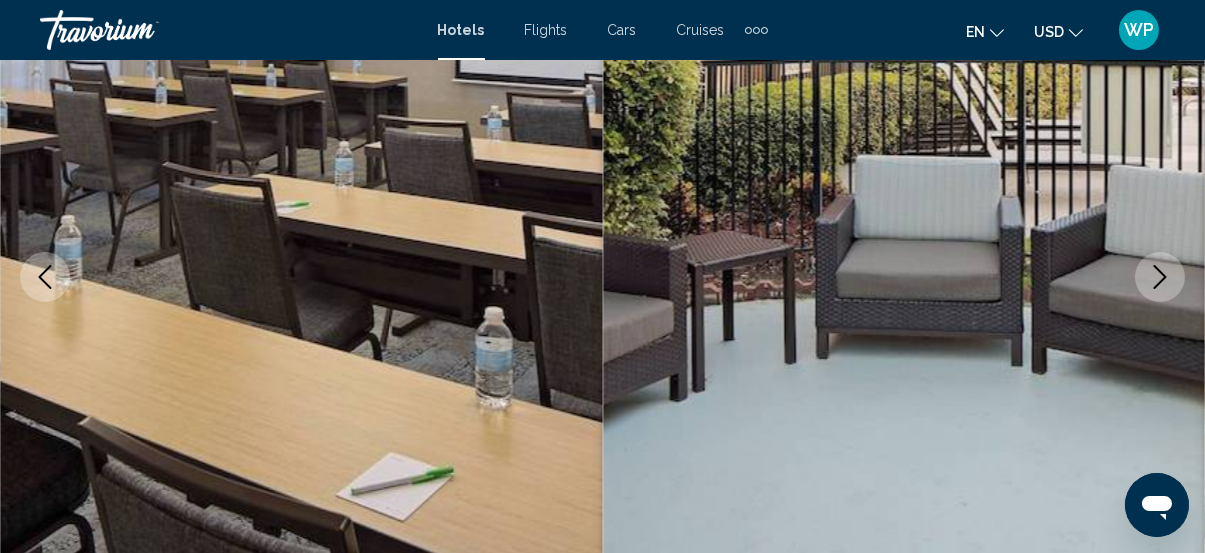 click 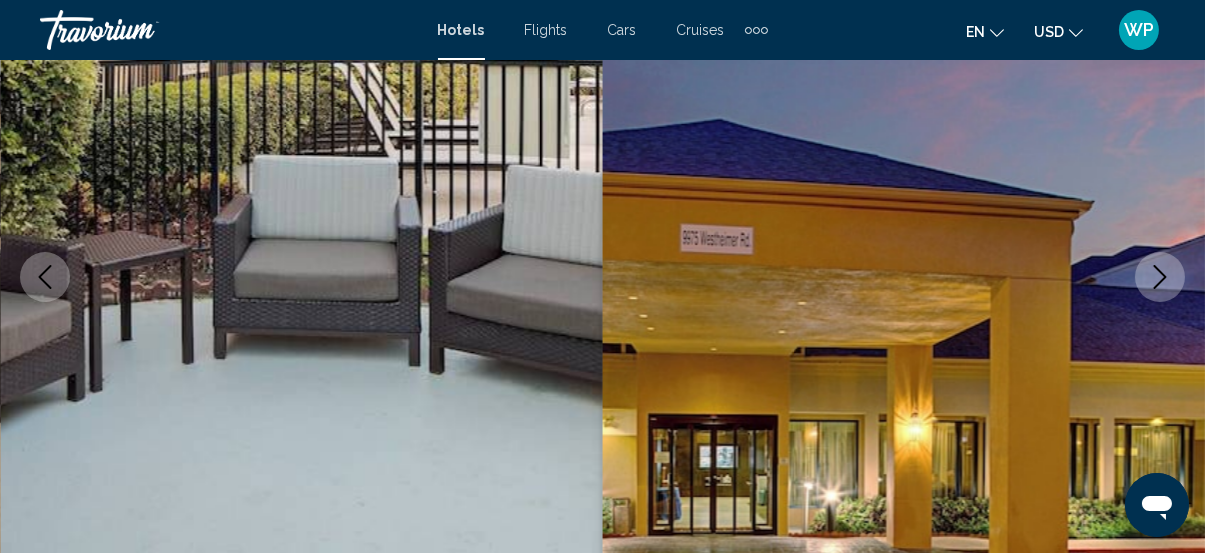 click 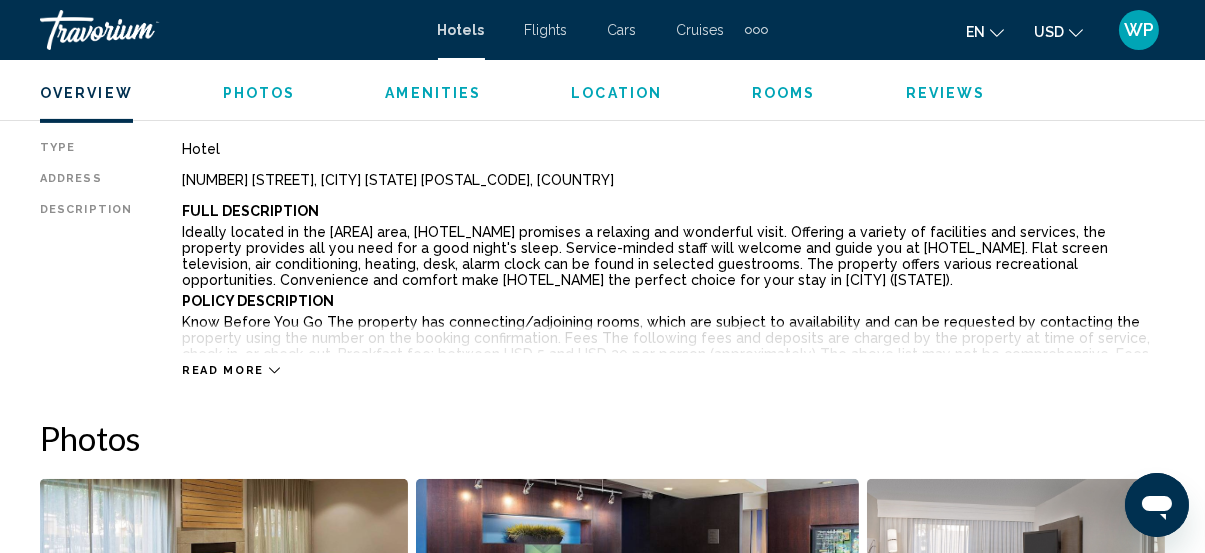 scroll, scrollTop: 1000, scrollLeft: 0, axis: vertical 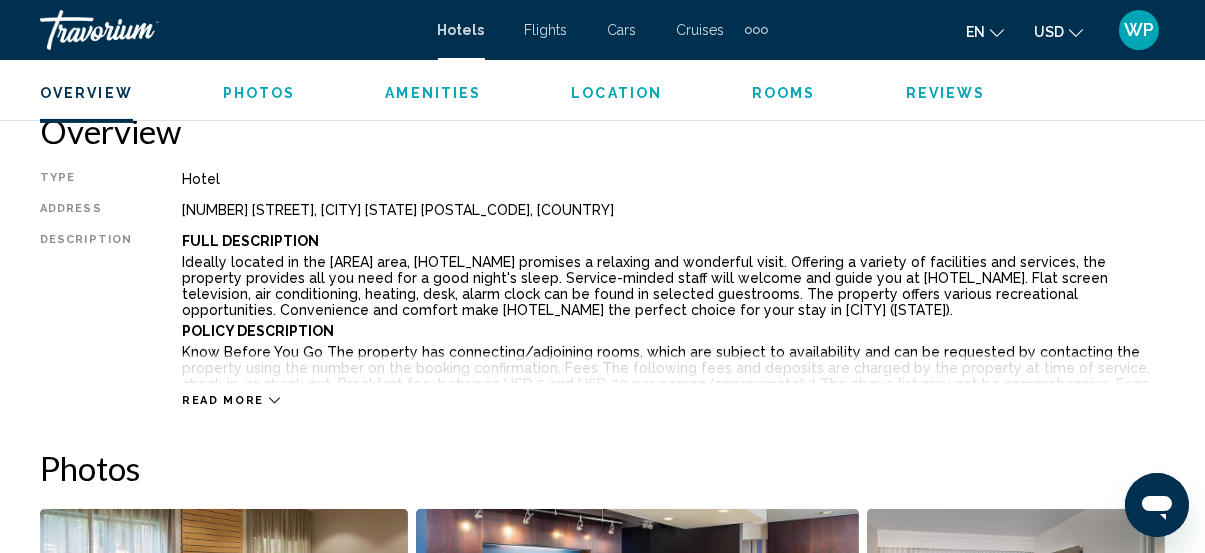 click on "Location" at bounding box center (616, 93) 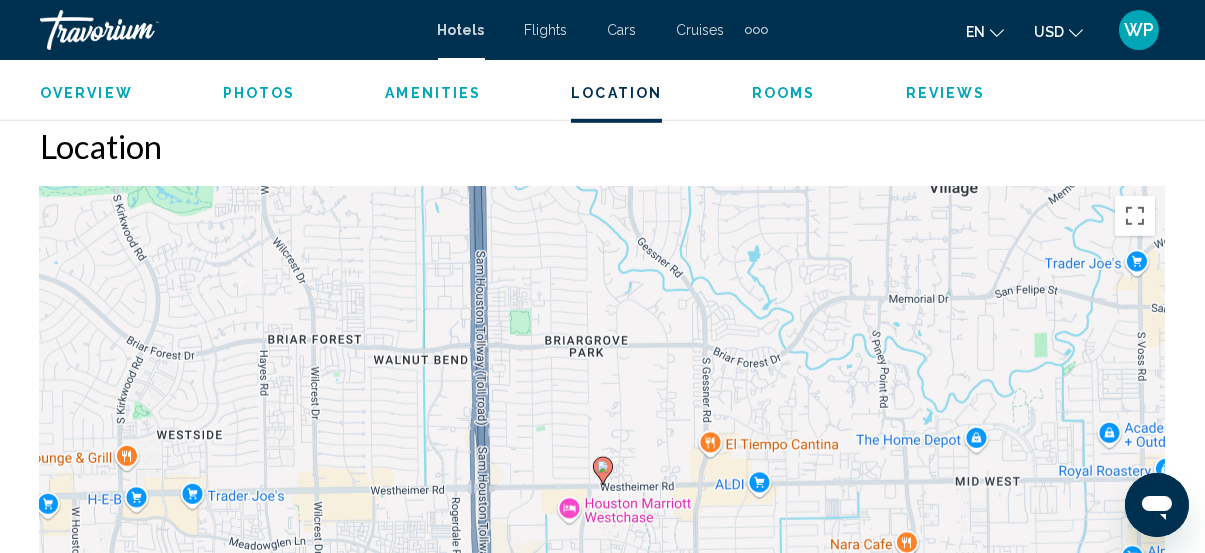 scroll, scrollTop: 2181, scrollLeft: 0, axis: vertical 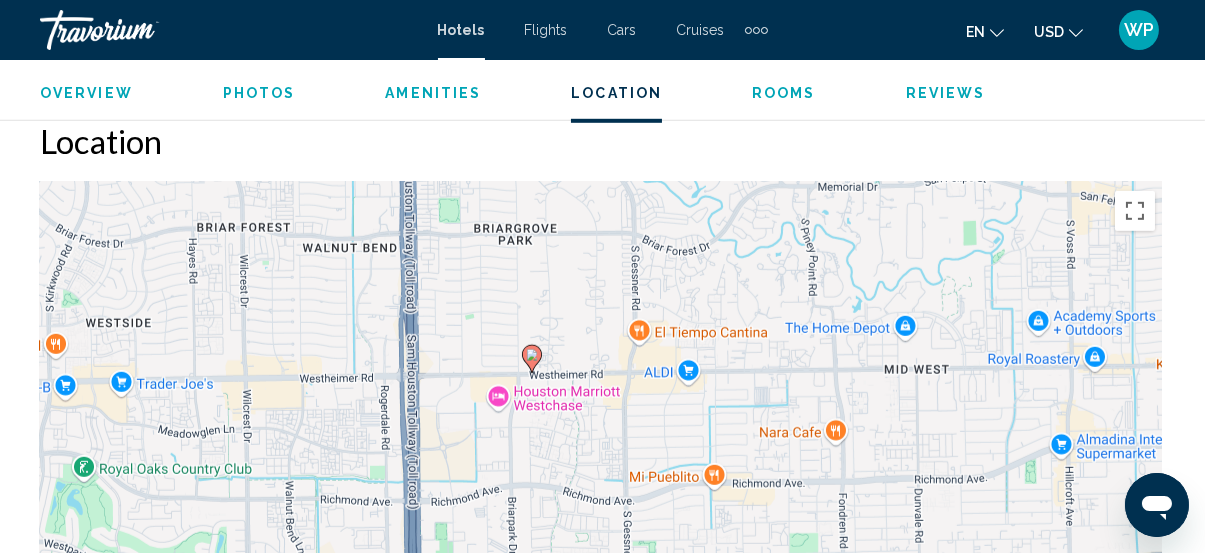 drag, startPoint x: 687, startPoint y: 355, endPoint x: 612, endPoint y: 235, distance: 141.50972 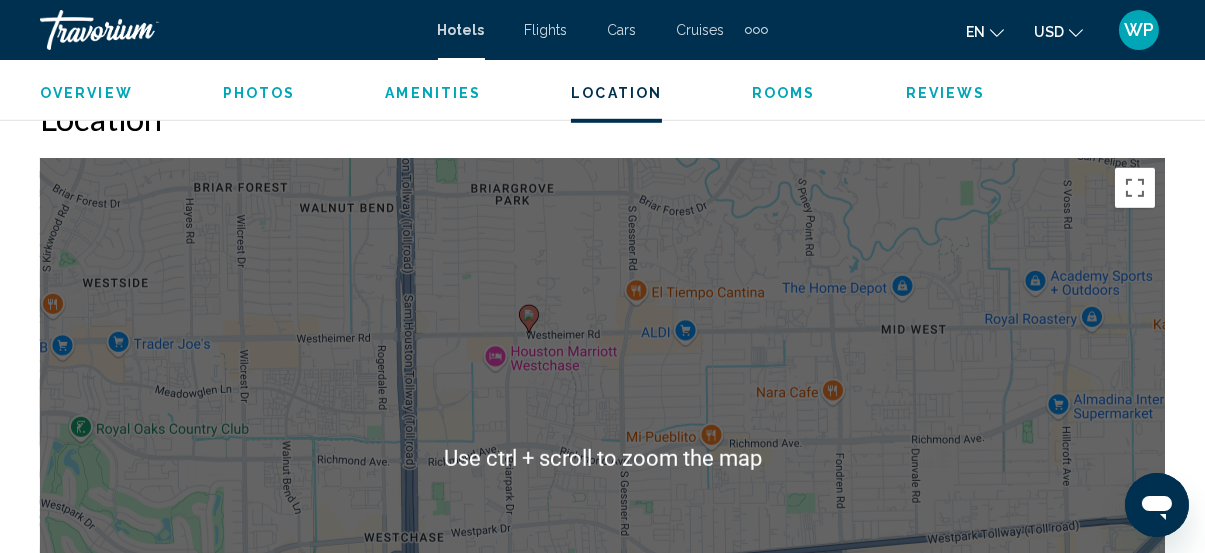 scroll, scrollTop: 2181, scrollLeft: 0, axis: vertical 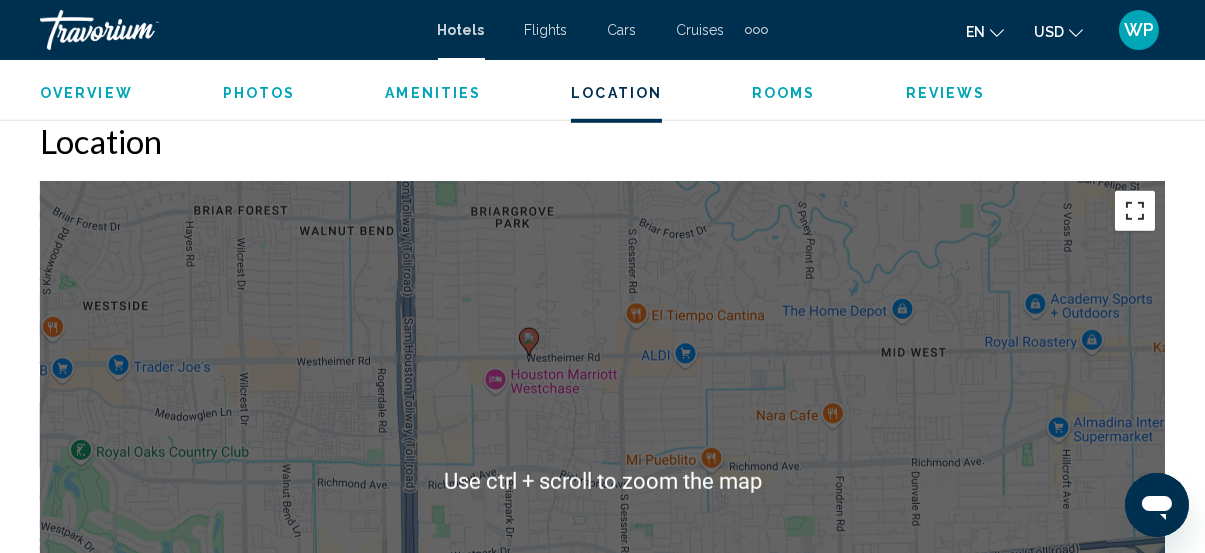 click at bounding box center (1135, 211) 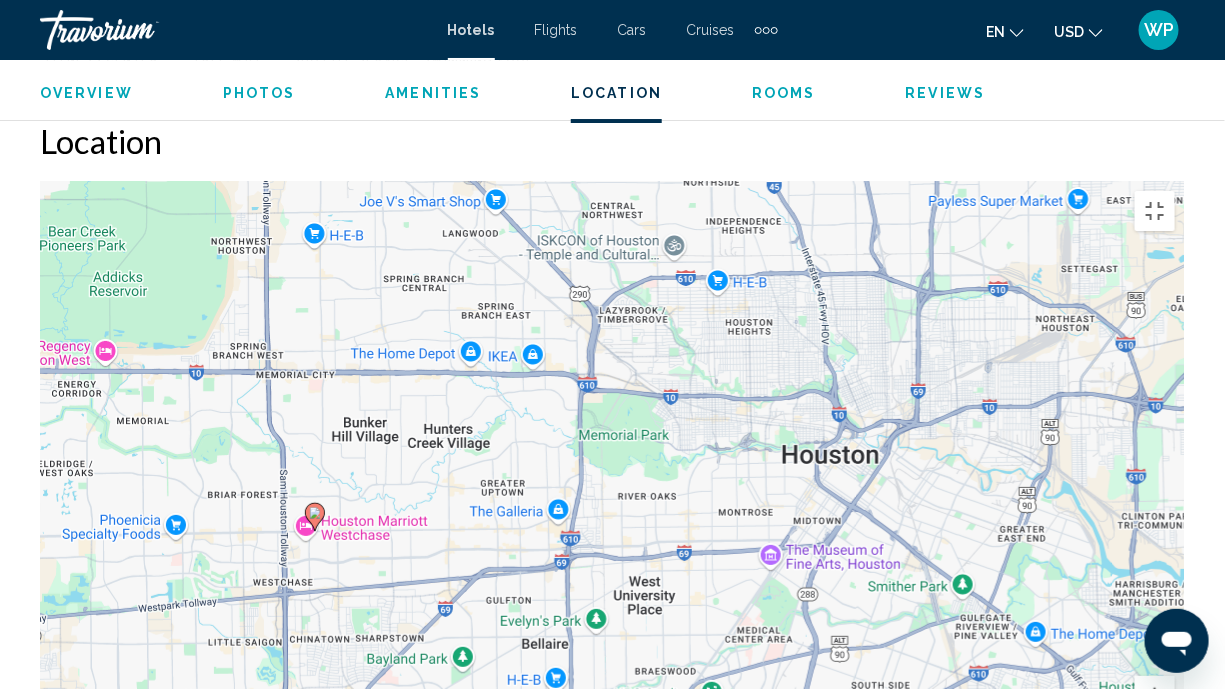 drag, startPoint x: 942, startPoint y: 387, endPoint x: 602, endPoint y: 389, distance: 340.0059 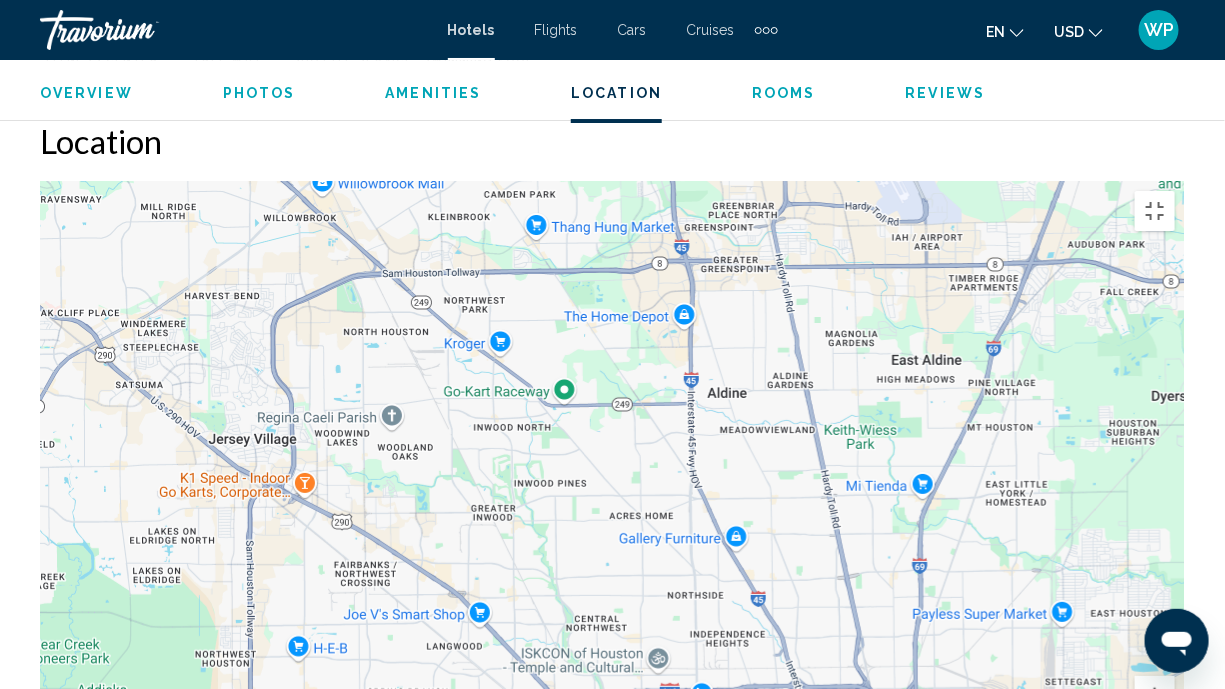 drag, startPoint x: 803, startPoint y: 215, endPoint x: 787, endPoint y: 632, distance: 417.30685 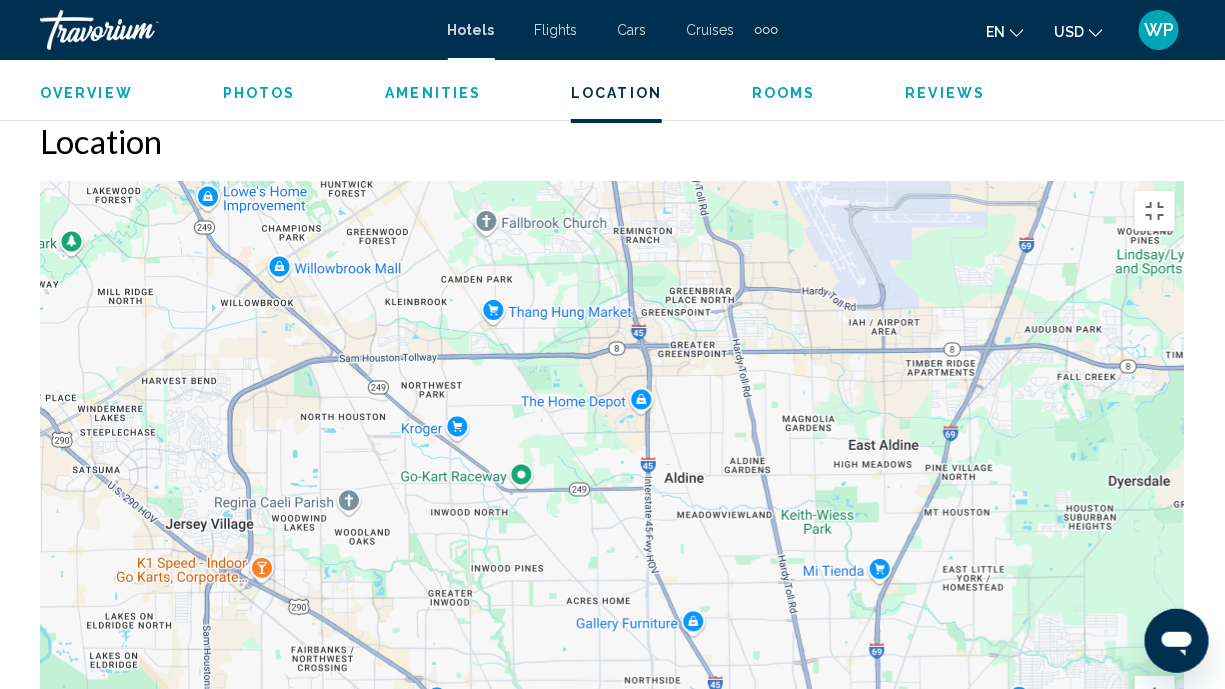 drag, startPoint x: 868, startPoint y: 245, endPoint x: 817, endPoint y: 116, distance: 138.71553 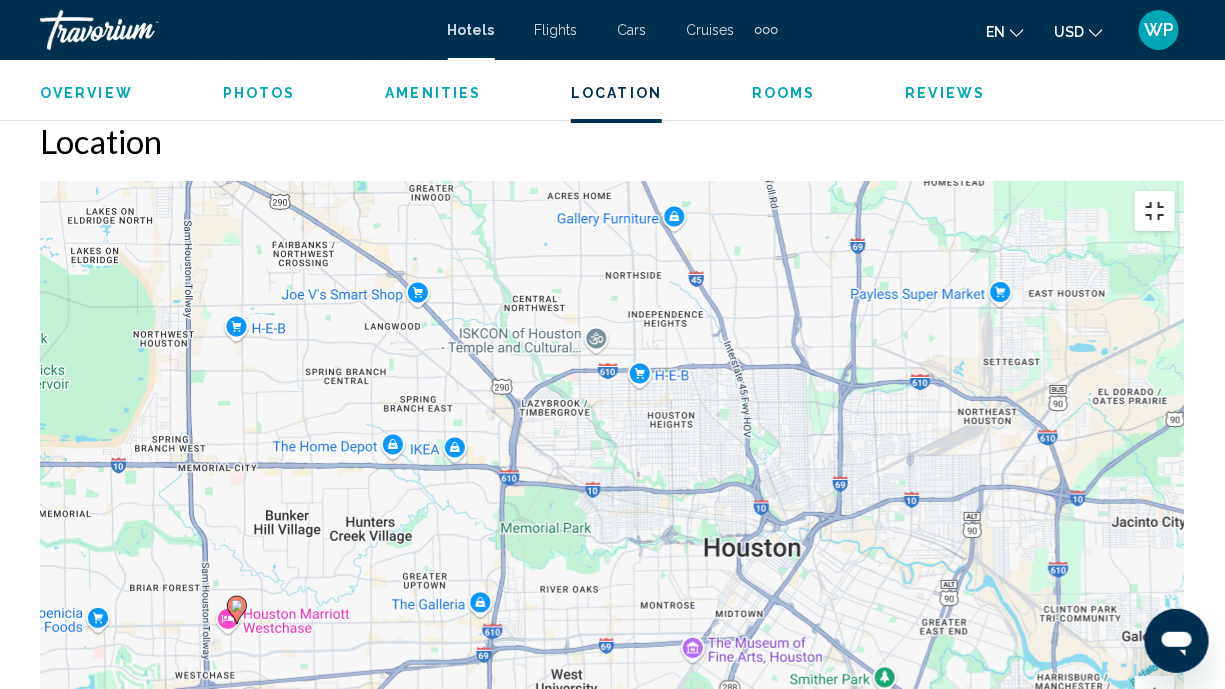 click at bounding box center [1155, 211] 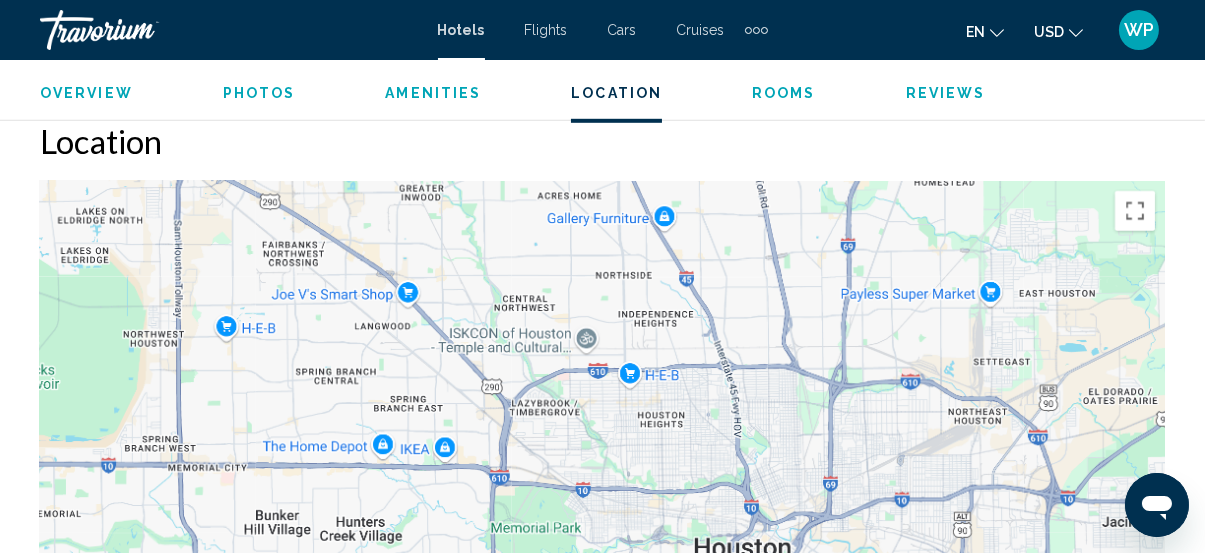 click on "Rooms" at bounding box center [784, 93] 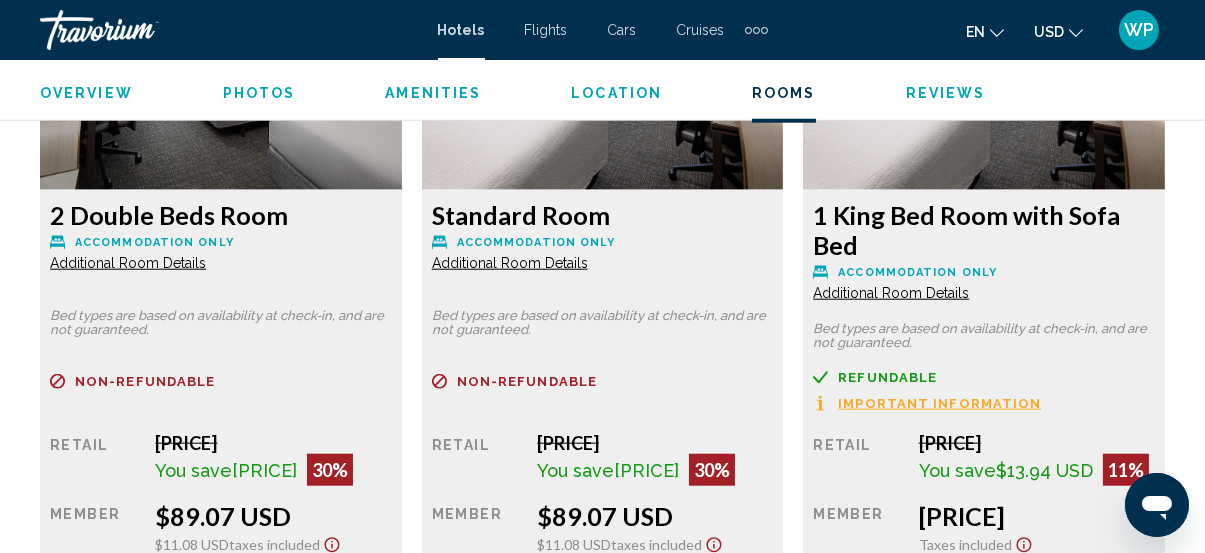 scroll, scrollTop: 3245, scrollLeft: 0, axis: vertical 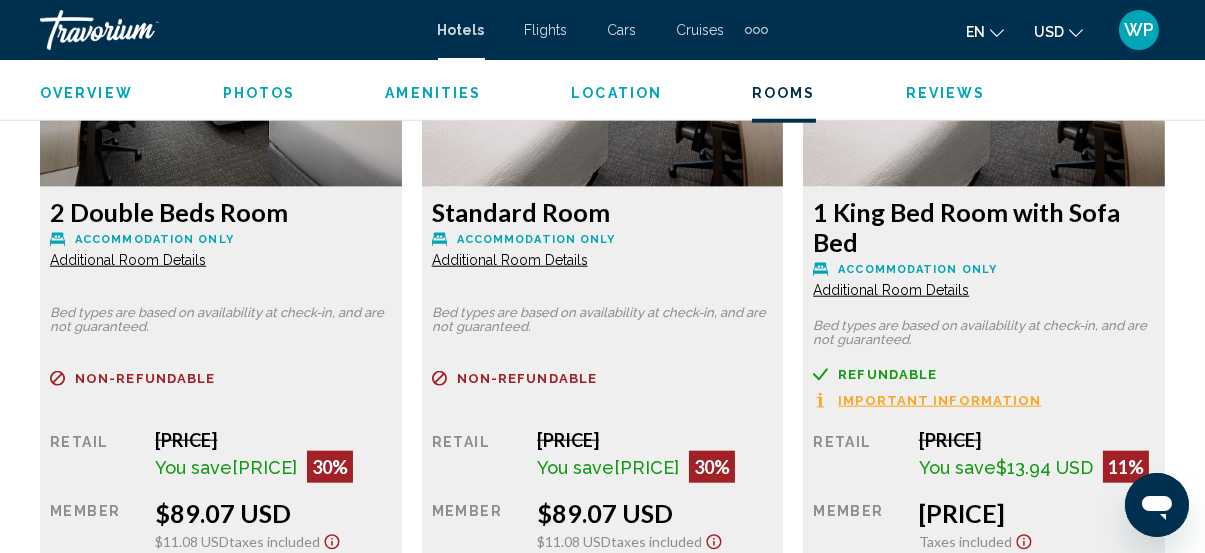 click on "Additional Room Details" at bounding box center (128, 260) 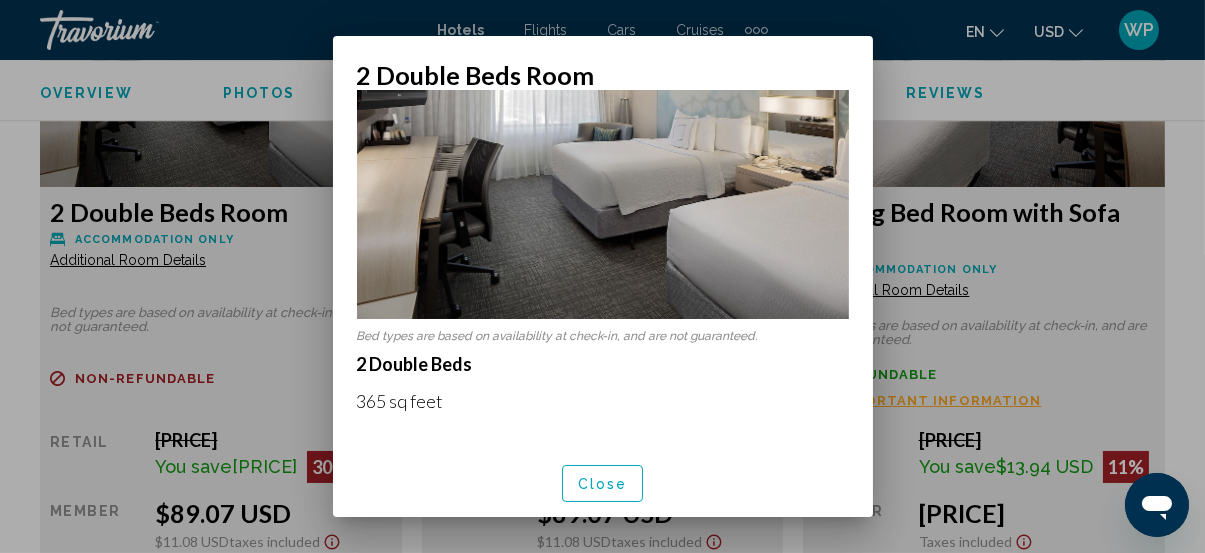 scroll, scrollTop: 273, scrollLeft: 0, axis: vertical 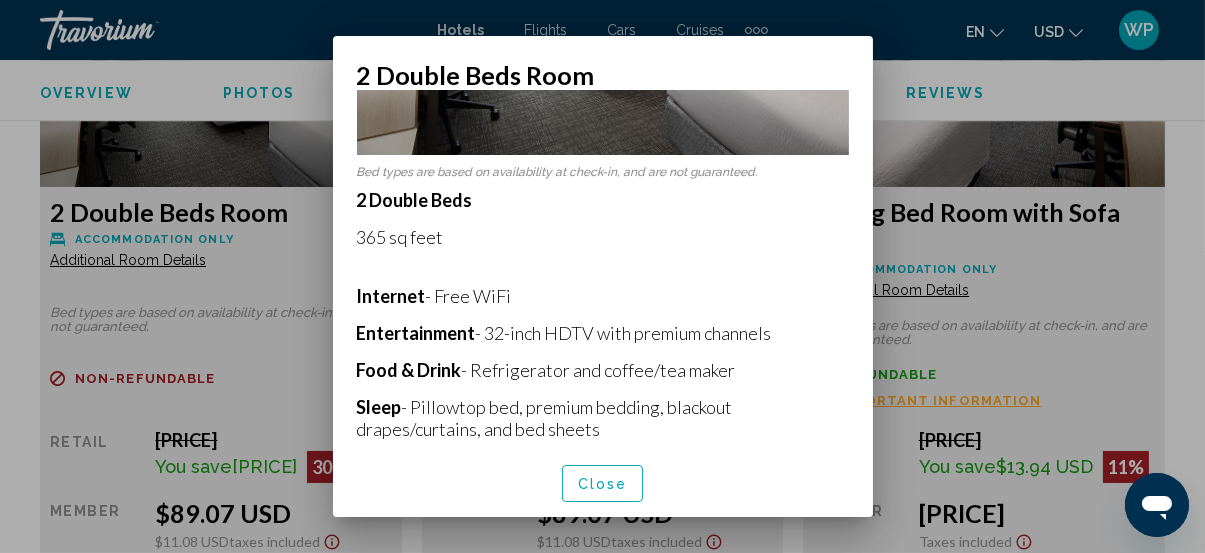 click on "Close" at bounding box center (603, 484) 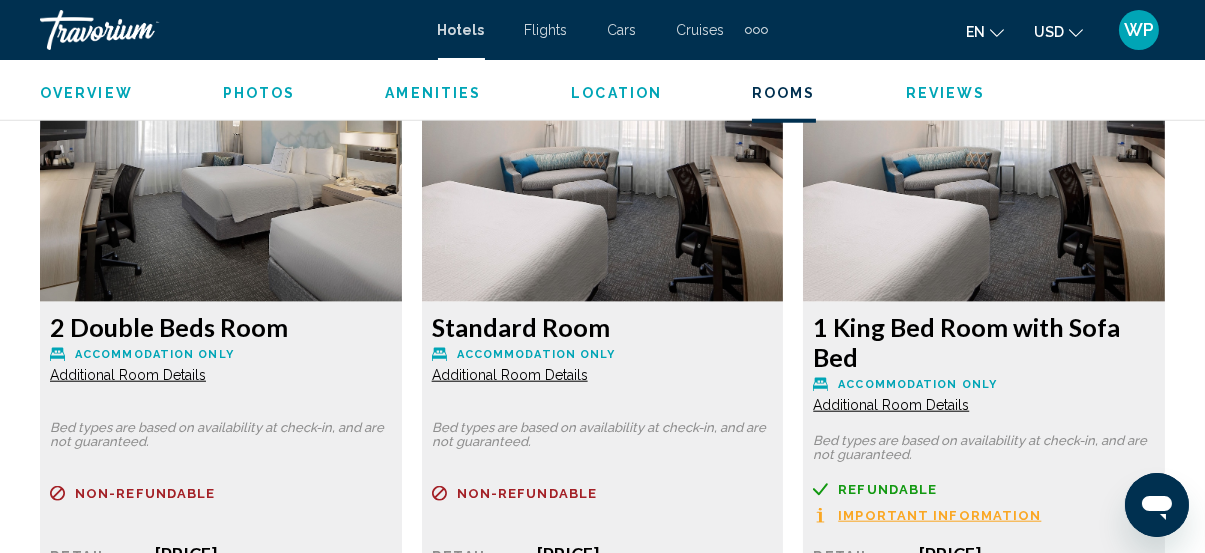 scroll, scrollTop: 3245, scrollLeft: 0, axis: vertical 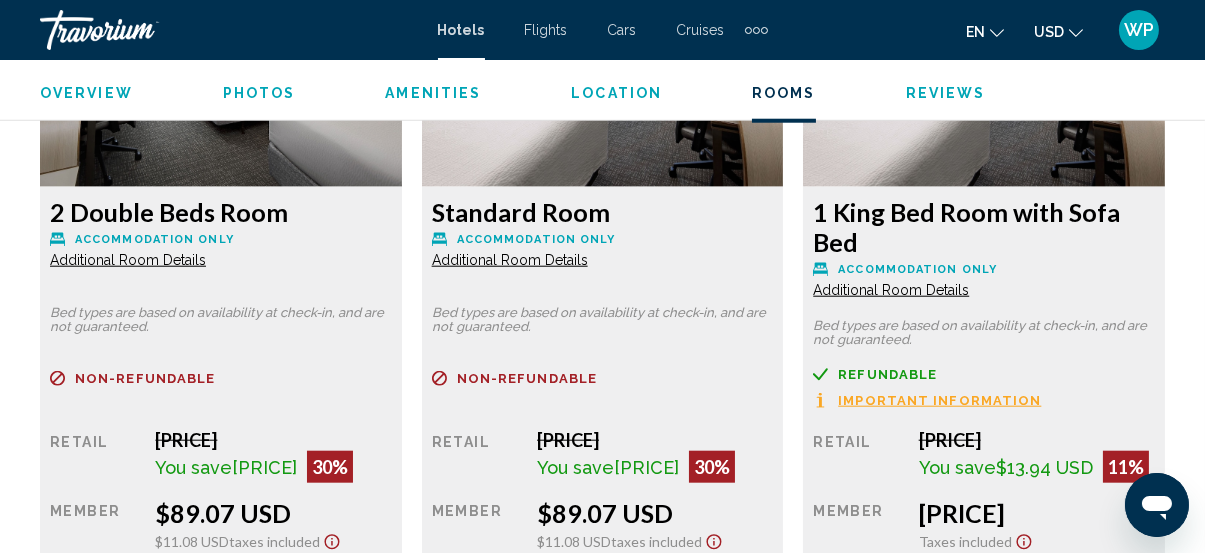 click on "Additional Room Details" at bounding box center (128, 260) 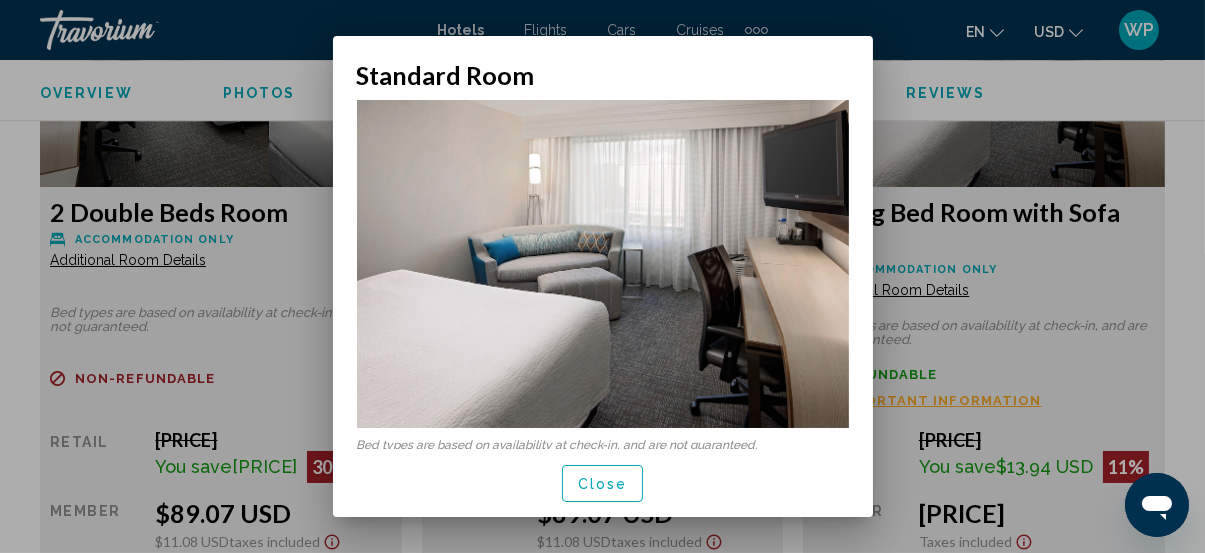 scroll, scrollTop: 0, scrollLeft: 0, axis: both 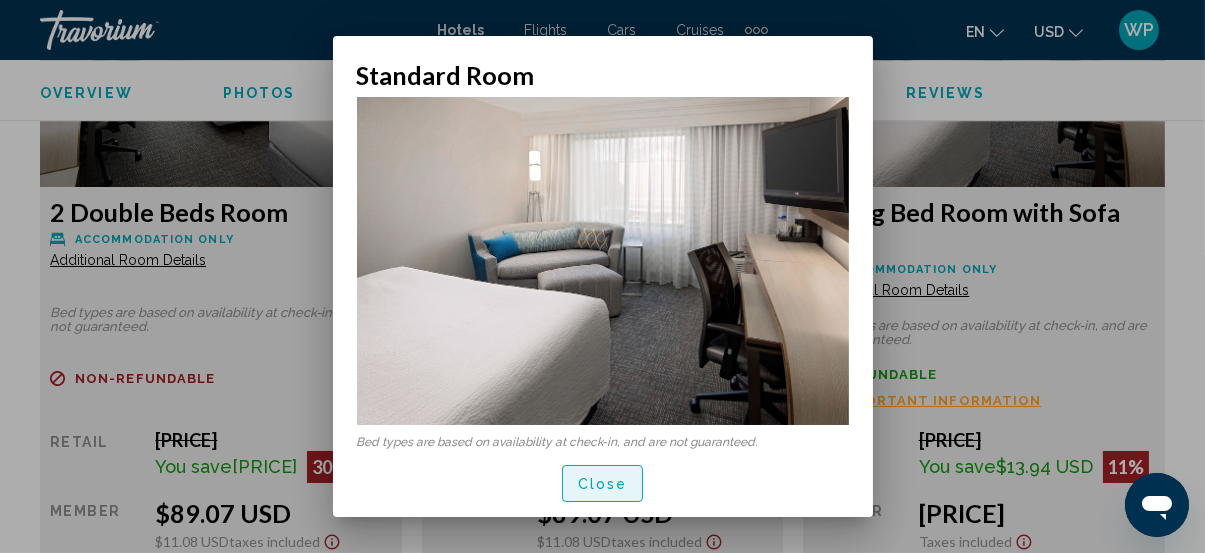 drag, startPoint x: 595, startPoint y: 480, endPoint x: 582, endPoint y: 468, distance: 17.691807 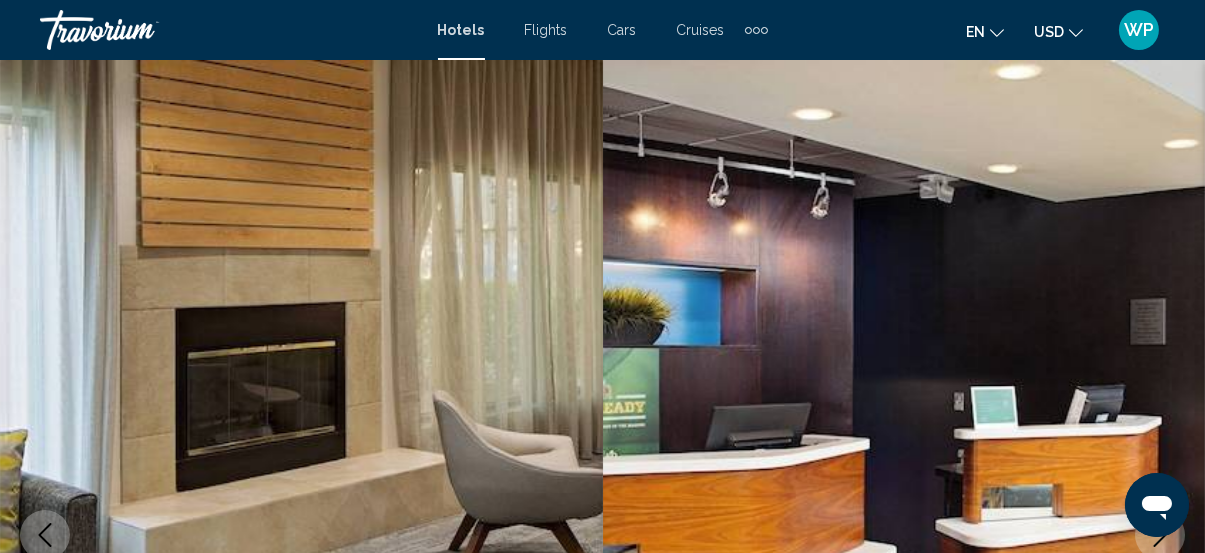 scroll, scrollTop: 3245, scrollLeft: 0, axis: vertical 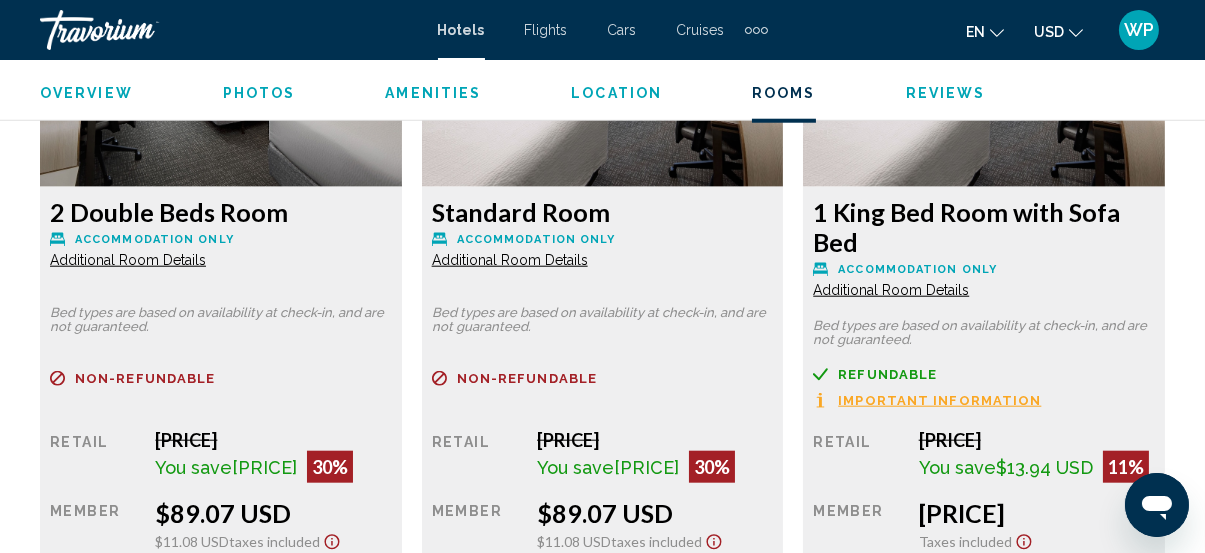 click on "Additional Room Details" at bounding box center (128, 260) 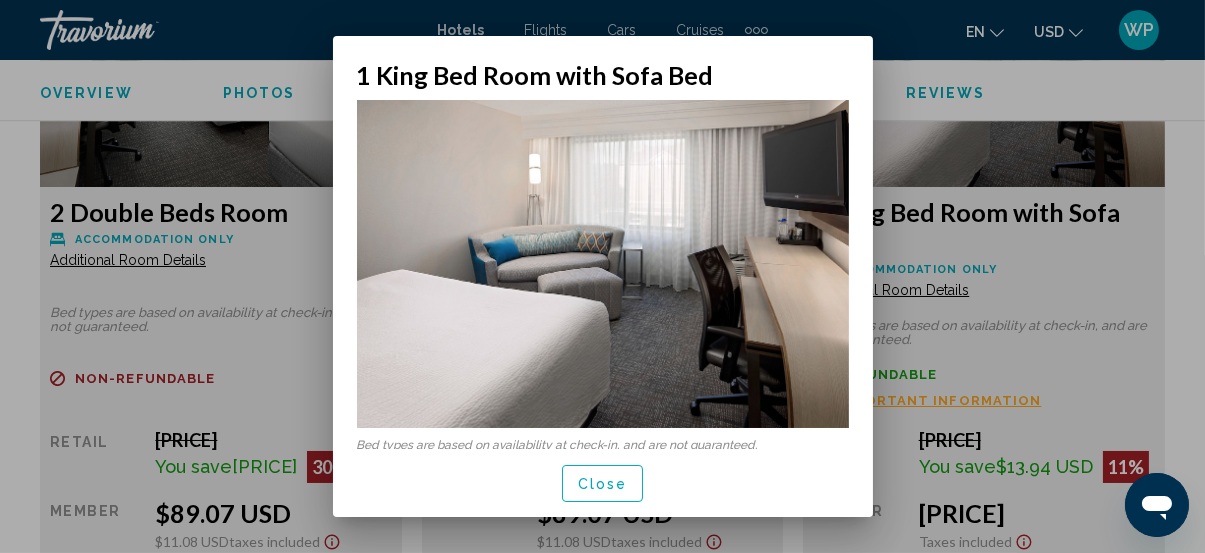 scroll, scrollTop: 91, scrollLeft: 0, axis: vertical 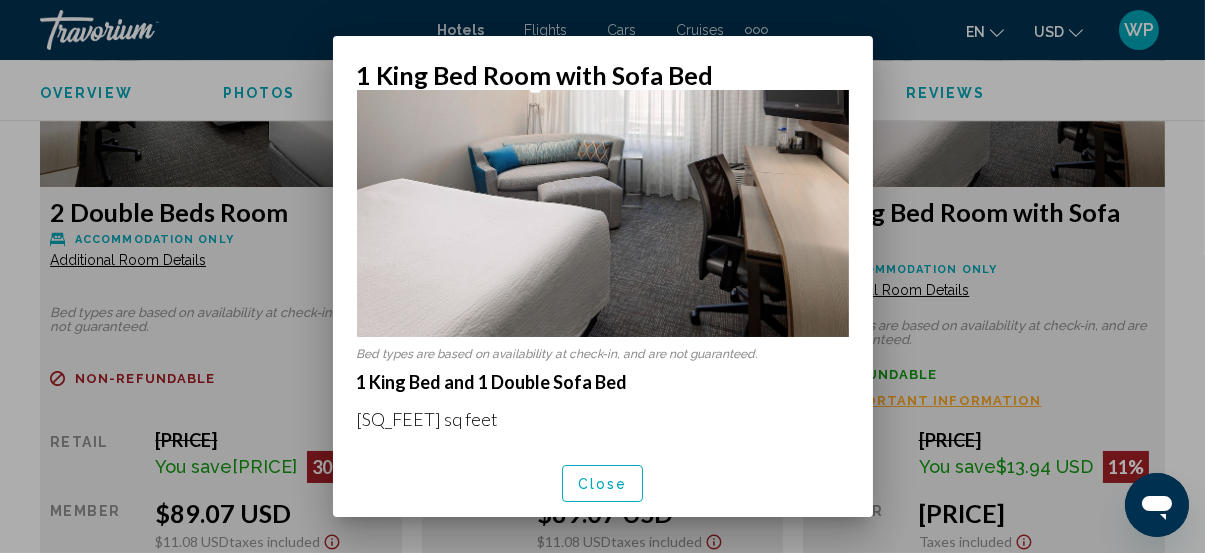 click on "Close" at bounding box center [603, 484] 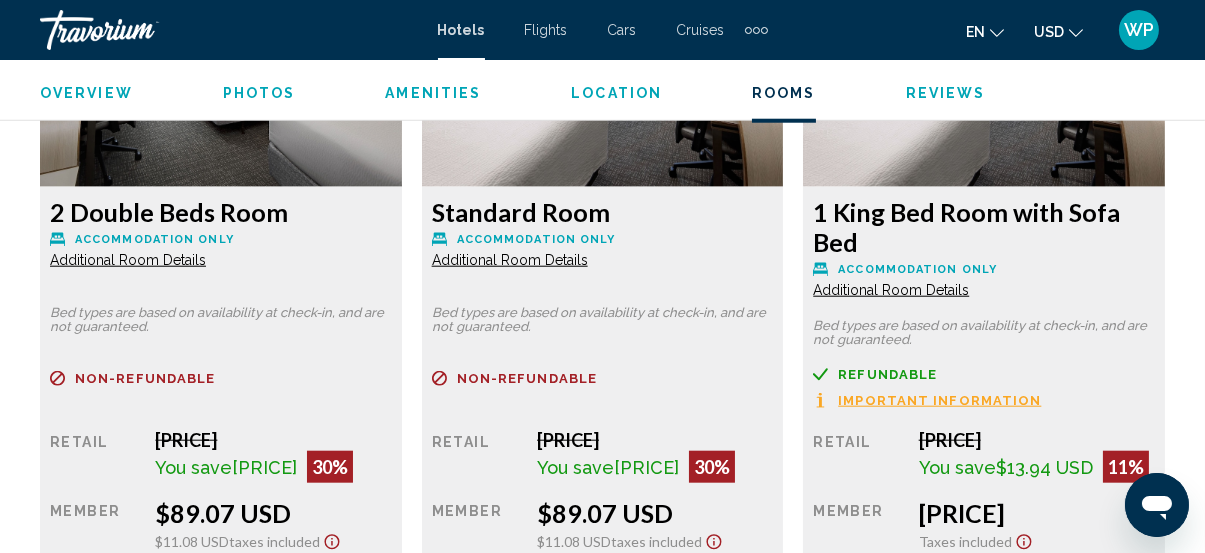 scroll, scrollTop: 3245, scrollLeft: 0, axis: vertical 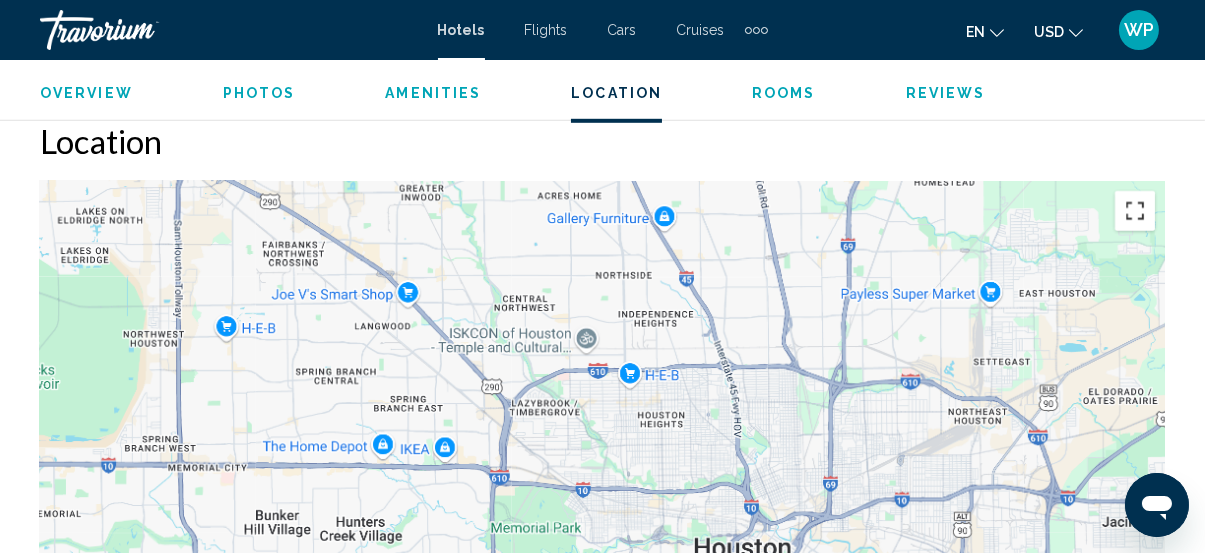 click at bounding box center (1135, 211) 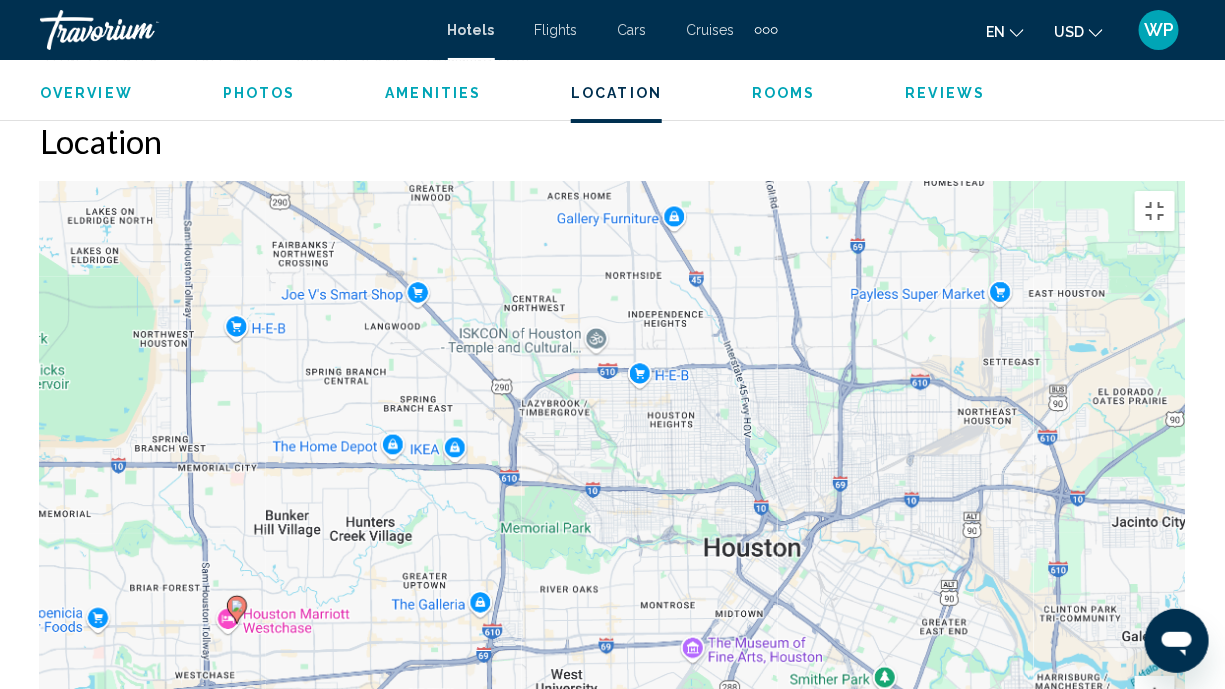 click on "To navigate, press the arrow keys. To activate drag with keyboard, press Alt + Enter. Once in keyboard drag state, use the arrow keys to move the marker. To complete the drag, press the Enter key. To cancel, press Escape." at bounding box center [612, 481] 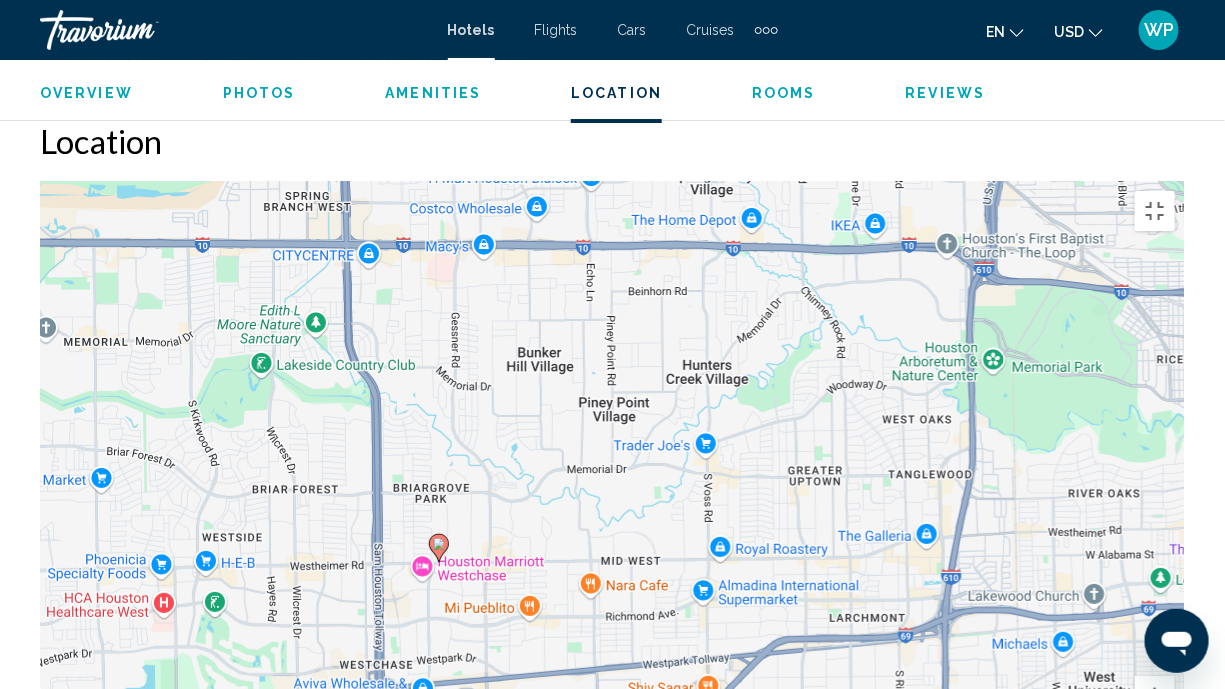 drag, startPoint x: 241, startPoint y: 419, endPoint x: 545, endPoint y: 379, distance: 306.6203 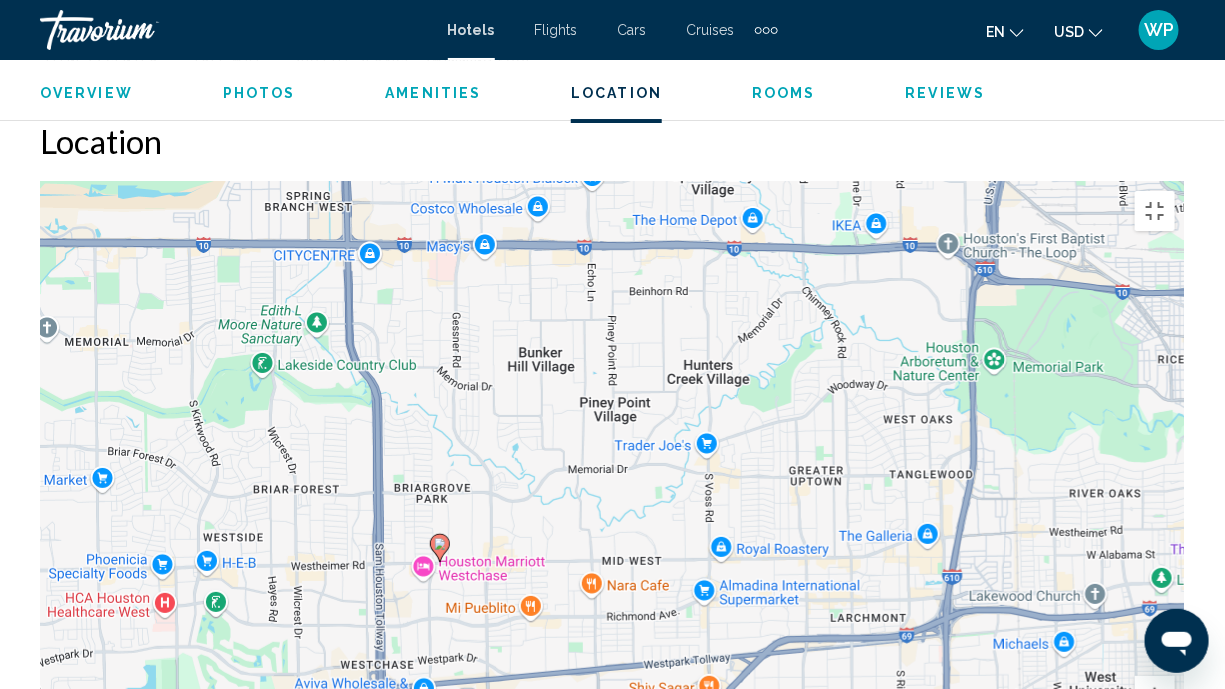 click on "To navigate, press the arrow keys. To activate drag with keyboard, press Alt + Enter. Once in keyboard drag state, use the arrow keys to move the marker. To complete the drag, press the Enter key. To cancel, press Escape." at bounding box center (612, 481) 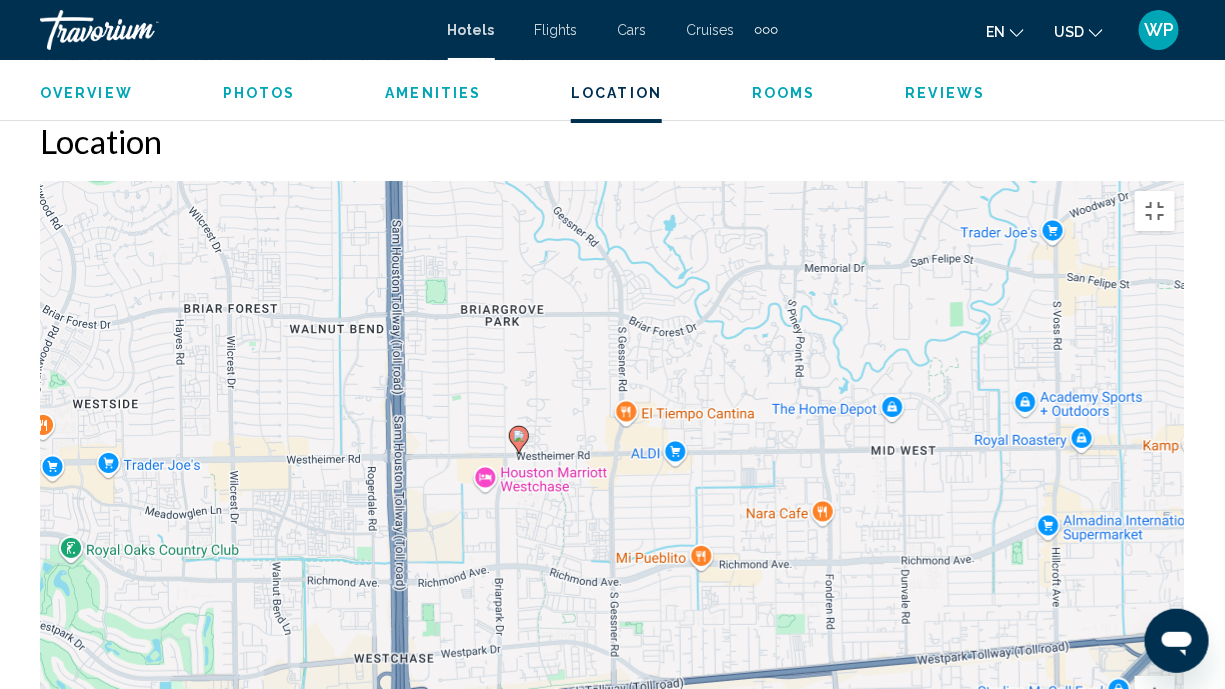 drag, startPoint x: 357, startPoint y: 438, endPoint x: 543, endPoint y: 281, distance: 243.40295 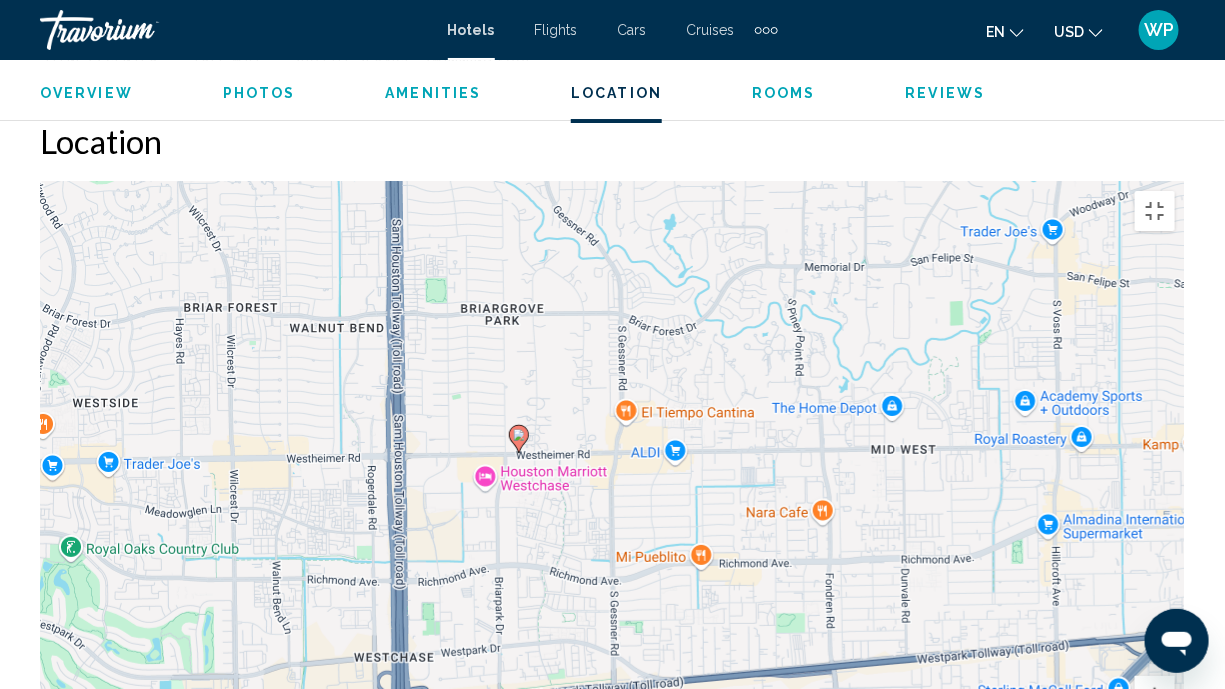 click on "To navigate, press the arrow keys. To activate drag with keyboard, press Alt + Enter. Once in keyboard drag state, use the arrow keys to move the marker. To complete the drag, press the Enter key. To cancel, press Escape." at bounding box center [612, 481] 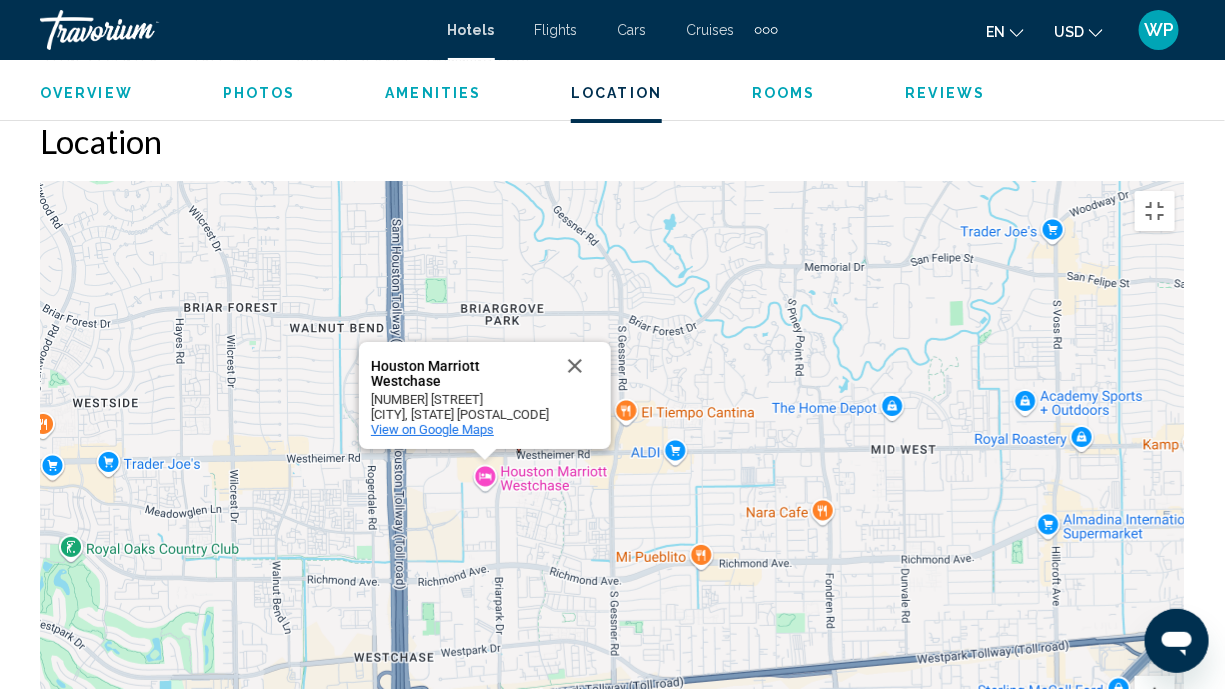 click on "View on Google Maps" at bounding box center (432, 429) 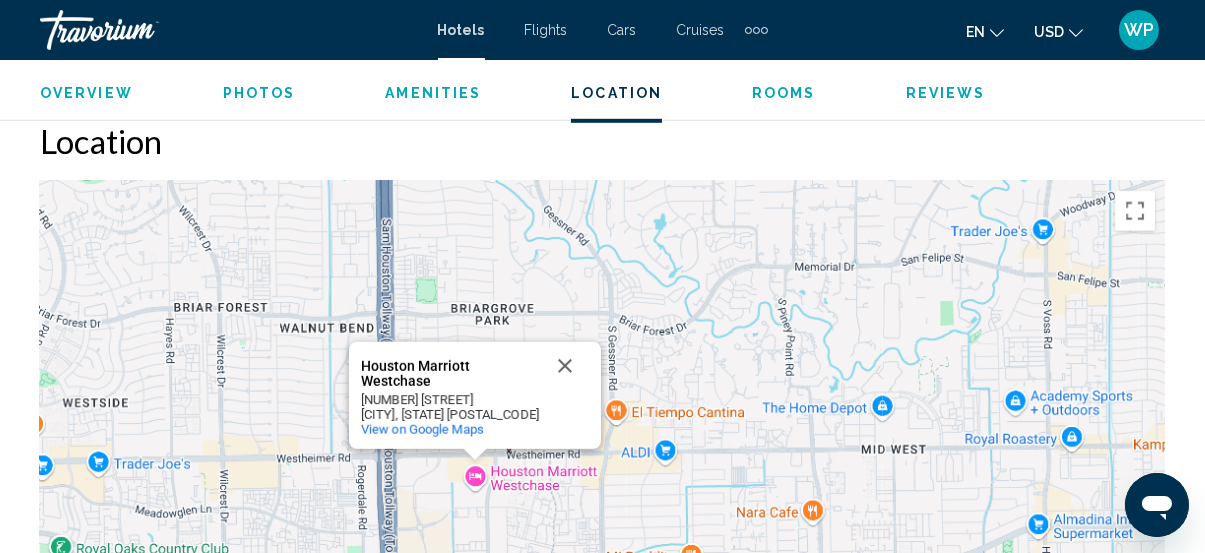 click on "Rooms" at bounding box center [784, 93] 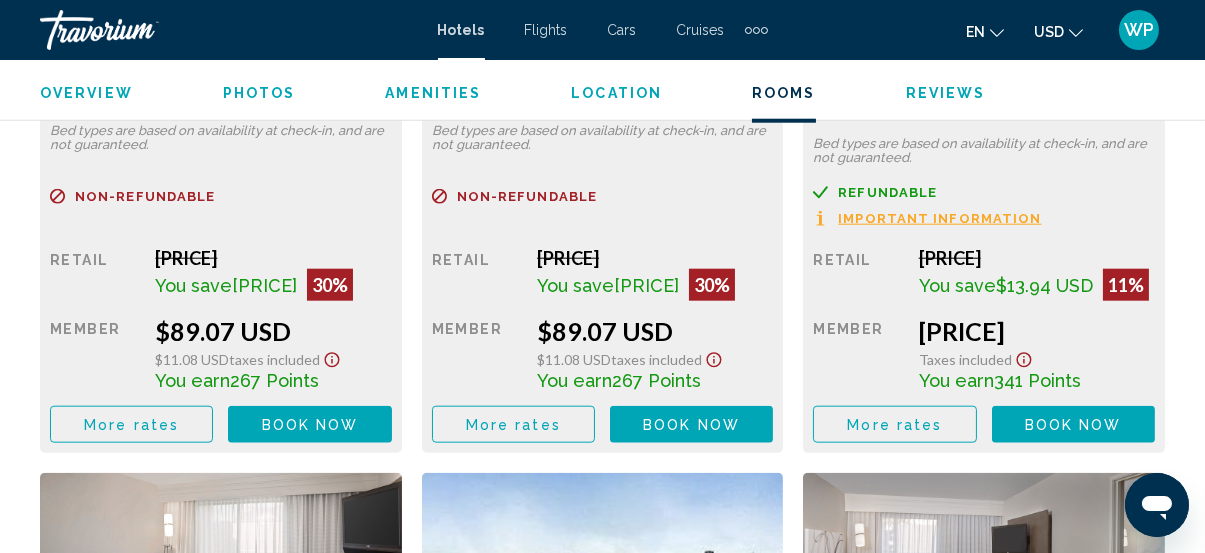scroll, scrollTop: 2972, scrollLeft: 0, axis: vertical 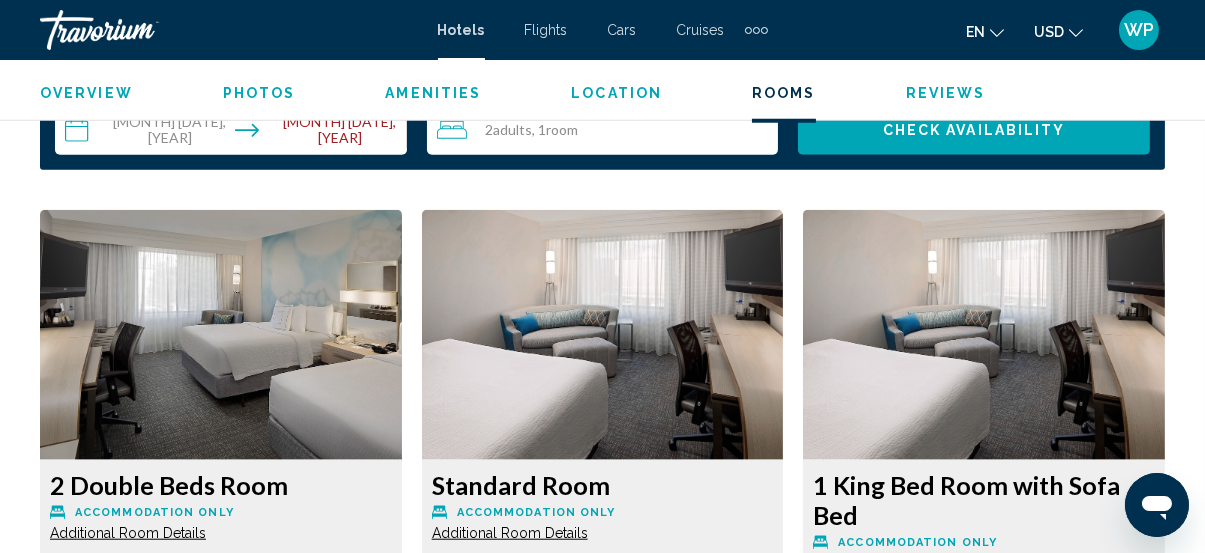 click on "Additional Room Details" at bounding box center (128, 533) 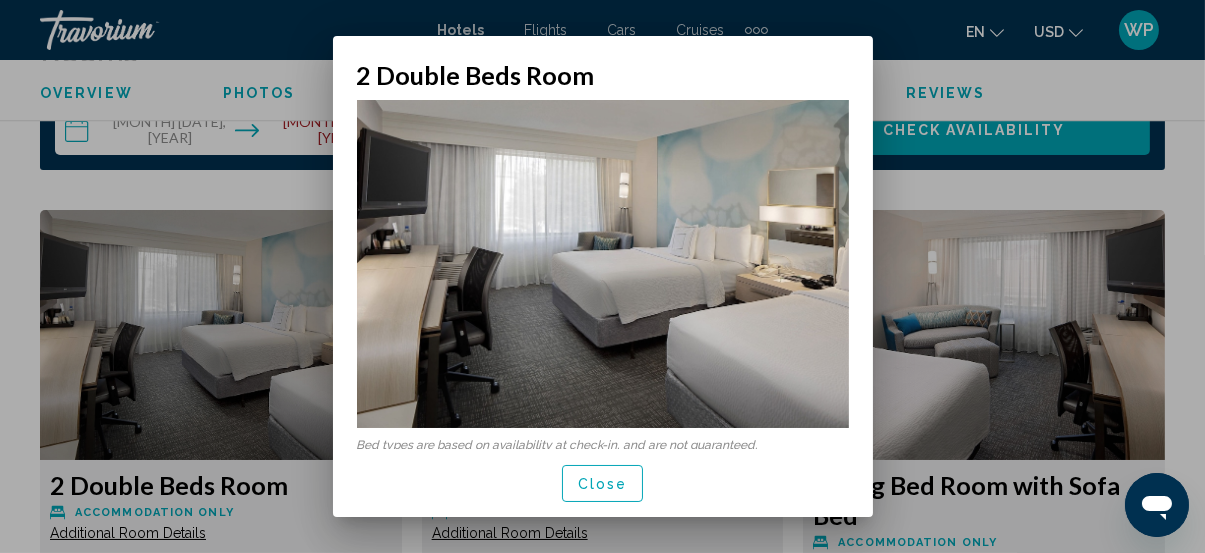 click on "Close" at bounding box center (603, 484) 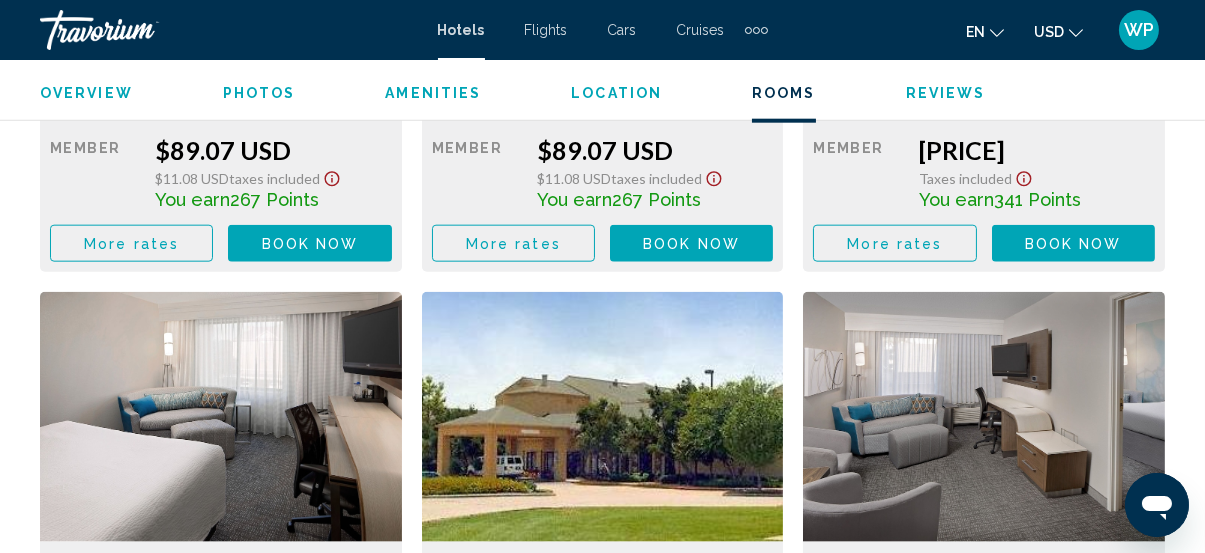 scroll, scrollTop: 3245, scrollLeft: 0, axis: vertical 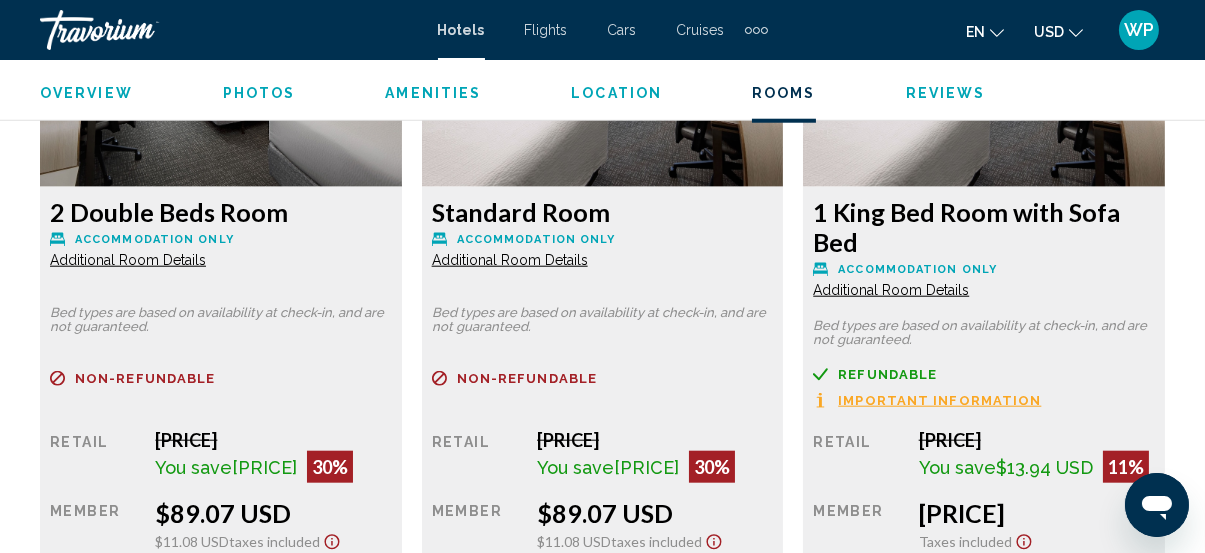 click on "Overview
Photos
Amenities
Location
Rooms
Reviews
Check Availability" 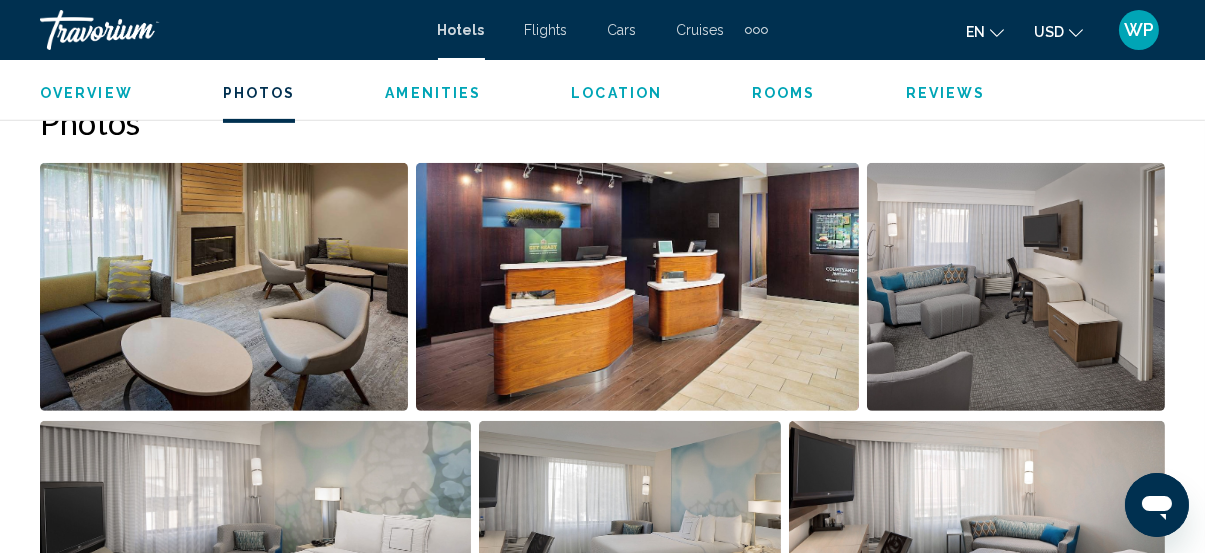 scroll, scrollTop: 1327, scrollLeft: 0, axis: vertical 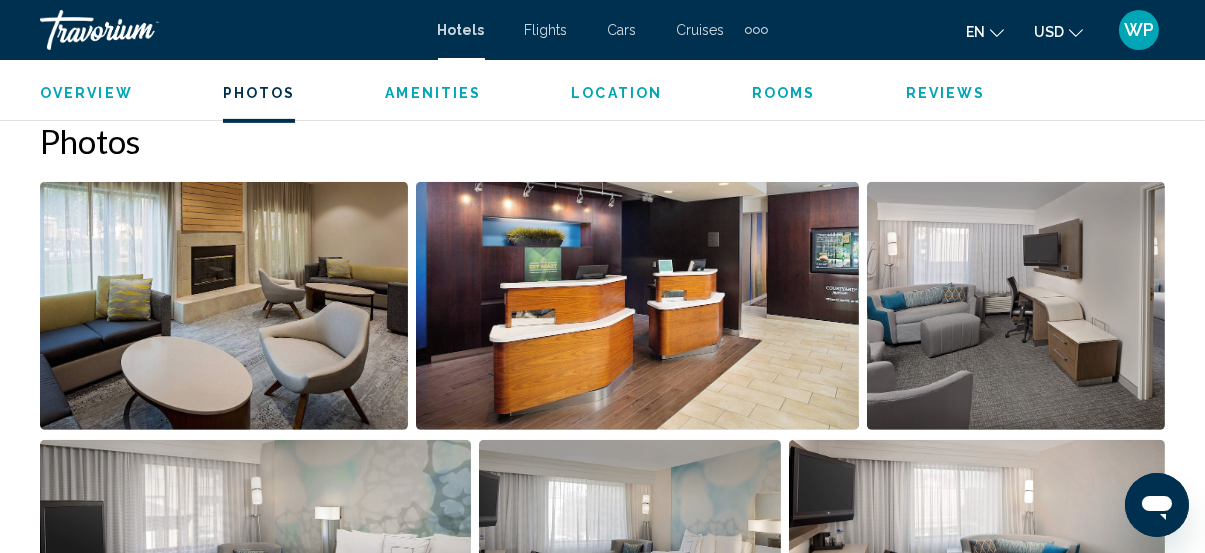 click on "Overview
Photos
Amenities
Location
Rooms
Reviews
Check Availability" 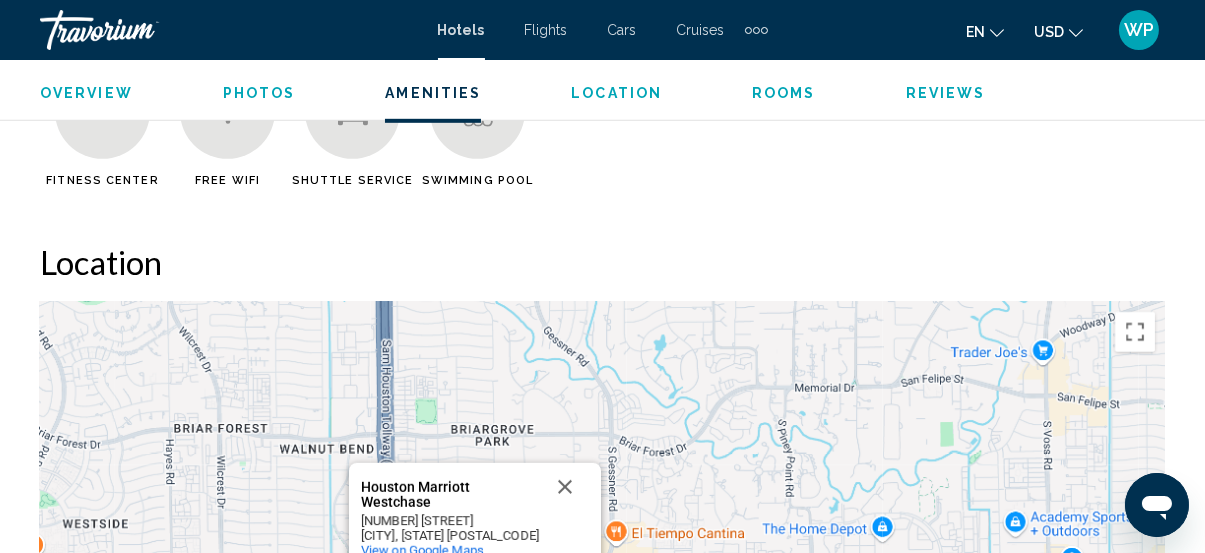 scroll, scrollTop: 2181, scrollLeft: 0, axis: vertical 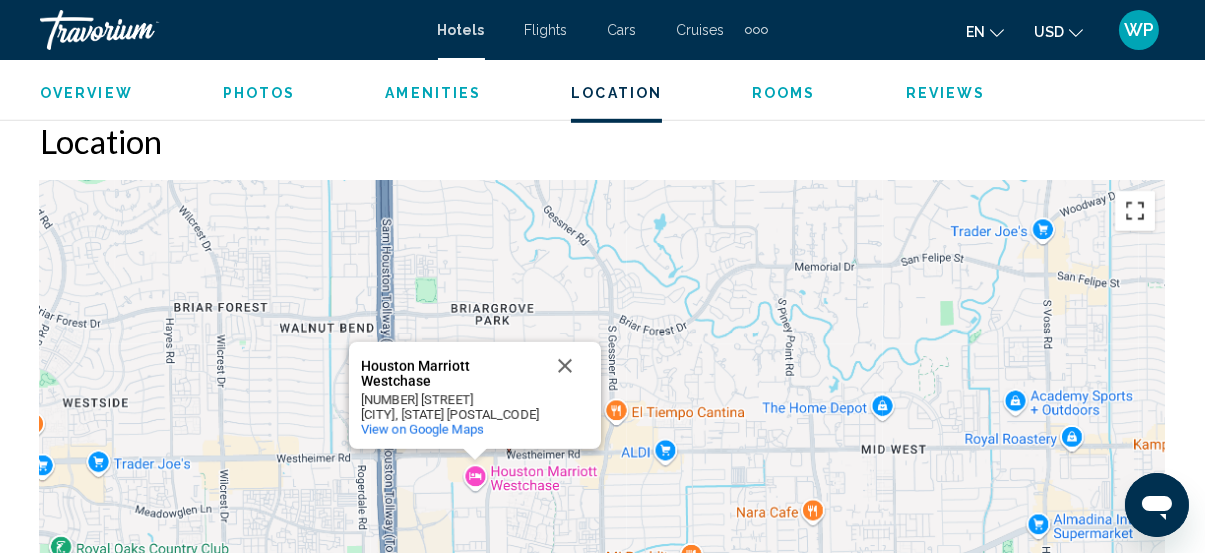 click at bounding box center [1135, 211] 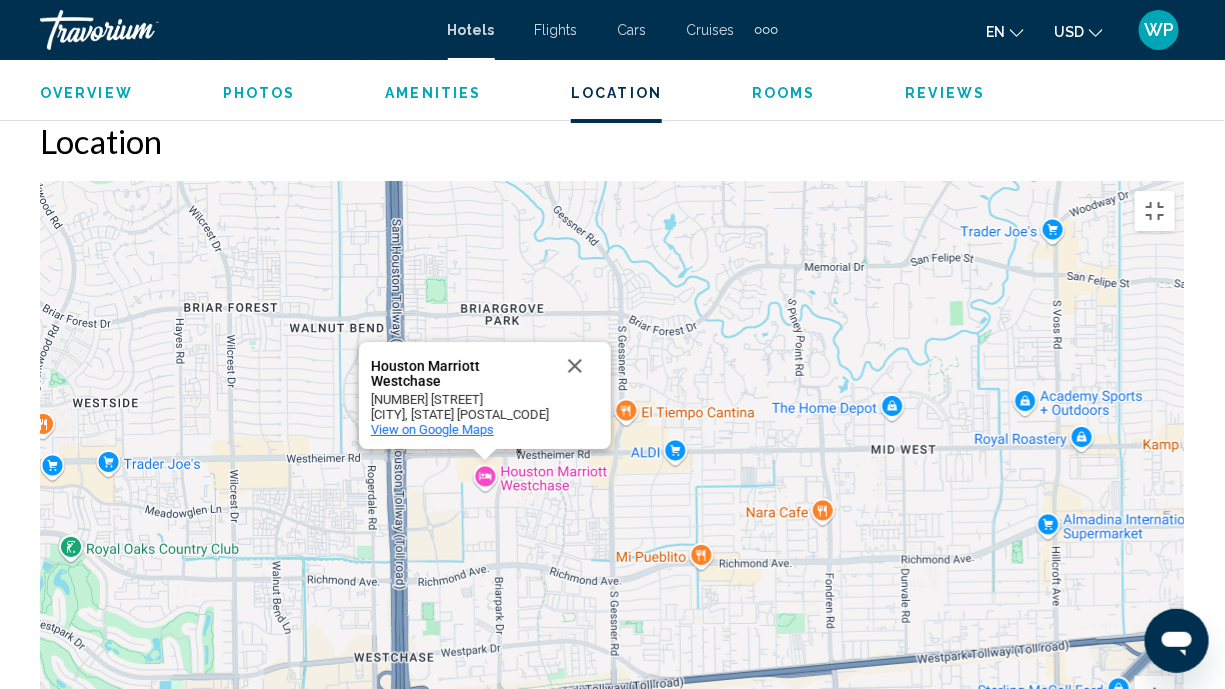 click on "View on Google Maps" at bounding box center [432, 429] 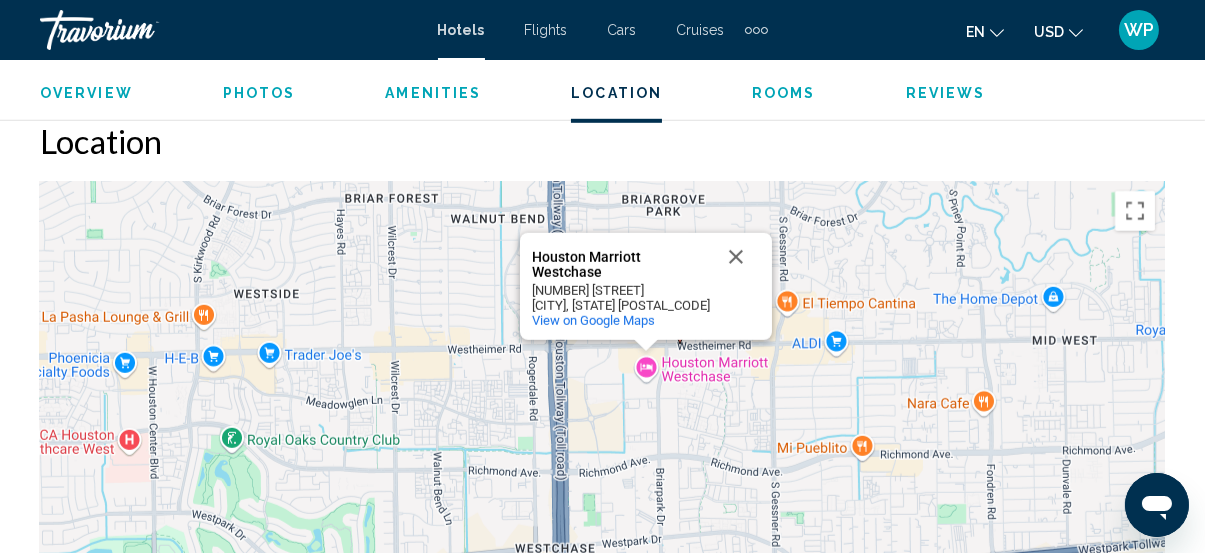 drag, startPoint x: 671, startPoint y: 366, endPoint x: 842, endPoint y: 257, distance: 202.7856 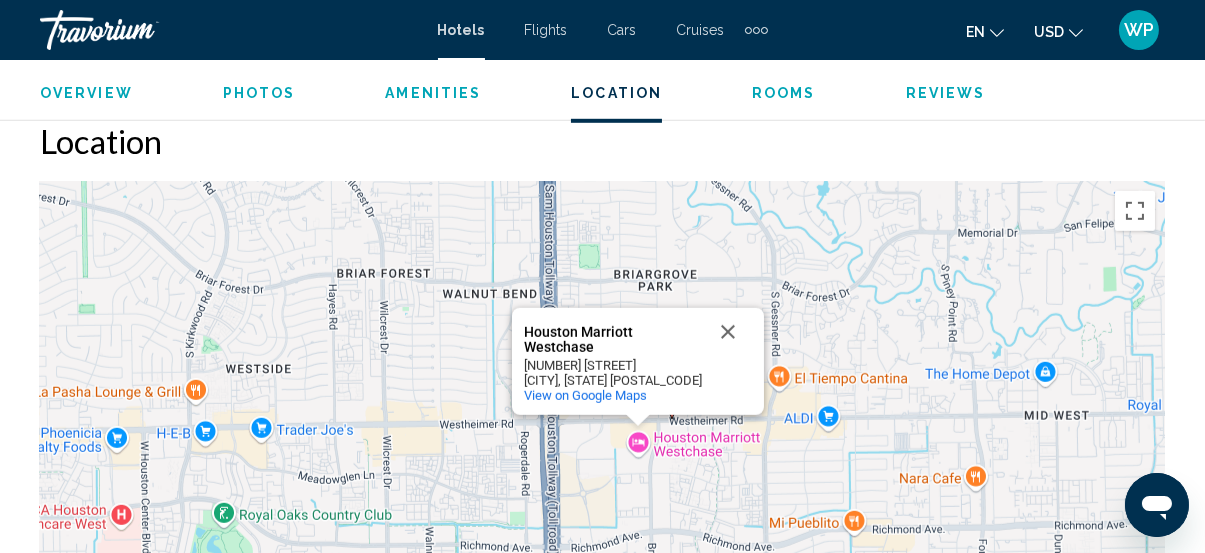 drag, startPoint x: 366, startPoint y: 326, endPoint x: 347, endPoint y: 393, distance: 69.641945 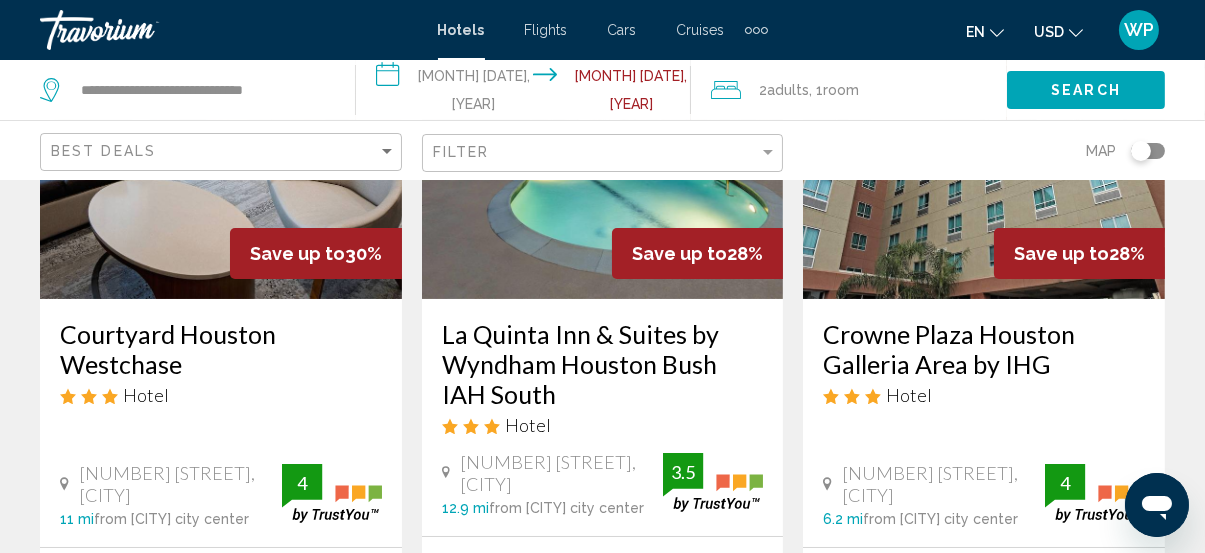 scroll, scrollTop: 181, scrollLeft: 0, axis: vertical 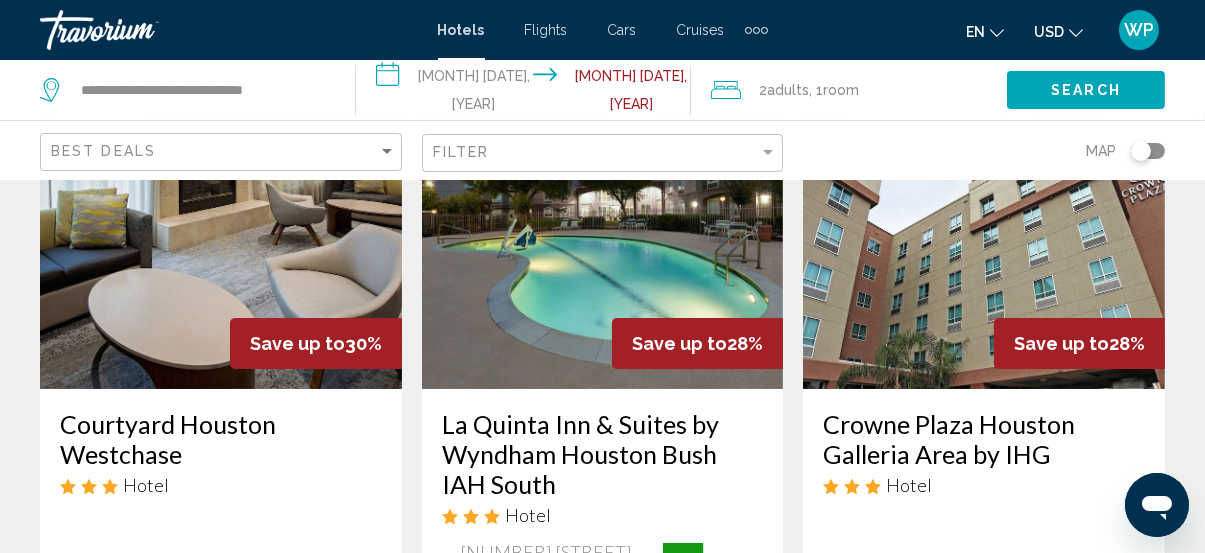 click at bounding box center [603, 229] 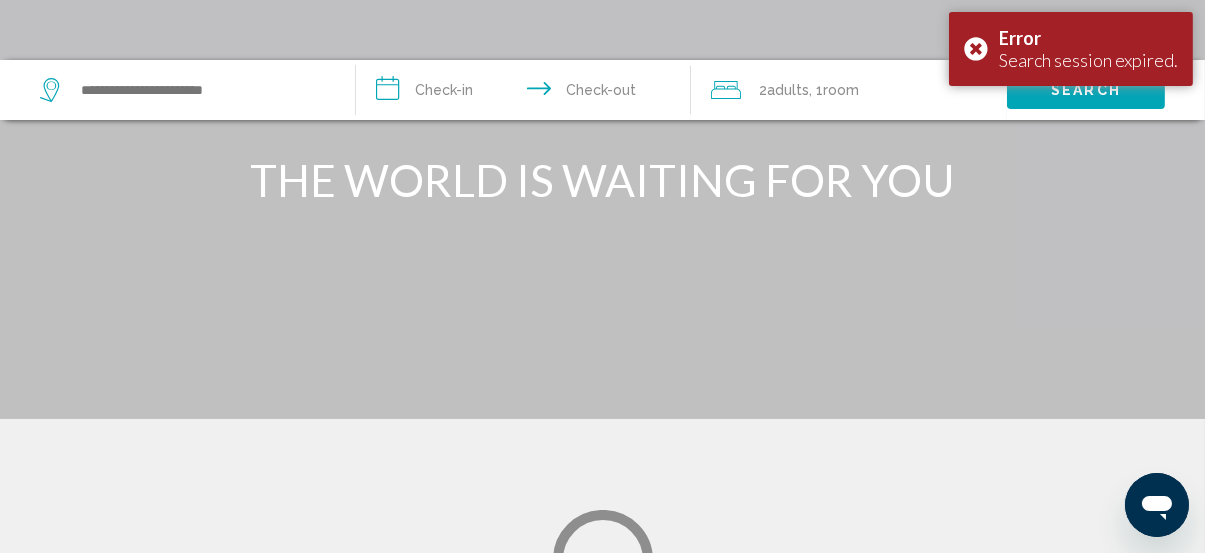 scroll, scrollTop: 0, scrollLeft: 0, axis: both 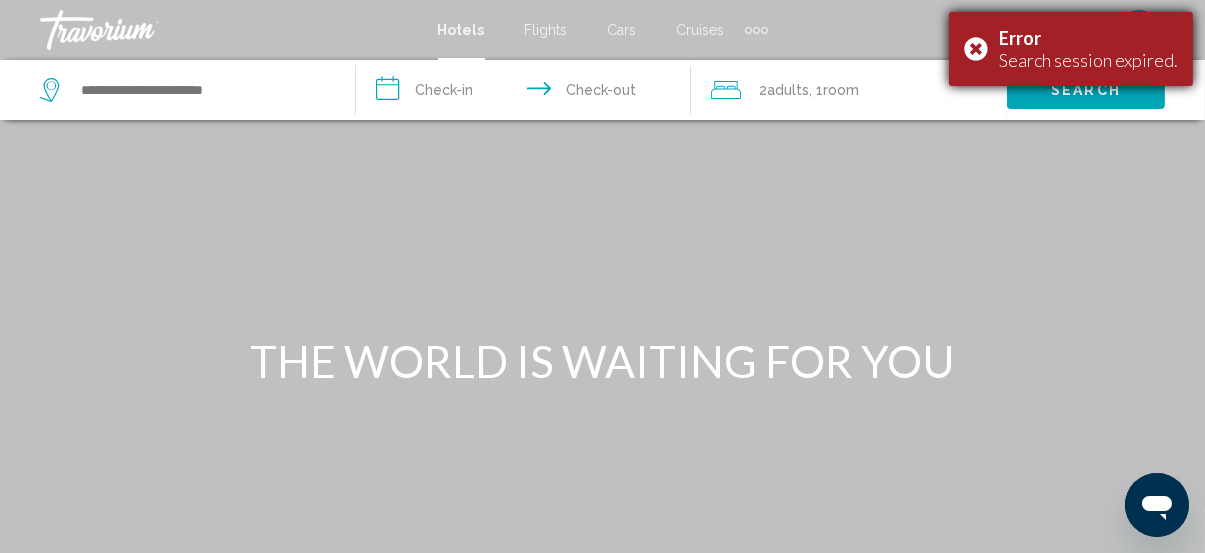 click on "Error   Search session expired." at bounding box center (1071, 49) 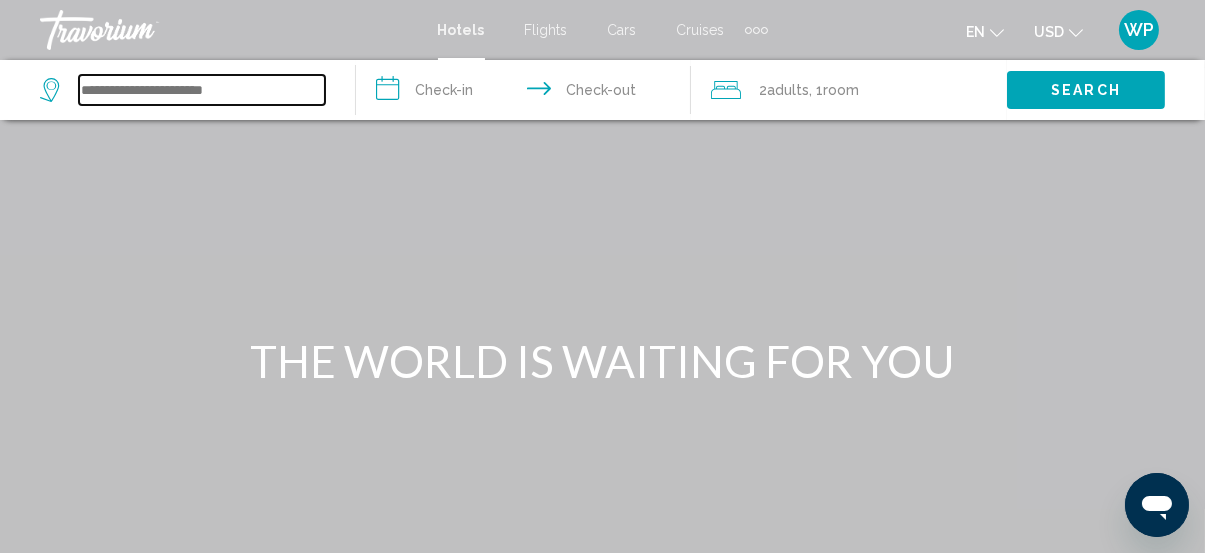 click at bounding box center [202, 90] 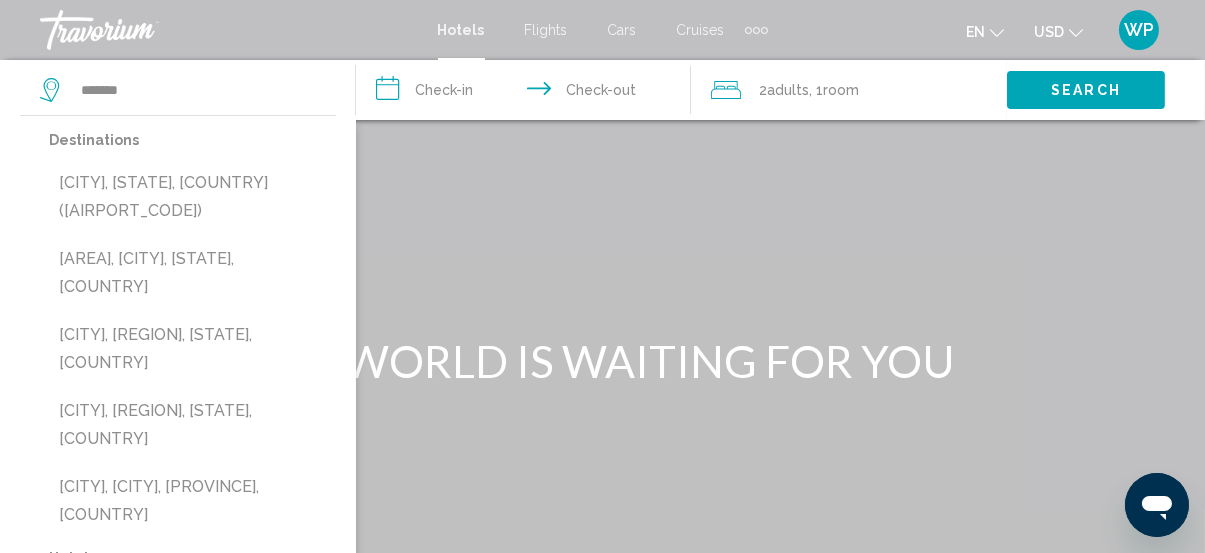 click on "[CITY], [STATE], [COUNTRY] ([AIRPORT_CODE])" at bounding box center [192, 197] 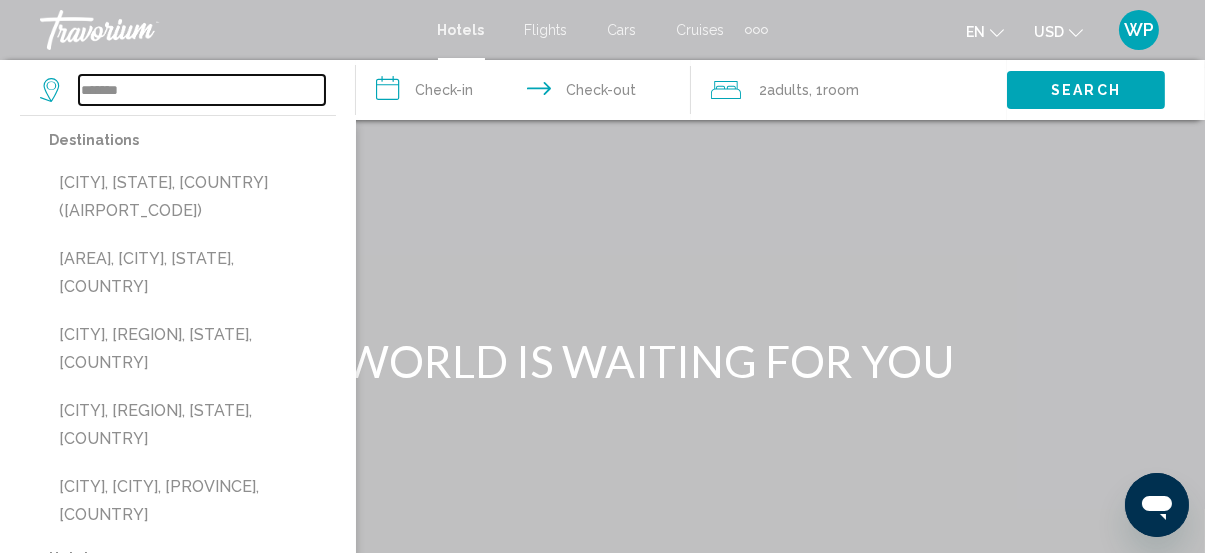 type on "**********" 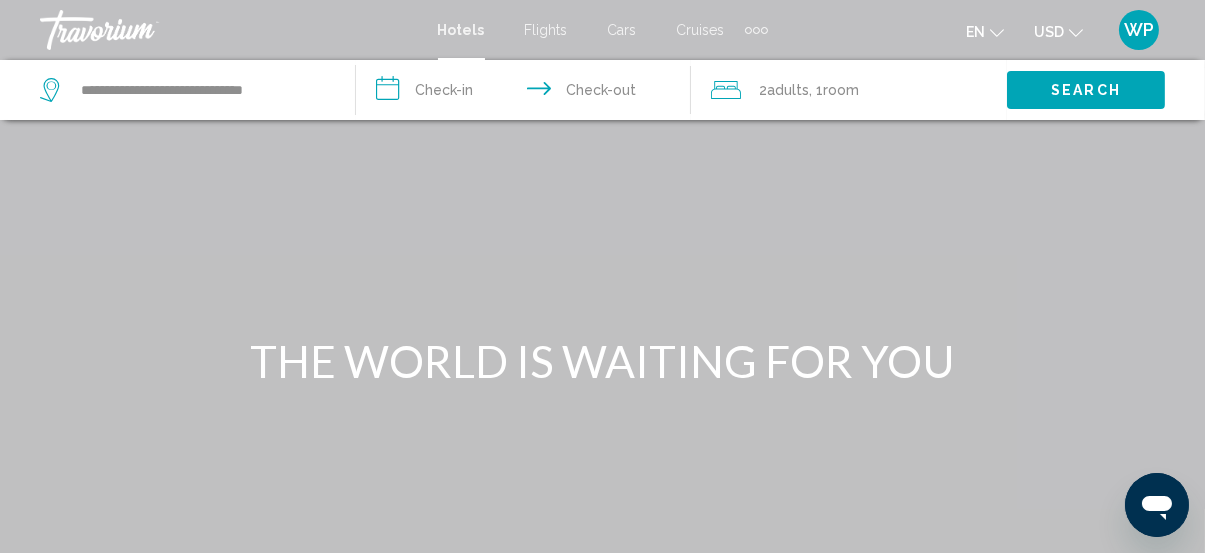 click on "**********" at bounding box center [528, 93] 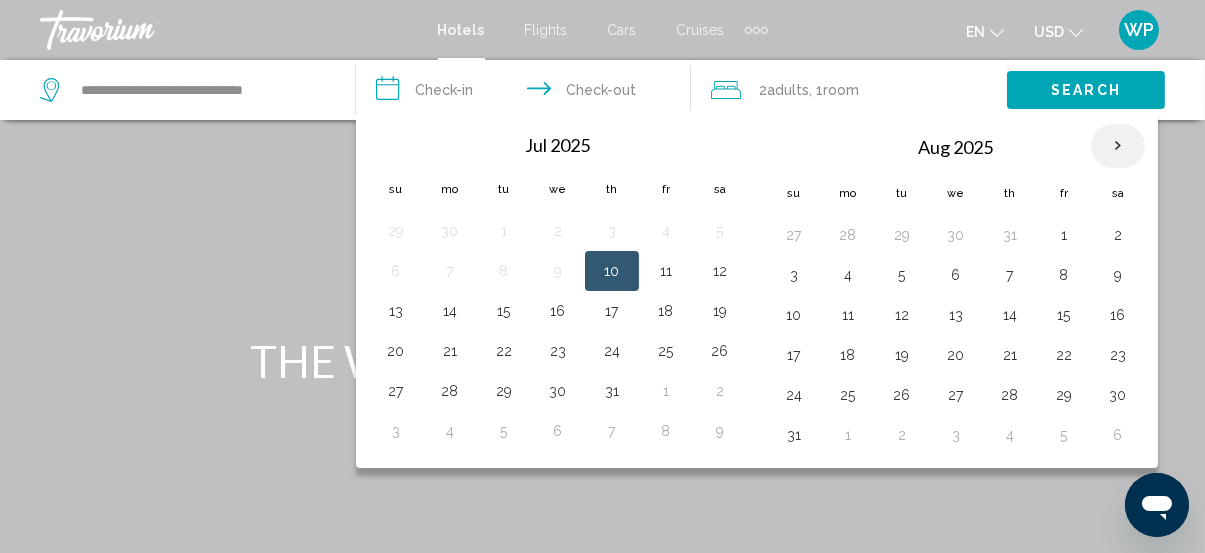 click at bounding box center [1118, 146] 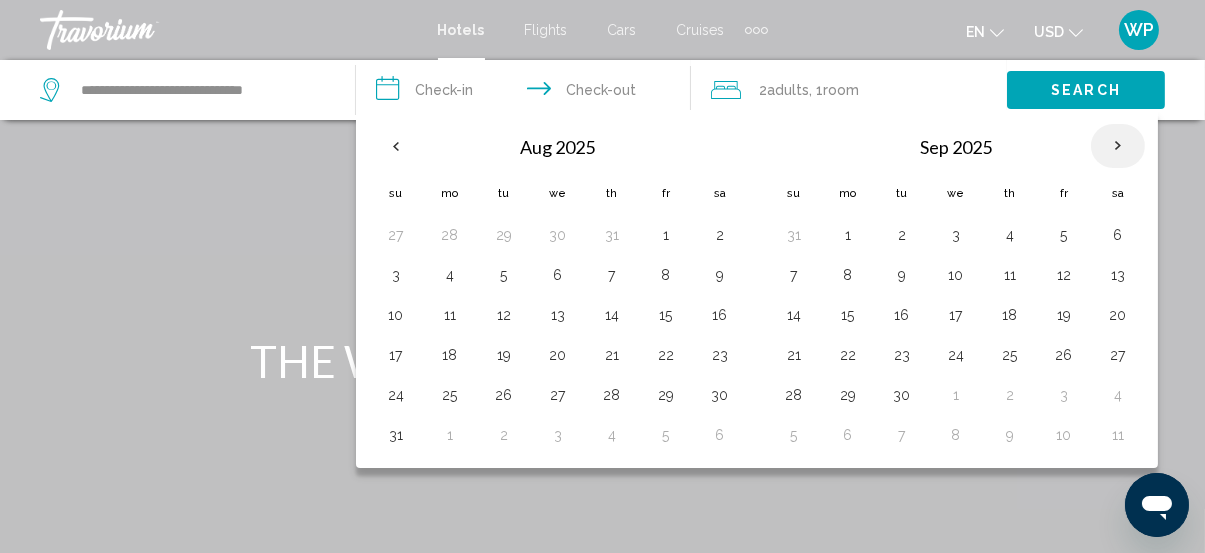 click at bounding box center (1118, 146) 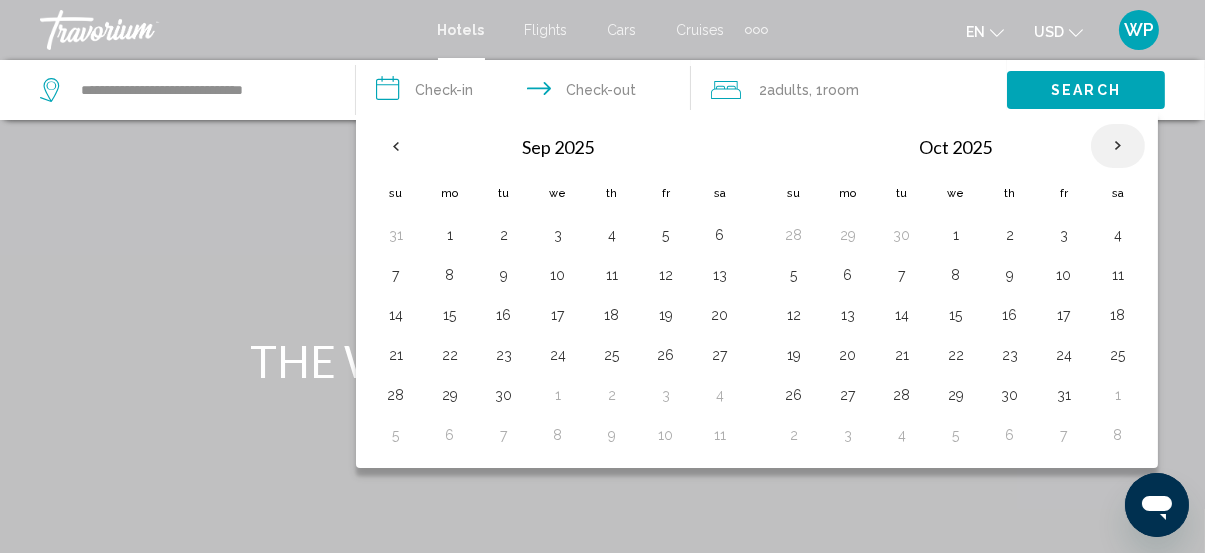 click at bounding box center (1118, 146) 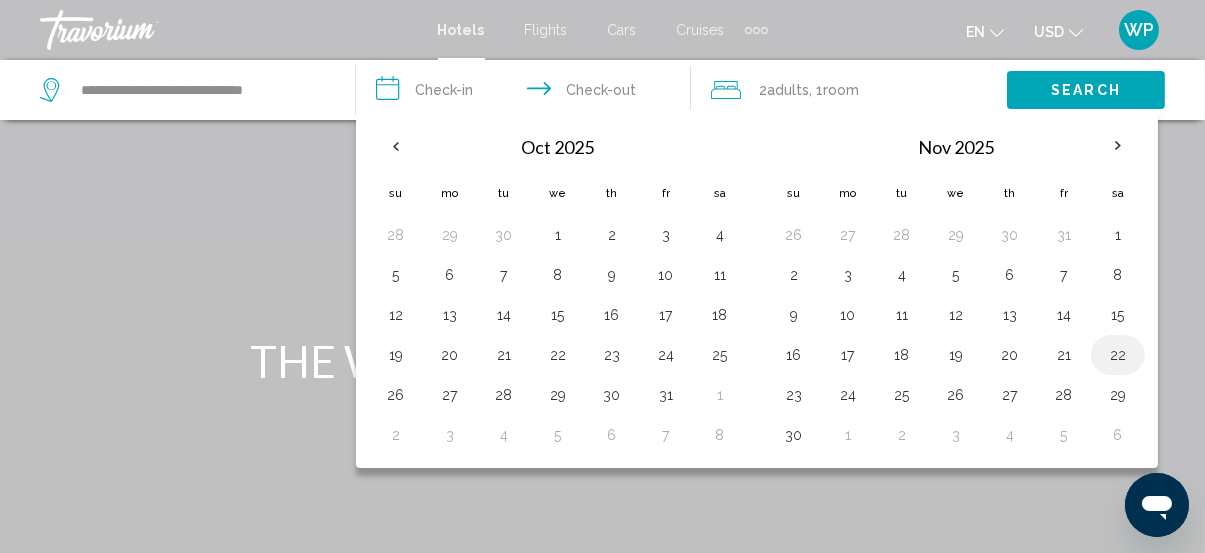 click on "22" at bounding box center [1118, 355] 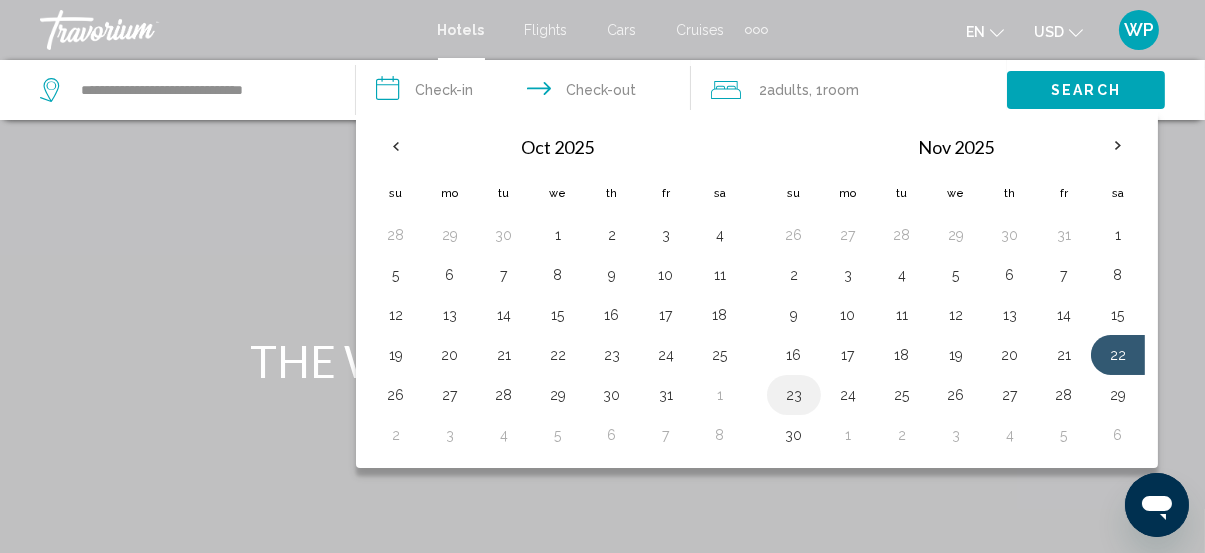 click on "23" at bounding box center [794, 395] 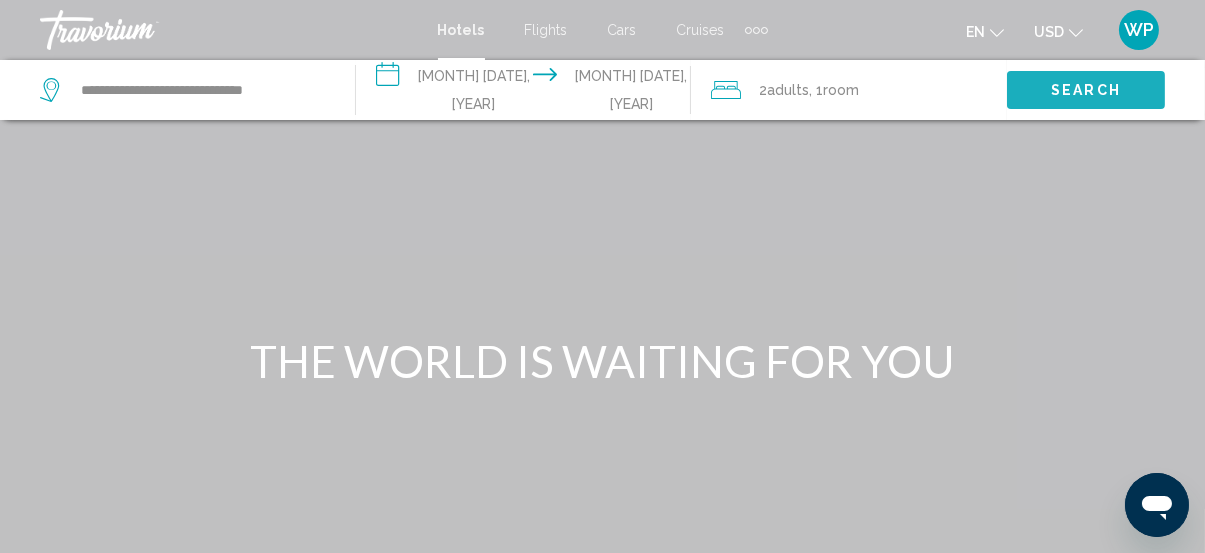 click on "Search" at bounding box center (1086, 89) 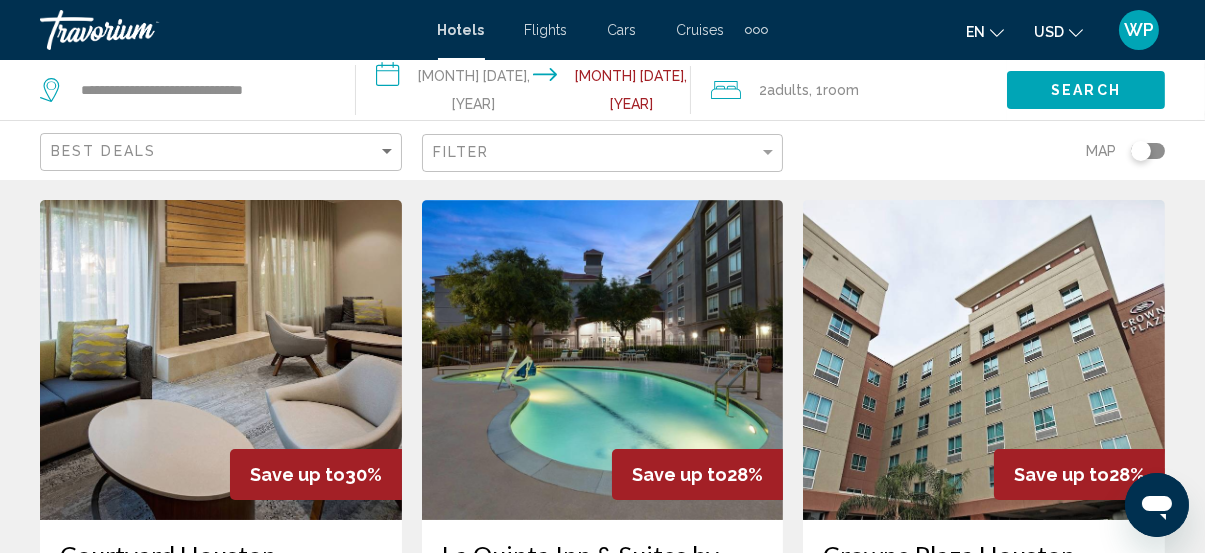 scroll, scrollTop: 91, scrollLeft: 0, axis: vertical 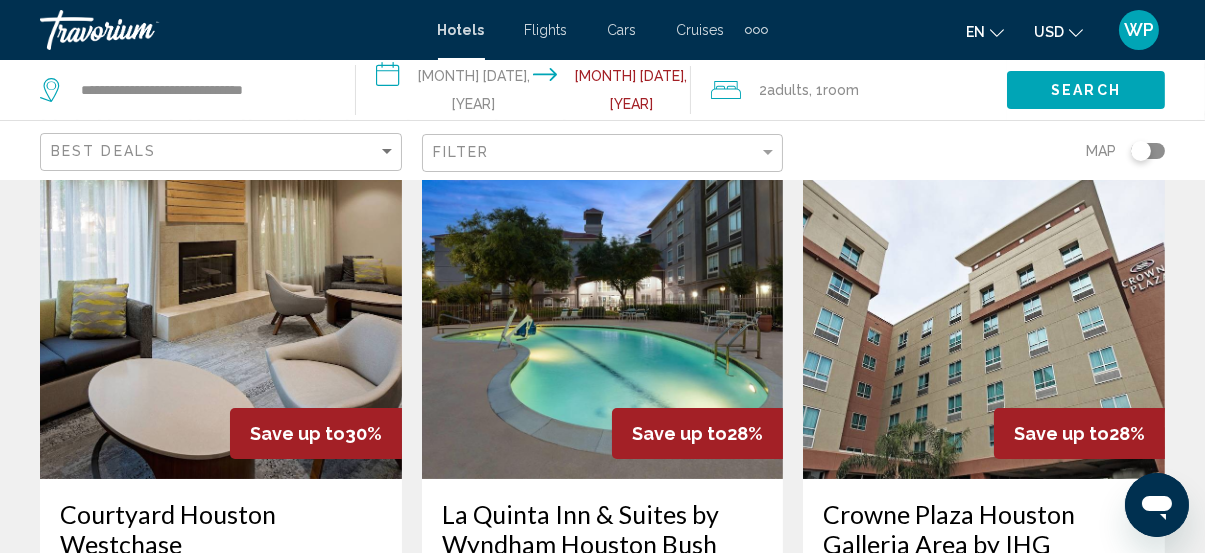 click at bounding box center (603, 319) 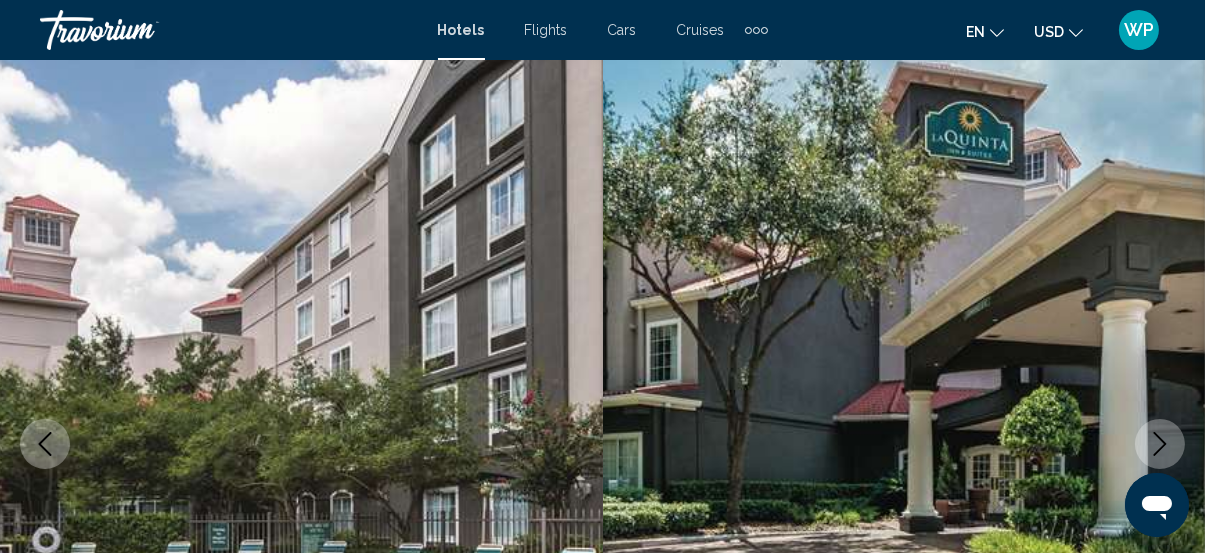 scroll, scrollTop: 258, scrollLeft: 0, axis: vertical 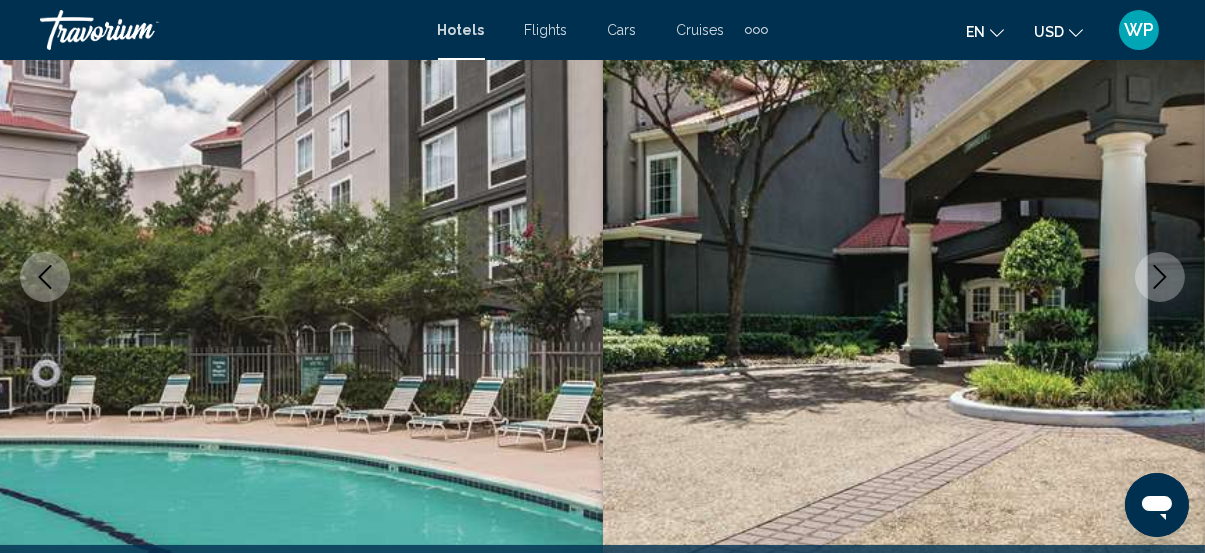 click 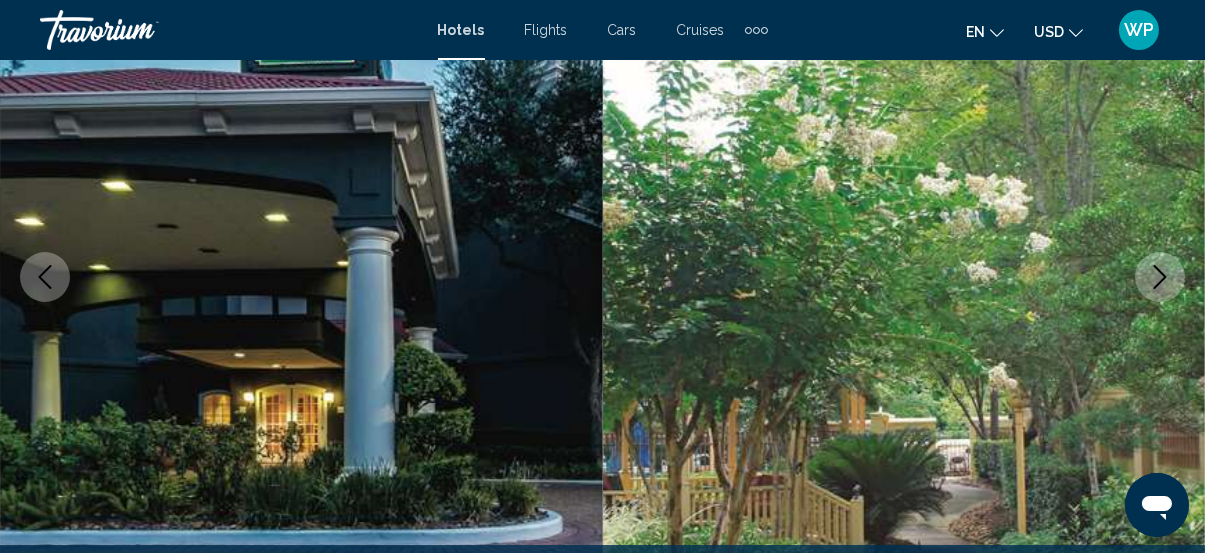 click 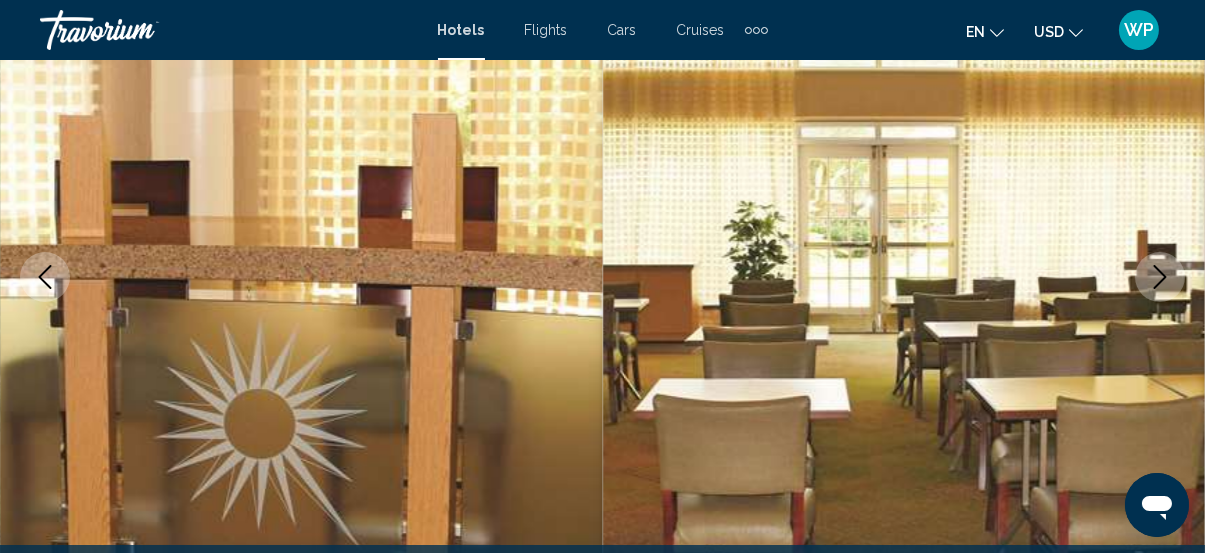 click 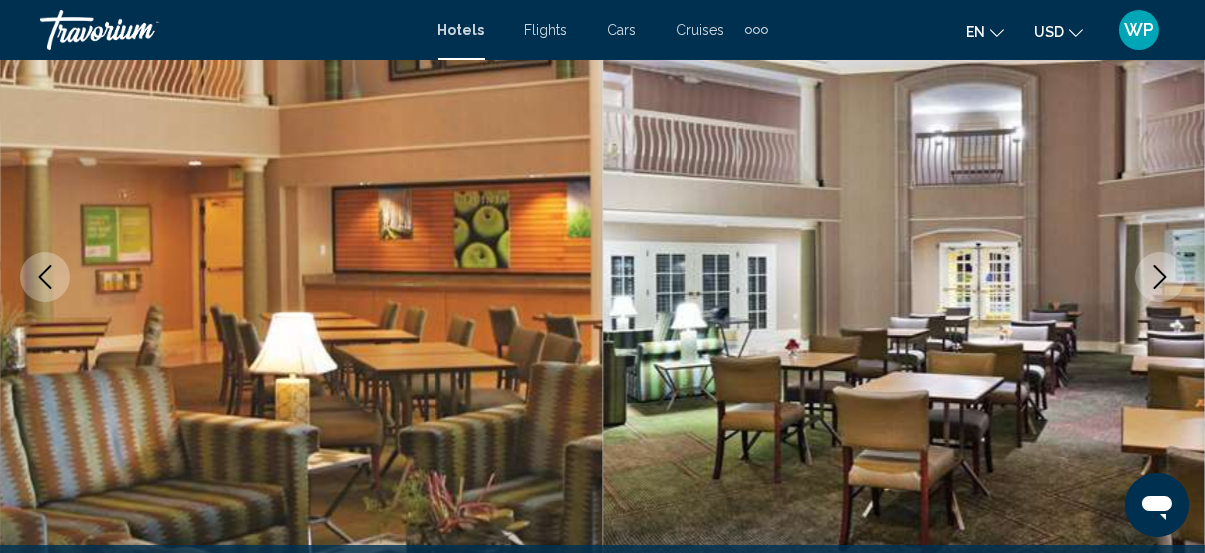click 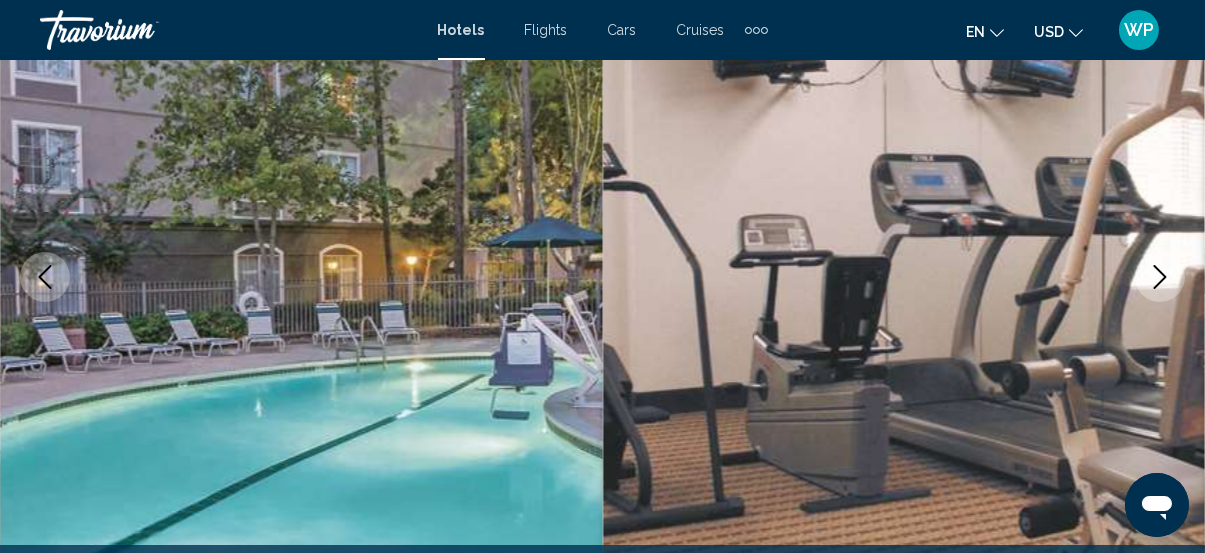 click 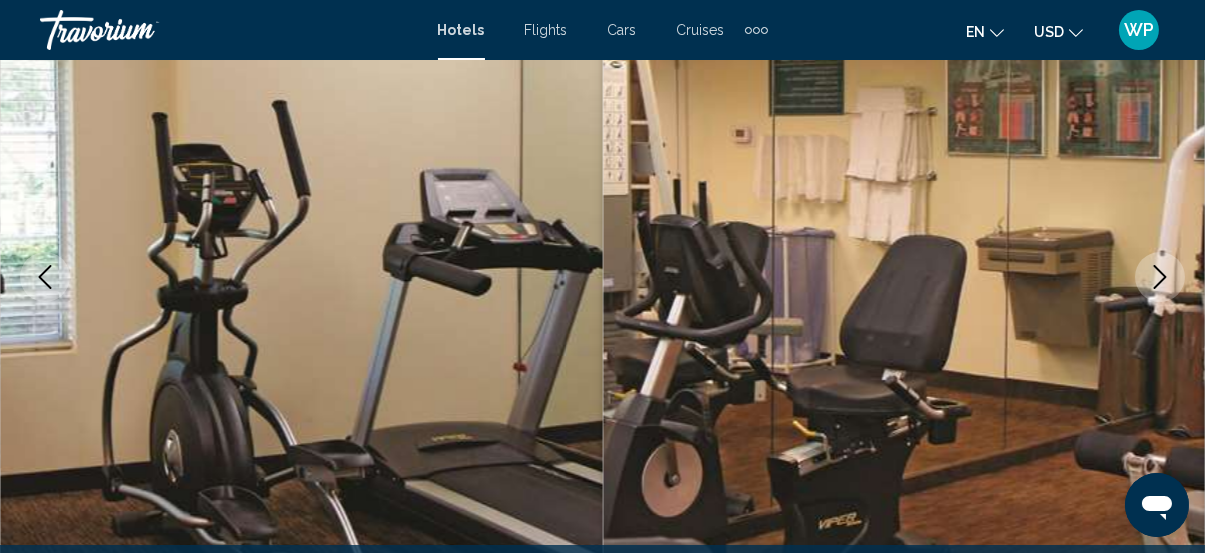 click 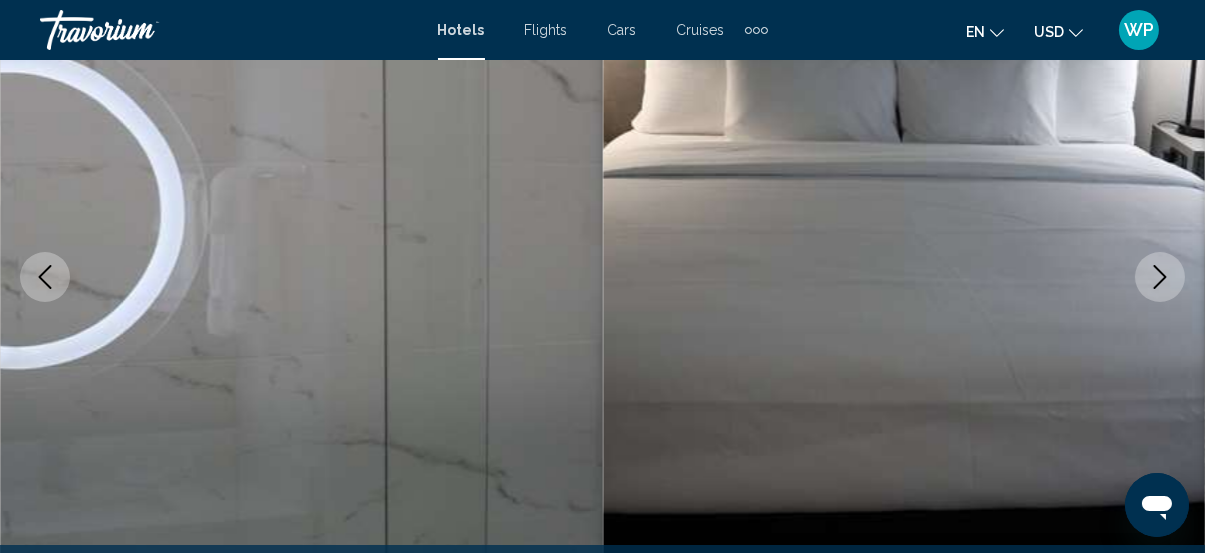 click 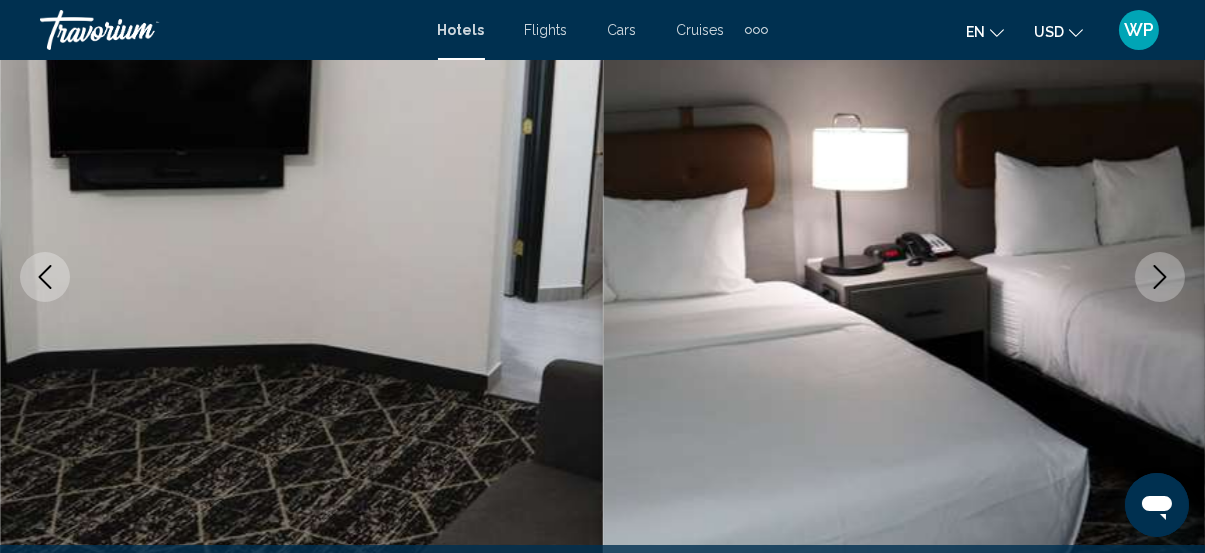 click 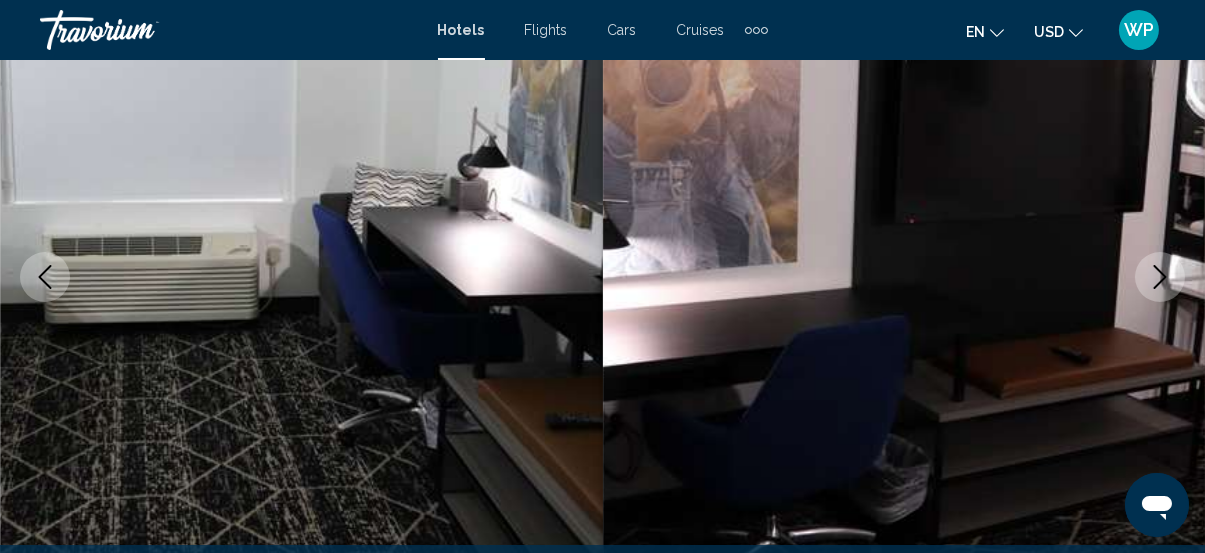 click 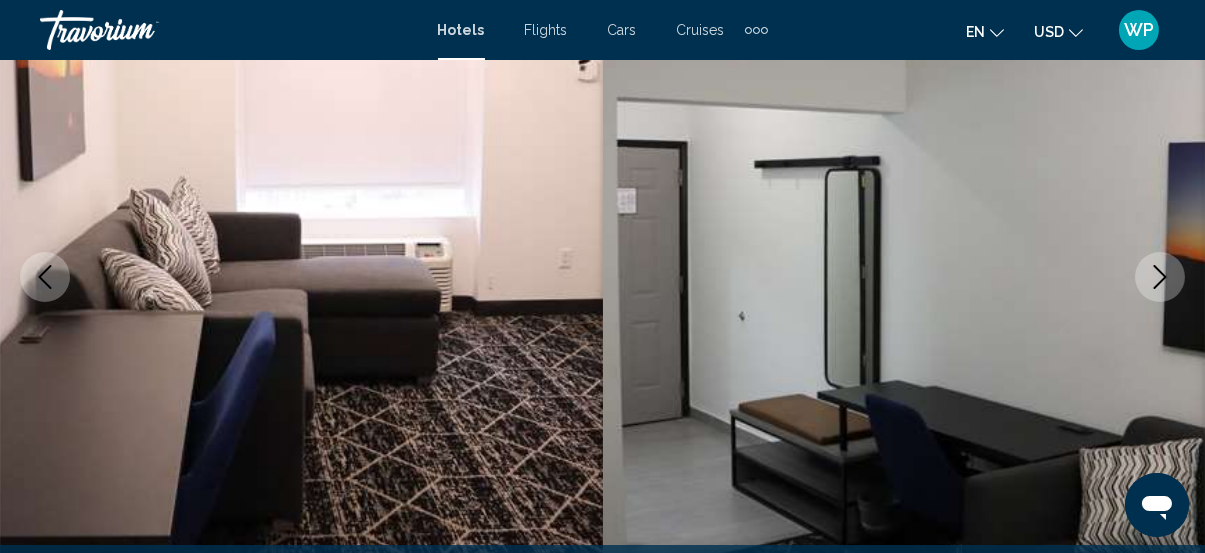 click 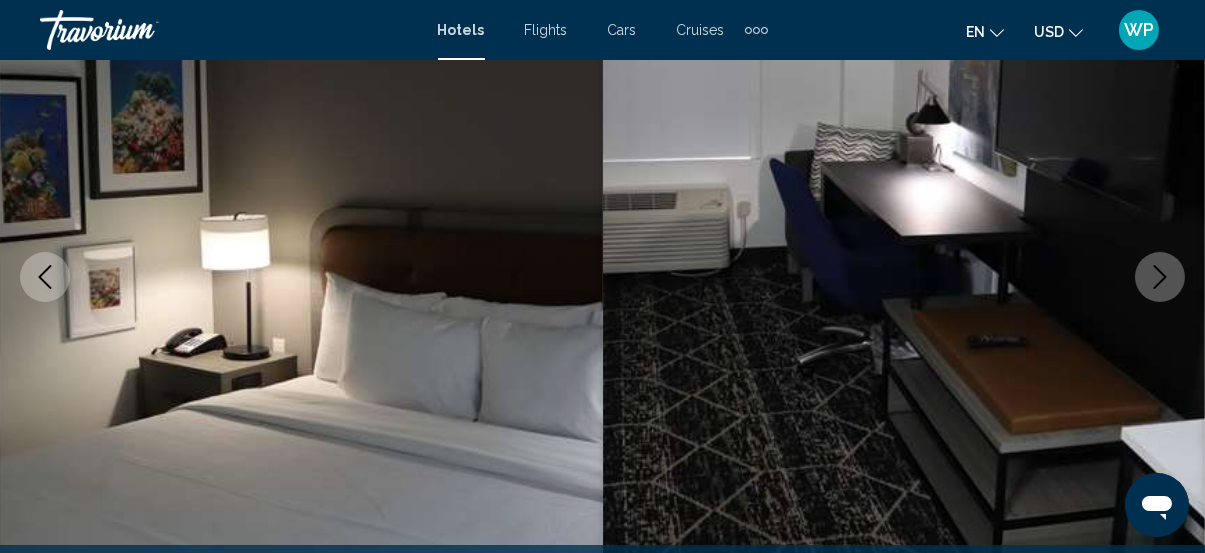 click 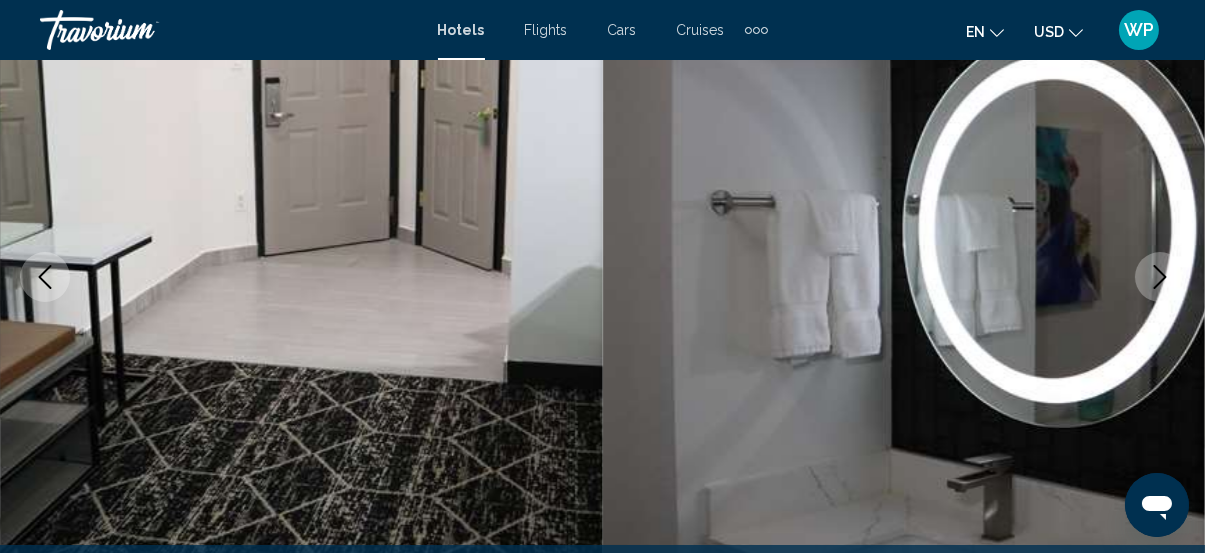 click 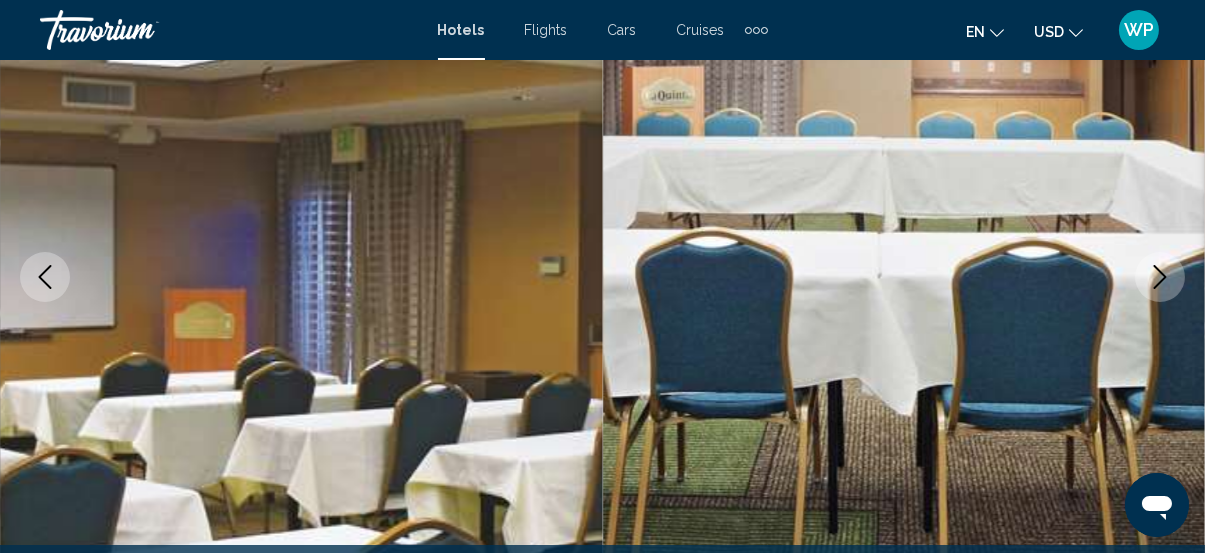 click 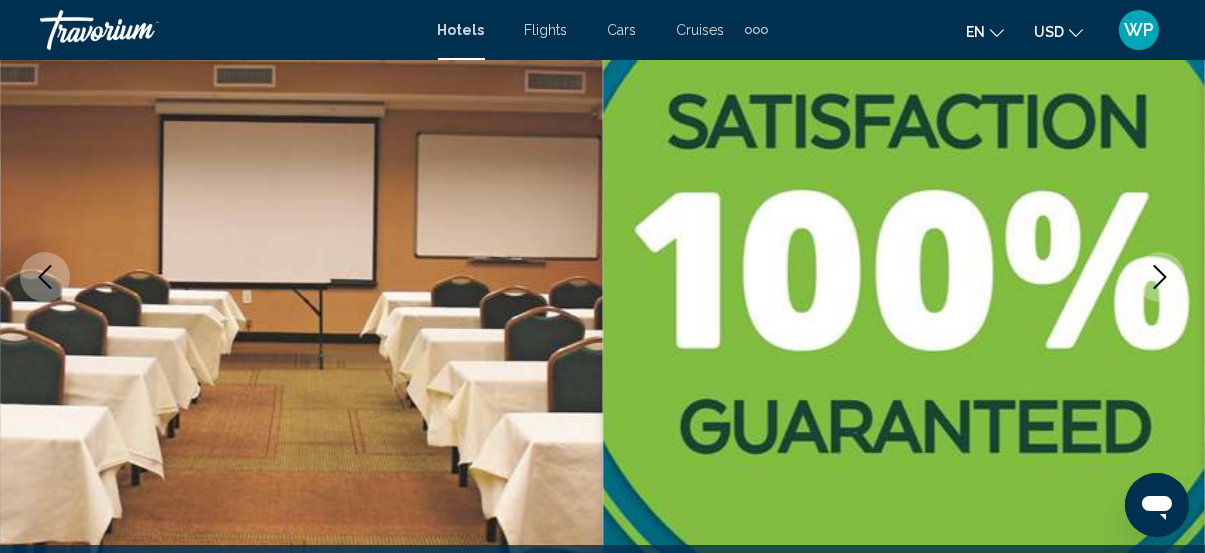 click 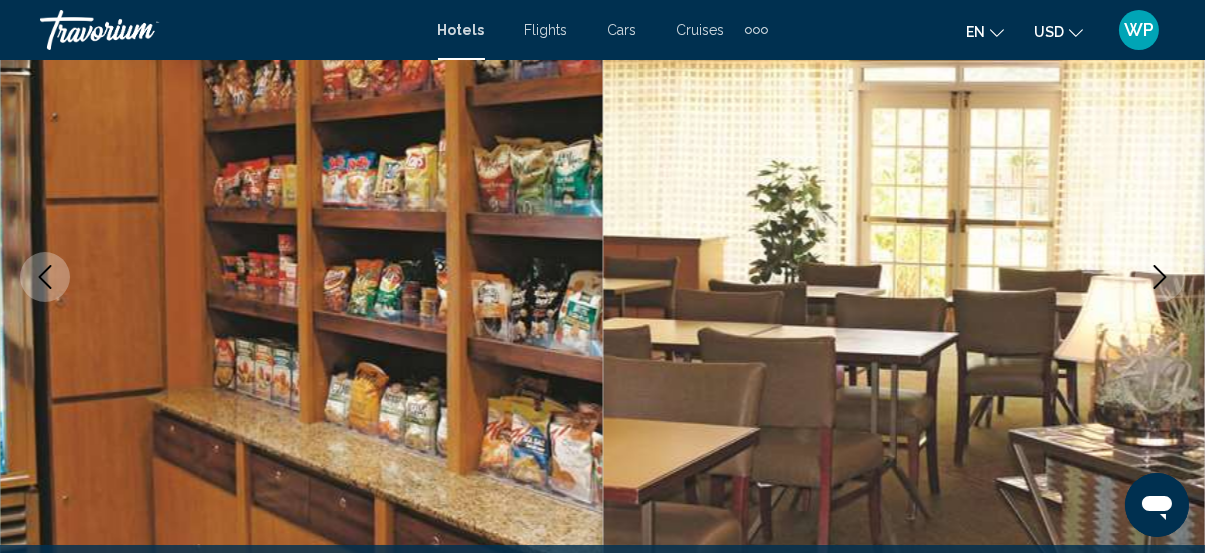 click 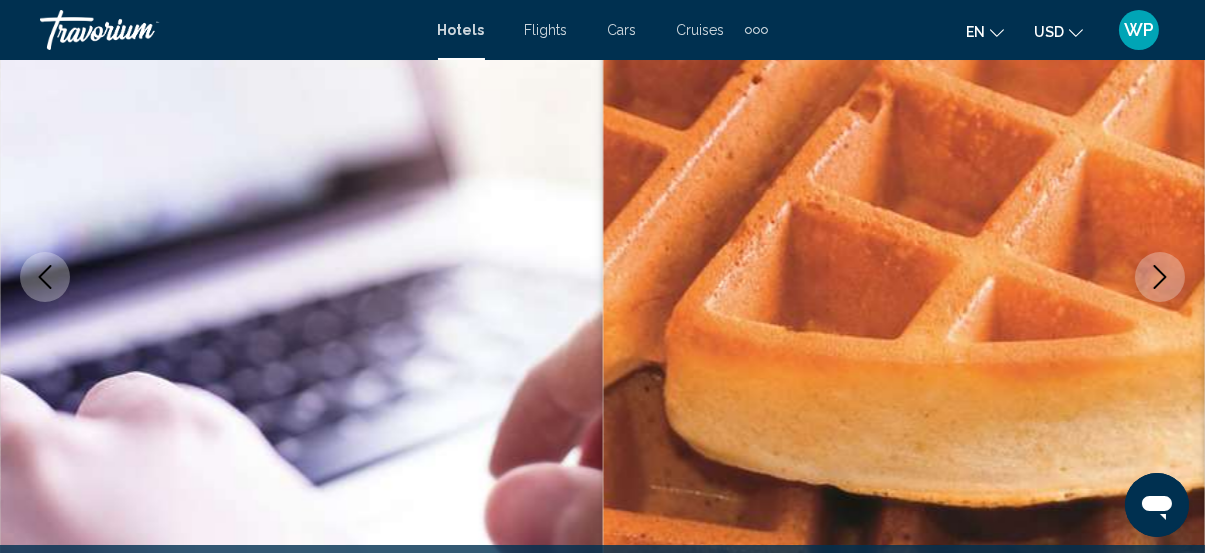 click 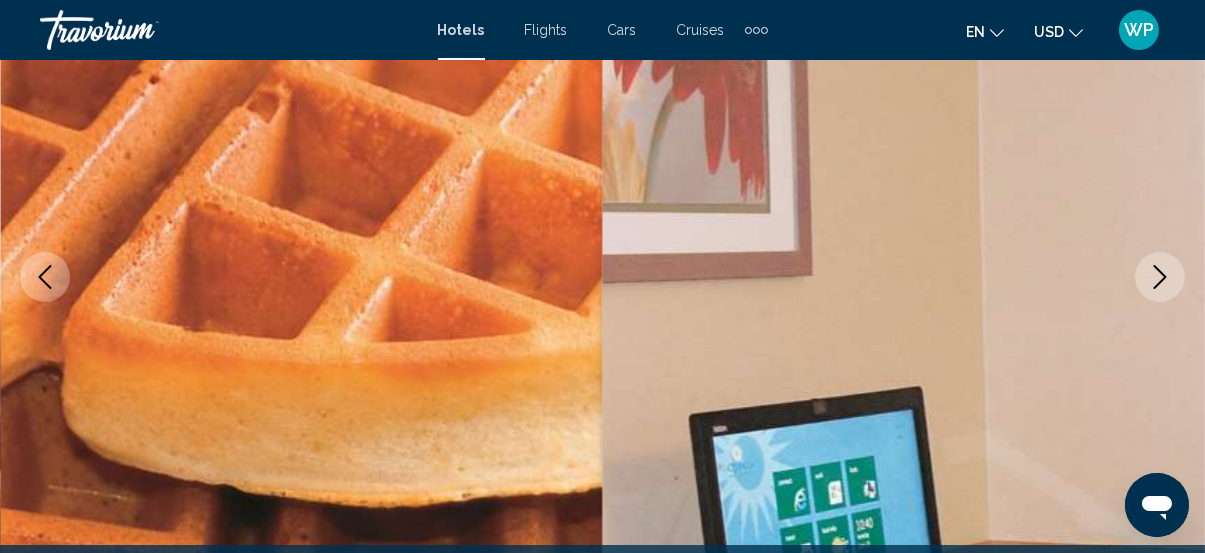 click 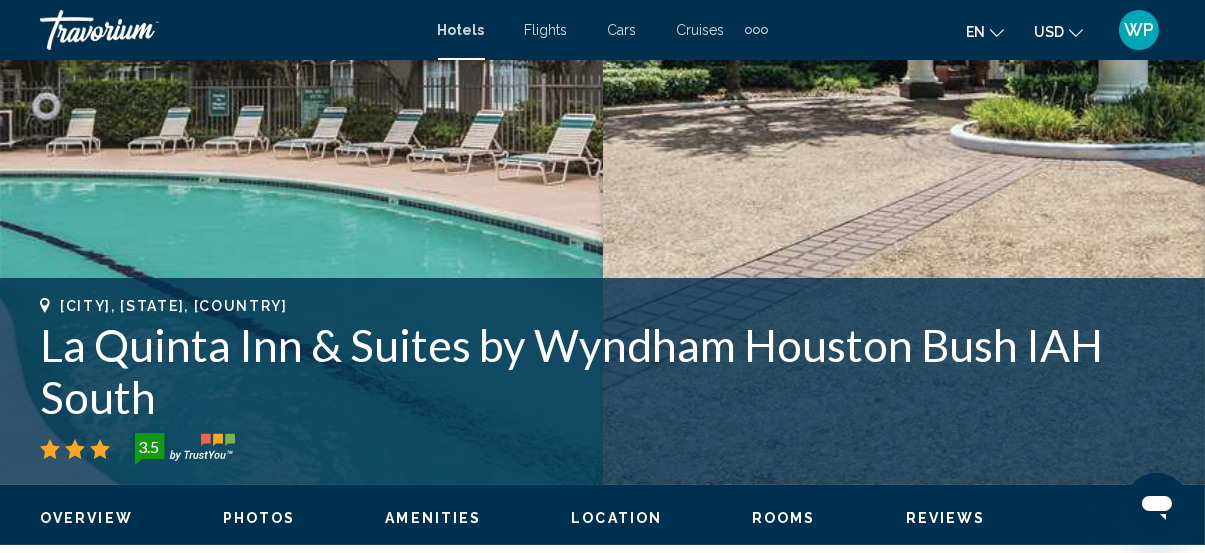 scroll, scrollTop: 530, scrollLeft: 0, axis: vertical 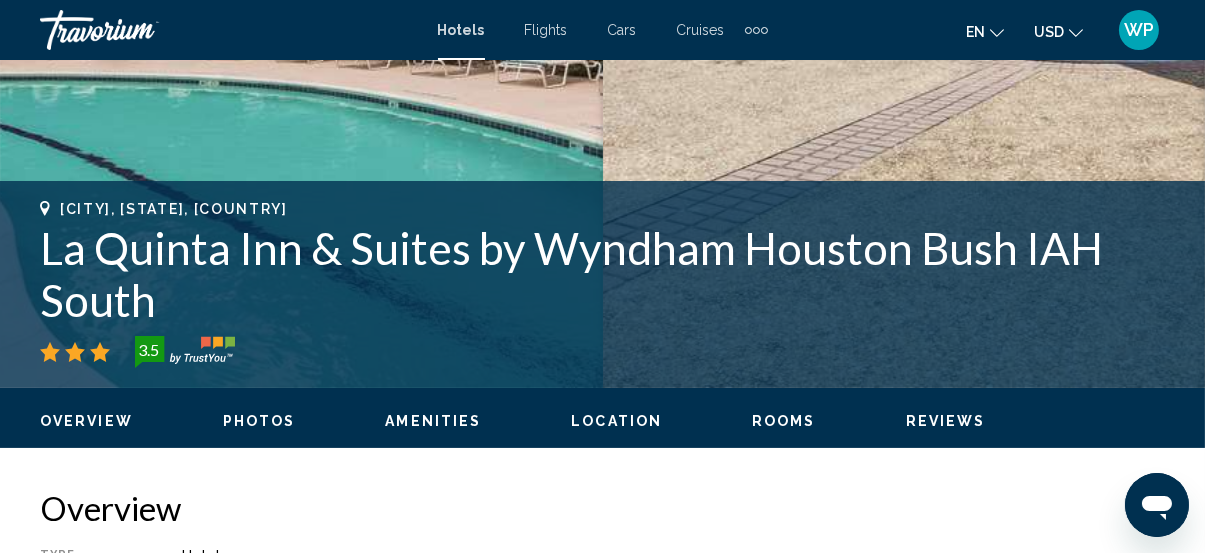 click on "Location" at bounding box center [616, 421] 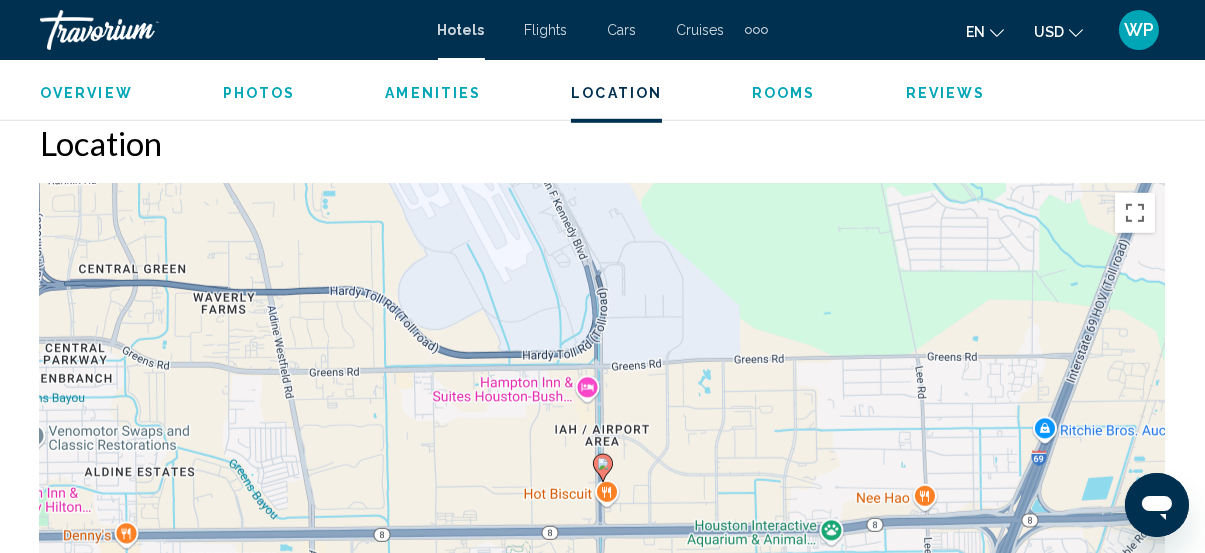 scroll, scrollTop: 2181, scrollLeft: 0, axis: vertical 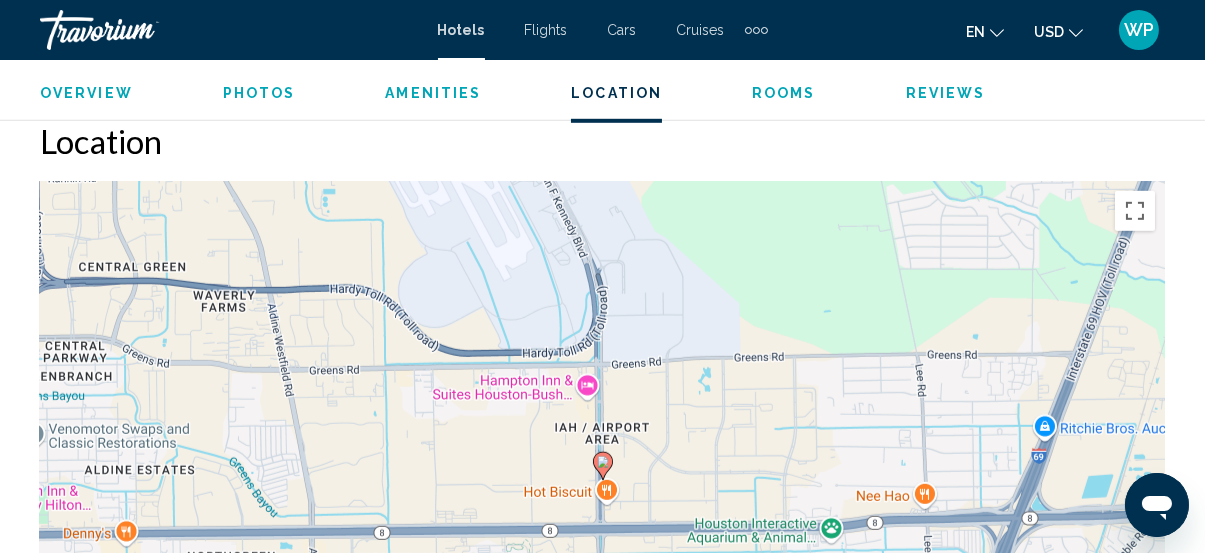 click on "To navigate, press the arrow keys. To activate drag with keyboard, press Alt + Enter. Once in keyboard drag state, use the arrow keys to move the marker. To complete the drag, press the Enter key. To cancel, press Escape." at bounding box center (602, 481) 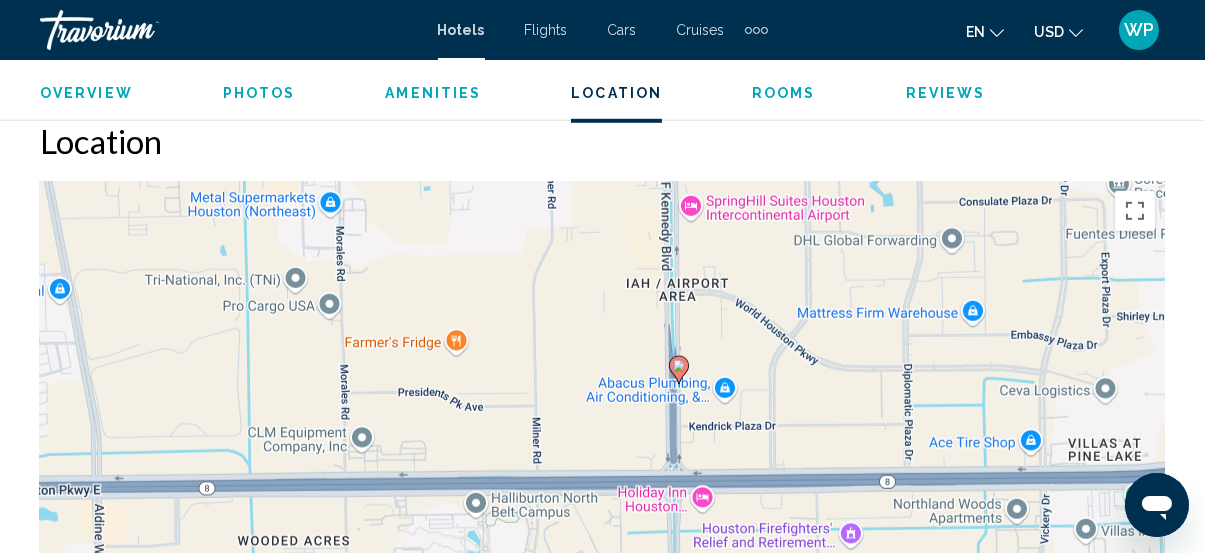 drag, startPoint x: 592, startPoint y: 408, endPoint x: 771, endPoint y: 262, distance: 230.99135 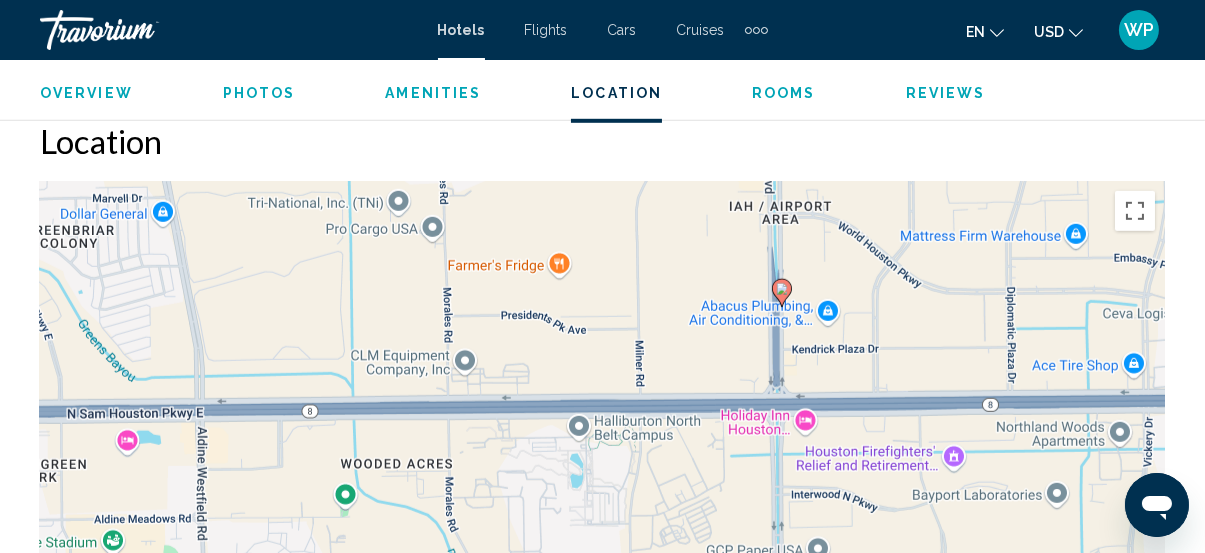drag, startPoint x: 820, startPoint y: 422, endPoint x: 943, endPoint y: 346, distance: 144.58562 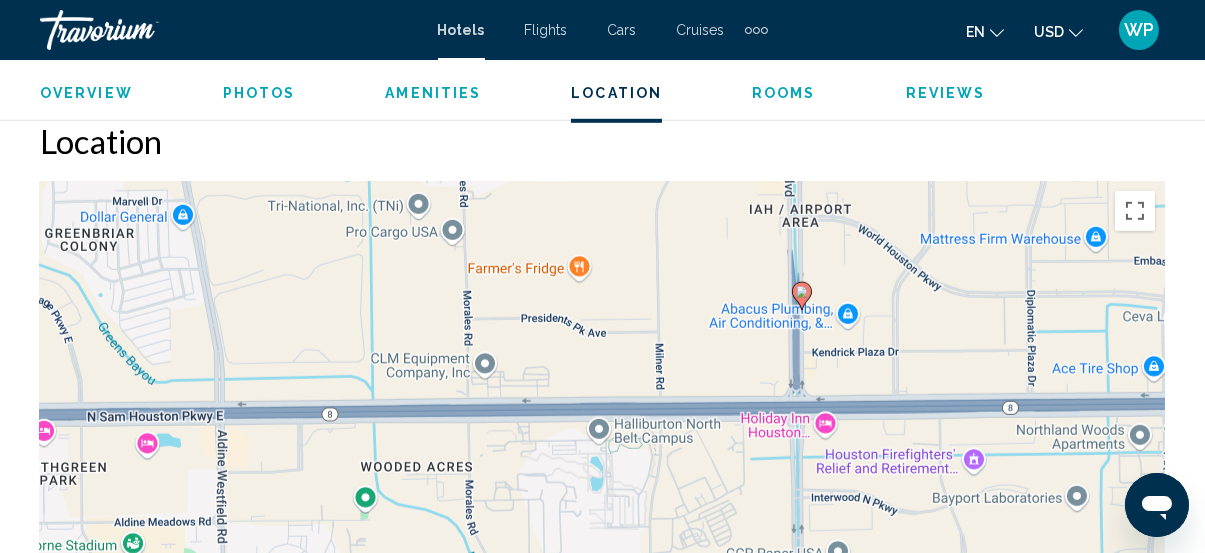 click on "To navigate, press the arrow keys. To activate drag with keyboard, press Alt + Enter. Once in keyboard drag state, use the arrow keys to move the marker. To complete the drag, press the Enter key. To cancel, press Escape." at bounding box center [602, 481] 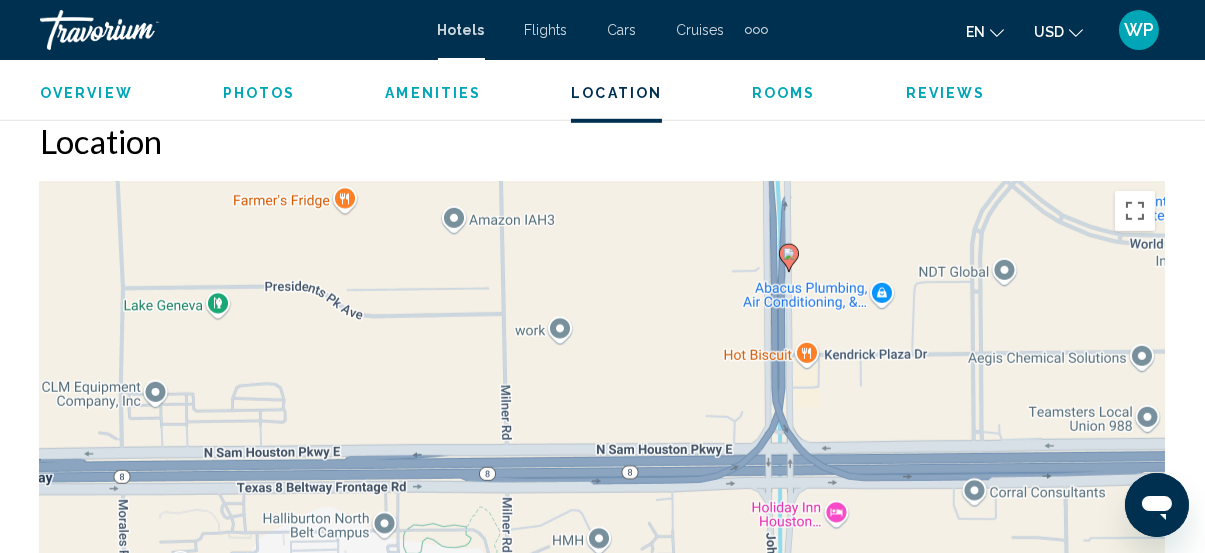 drag, startPoint x: 739, startPoint y: 380, endPoint x: 617, endPoint y: 277, distance: 159.66527 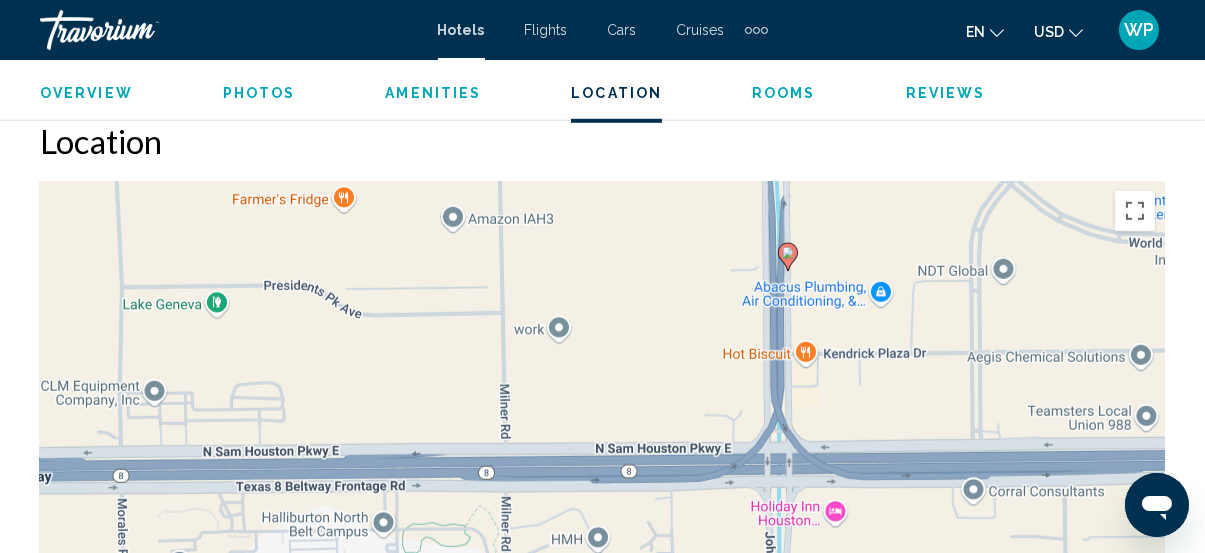 click on "To navigate, press the arrow keys. To activate drag with keyboard, press Alt + Enter. Once in keyboard drag state, use the arrow keys to move the marker. To complete the drag, press the Enter key. To cancel, press Escape." at bounding box center (602, 481) 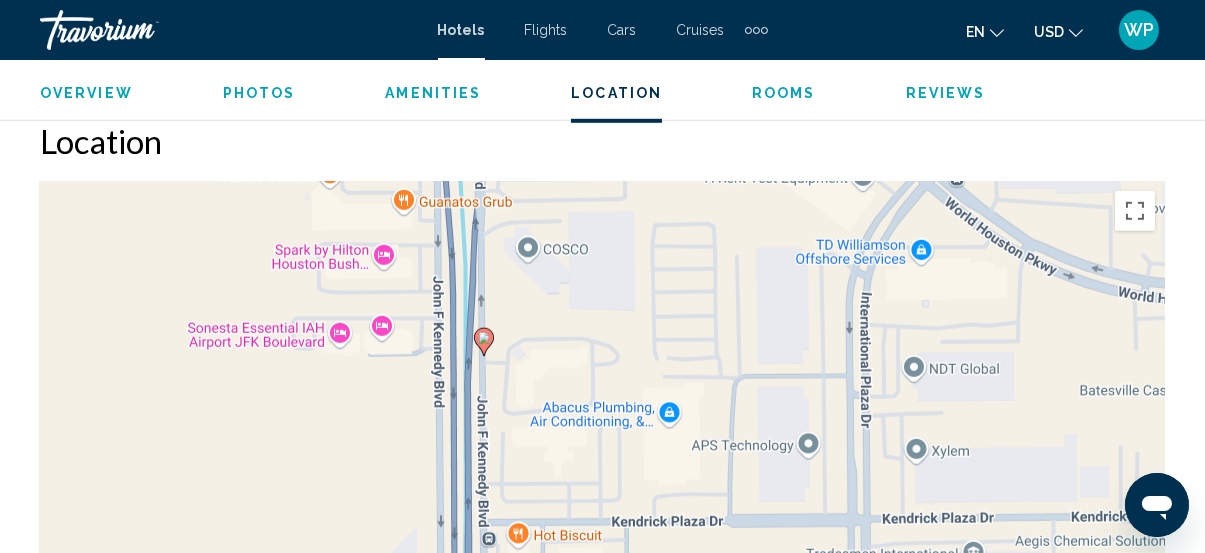 drag, startPoint x: 786, startPoint y: 307, endPoint x: 309, endPoint y: 402, distance: 486.36816 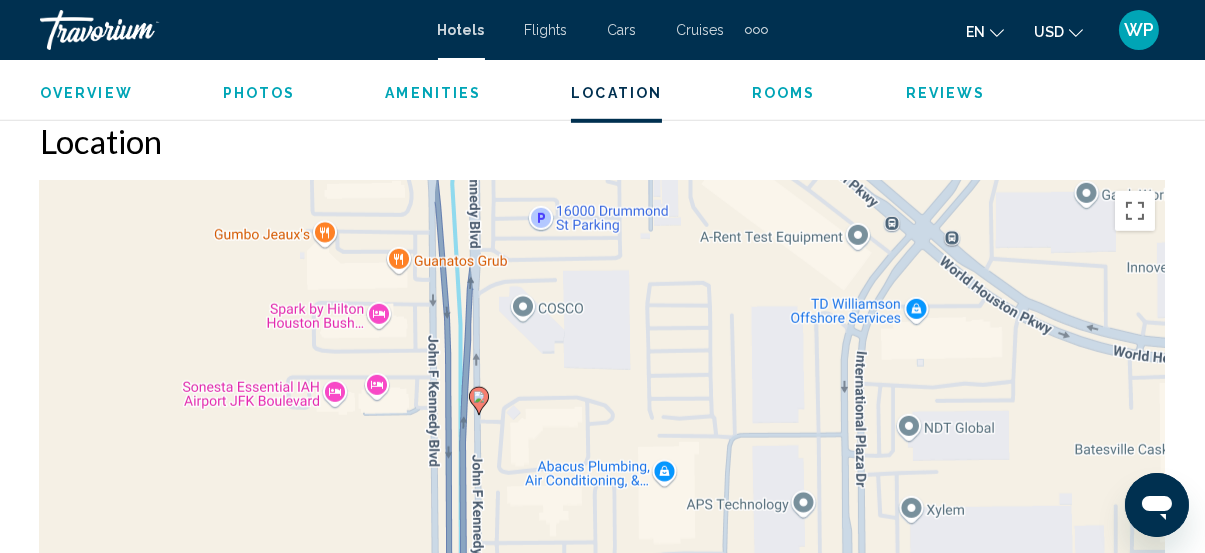 drag, startPoint x: 656, startPoint y: 344, endPoint x: 655, endPoint y: 401, distance: 57.00877 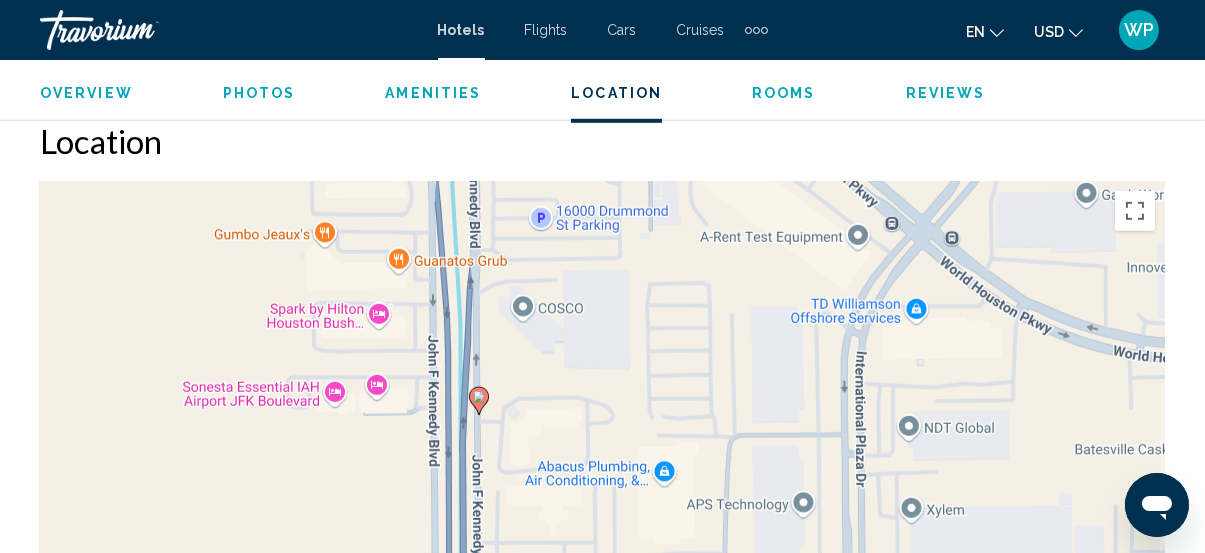 click on "To navigate, press the arrow keys. To activate drag with keyboard, press Alt + Enter. Once in keyboard drag state, use the arrow keys to move the marker. To complete the drag, press the Enter key. To cancel, press Escape." at bounding box center (602, 481) 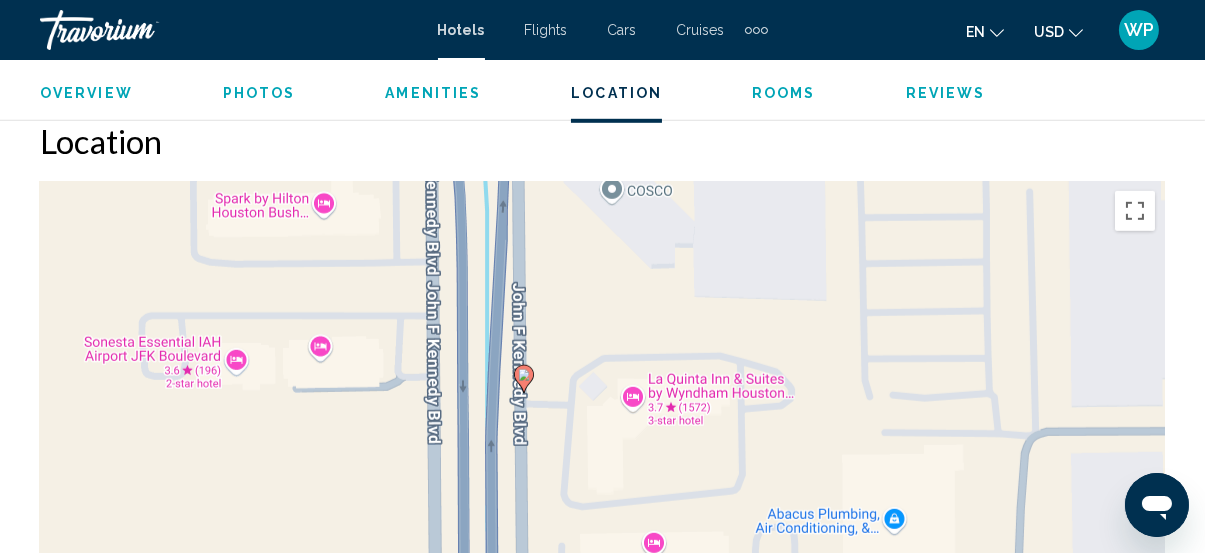 drag, startPoint x: 559, startPoint y: 484, endPoint x: 784, endPoint y: 442, distance: 228.88643 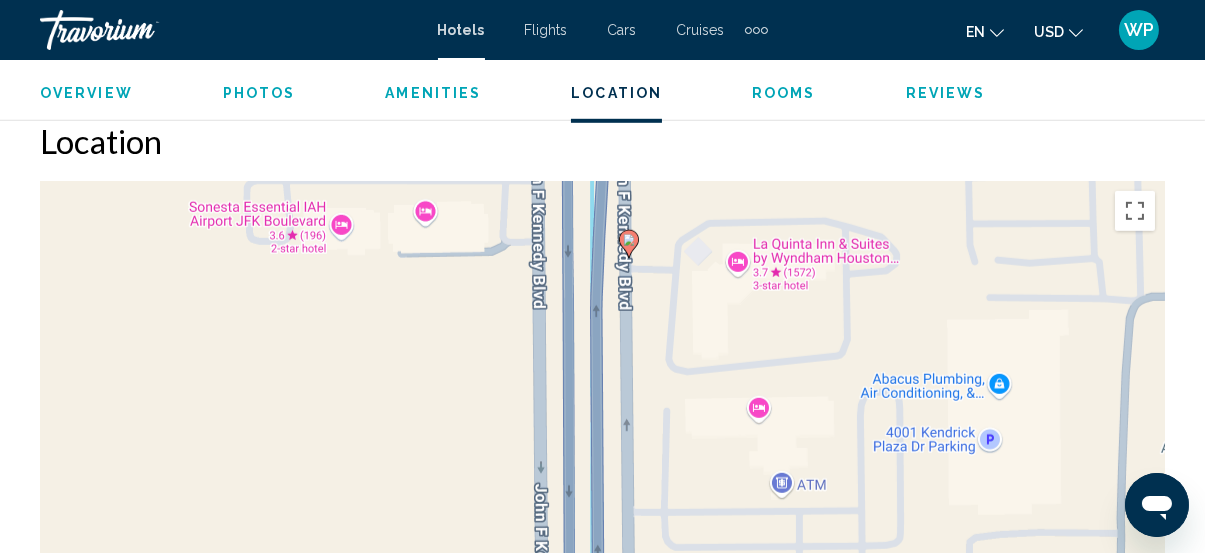 drag, startPoint x: 777, startPoint y: 445, endPoint x: 883, endPoint y: 309, distance: 172.4297 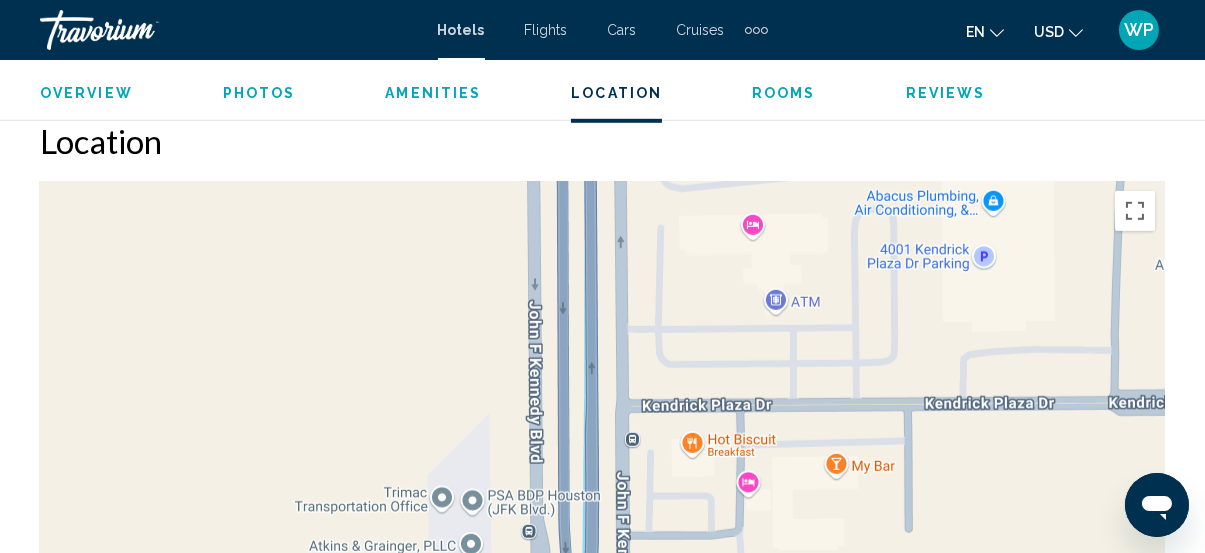 drag, startPoint x: 883, startPoint y: 316, endPoint x: 765, endPoint y: 200, distance: 165.46902 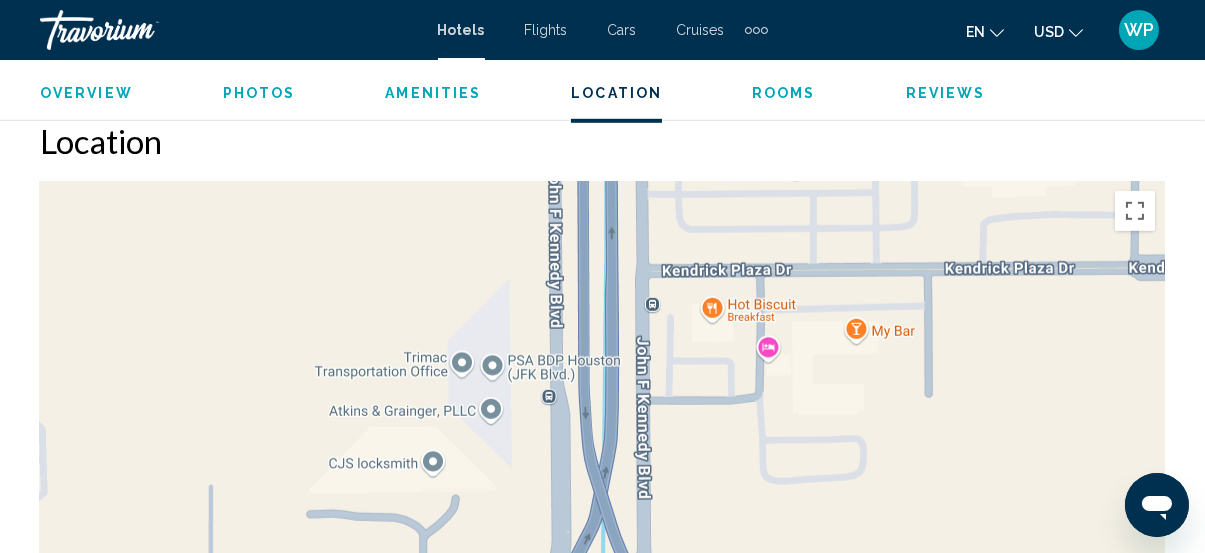 drag, startPoint x: 626, startPoint y: 336, endPoint x: 612, endPoint y: 242, distance: 95.036835 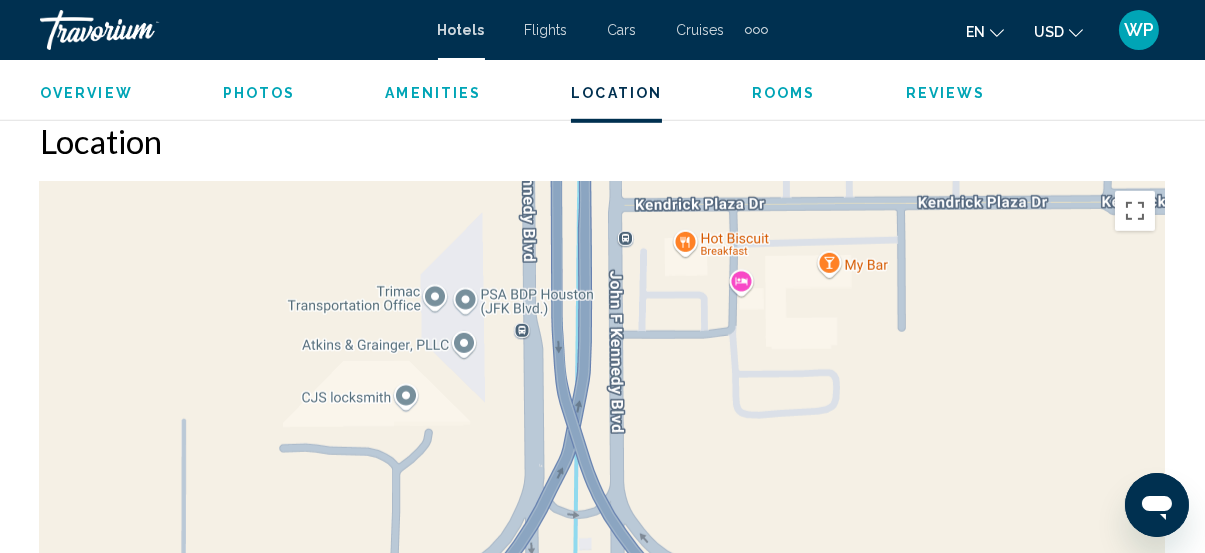 drag, startPoint x: 651, startPoint y: 421, endPoint x: 483, endPoint y: 260, distance: 232.69078 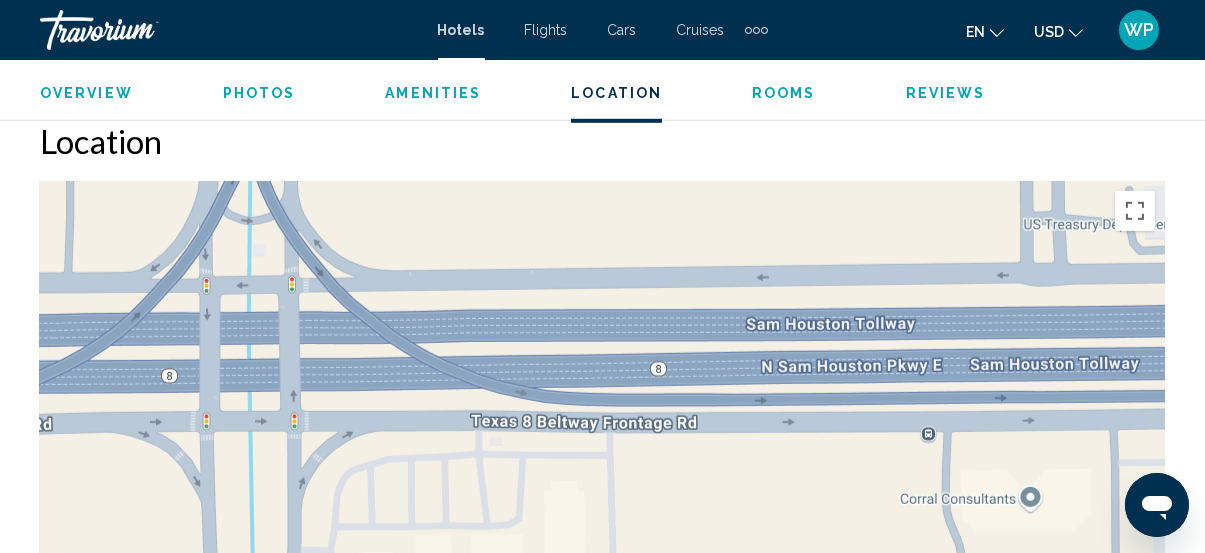 drag, startPoint x: 499, startPoint y: 256, endPoint x: 632, endPoint y: 496, distance: 274.3884 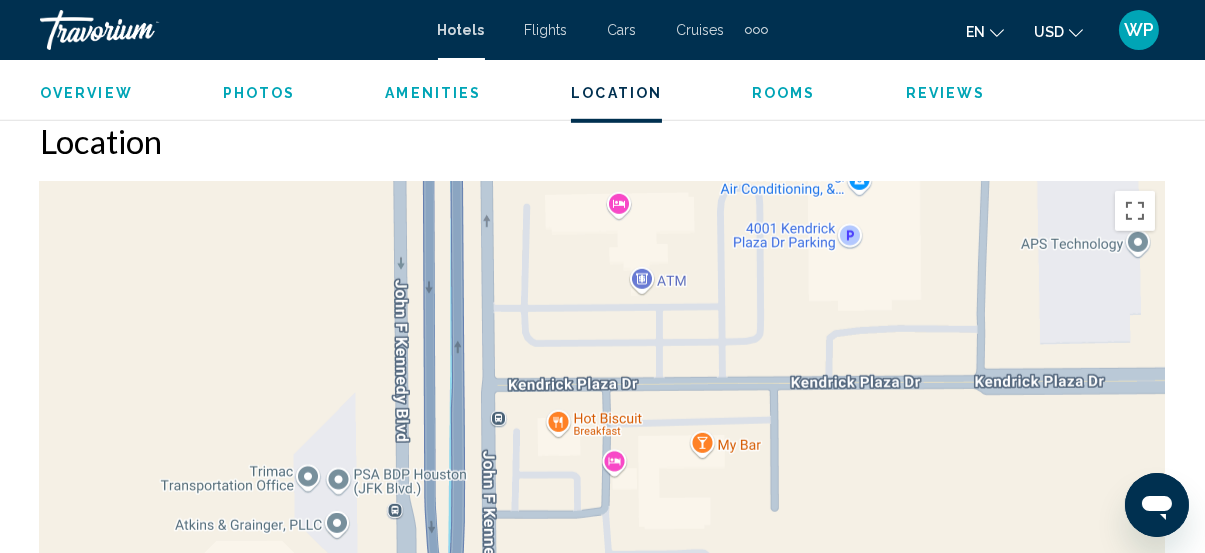 drag, startPoint x: 550, startPoint y: 269, endPoint x: 492, endPoint y: 437, distance: 177.73013 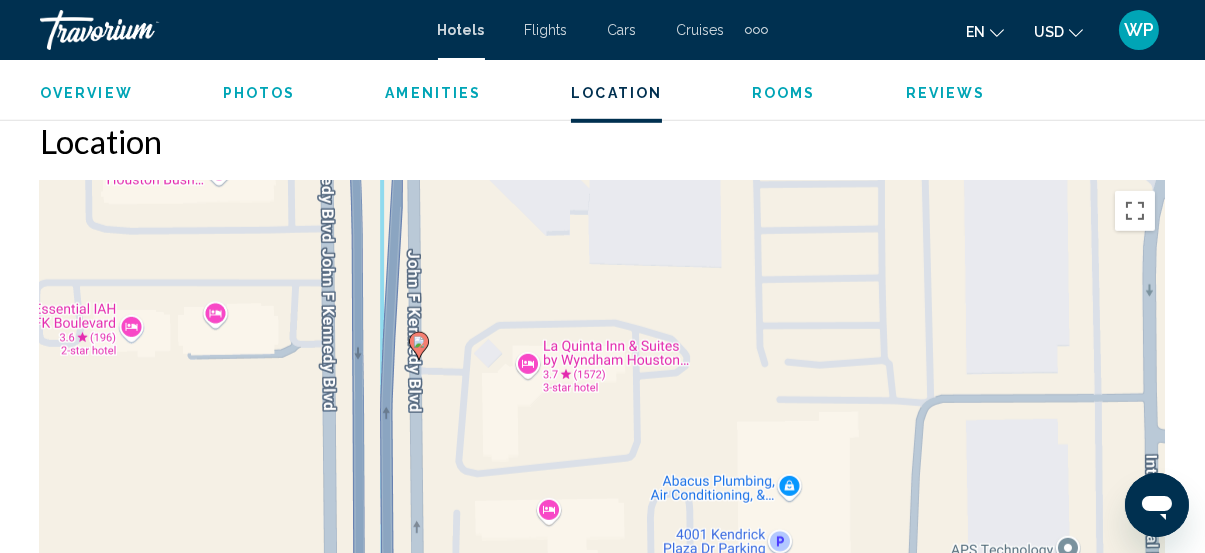 drag, startPoint x: 738, startPoint y: 267, endPoint x: 735, endPoint y: 459, distance: 192.02344 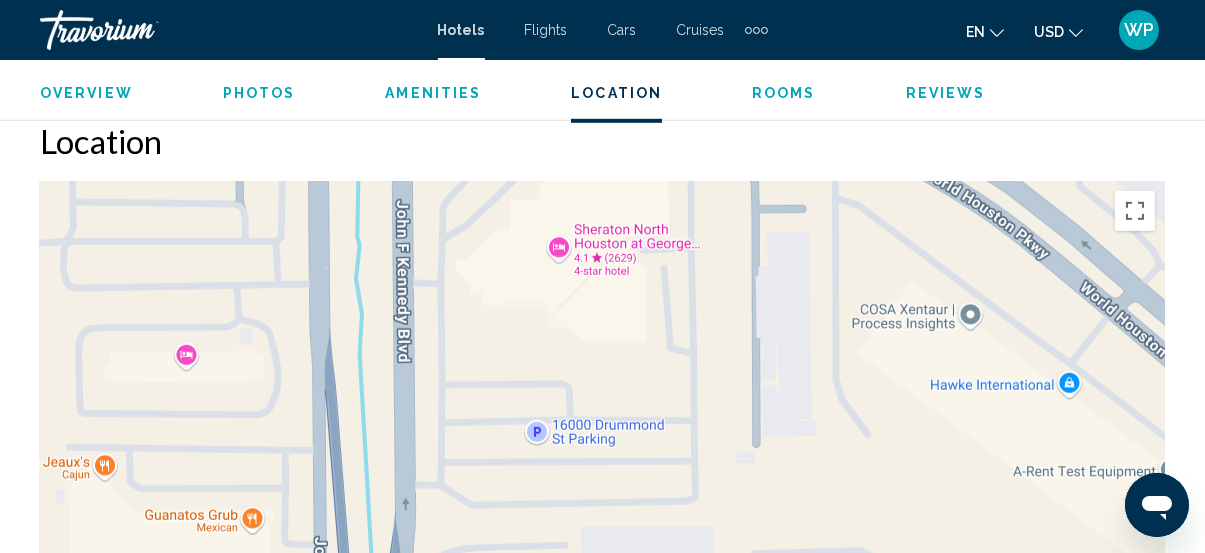 drag, startPoint x: 703, startPoint y: 297, endPoint x: 697, endPoint y: 593, distance: 296.0608 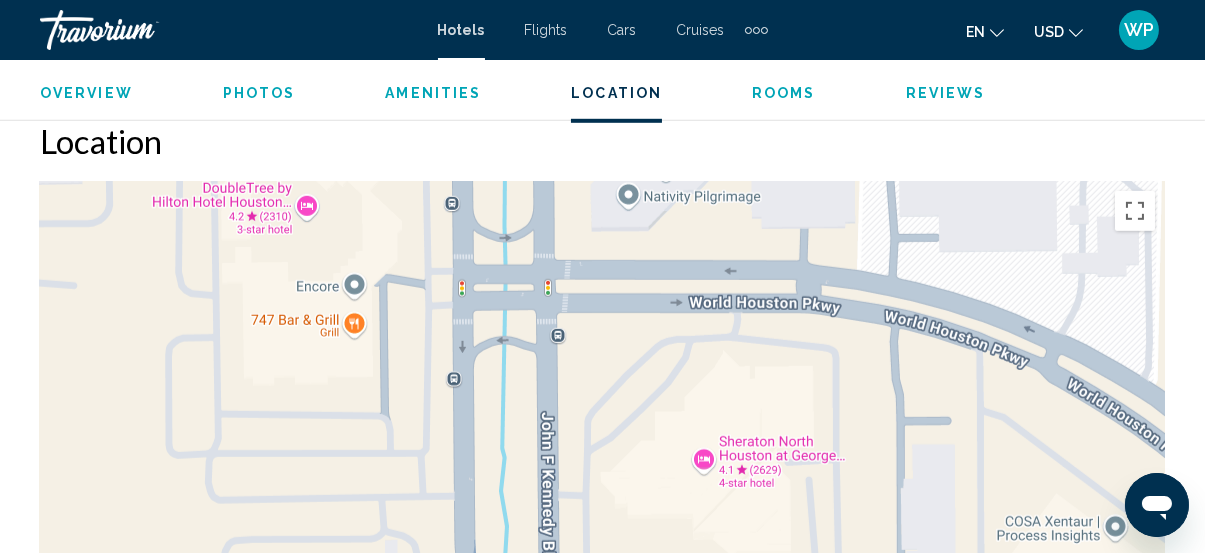 drag, startPoint x: 493, startPoint y: 311, endPoint x: 638, endPoint y: 527, distance: 260.15573 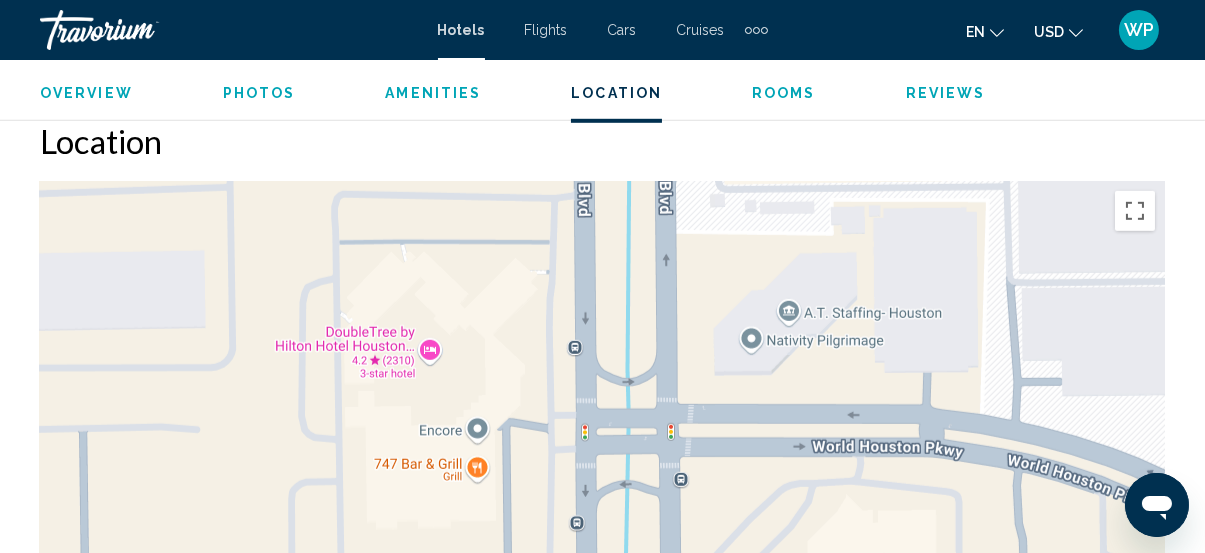 drag, startPoint x: 386, startPoint y: 415, endPoint x: 511, endPoint y: 564, distance: 194.48907 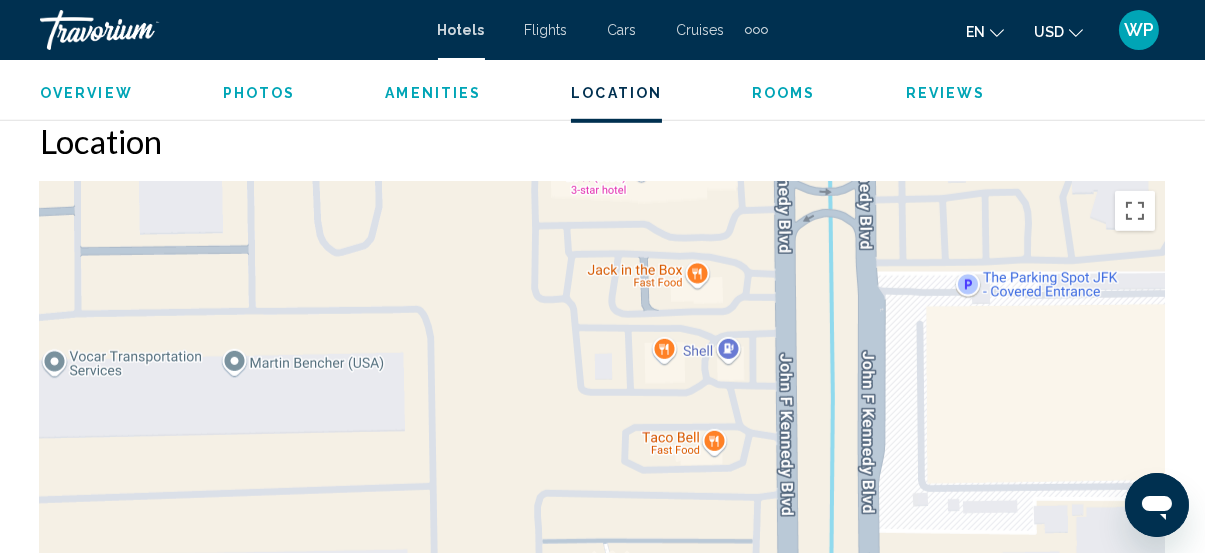 drag, startPoint x: 604, startPoint y: 297, endPoint x: 806, endPoint y: 593, distance: 358.35736 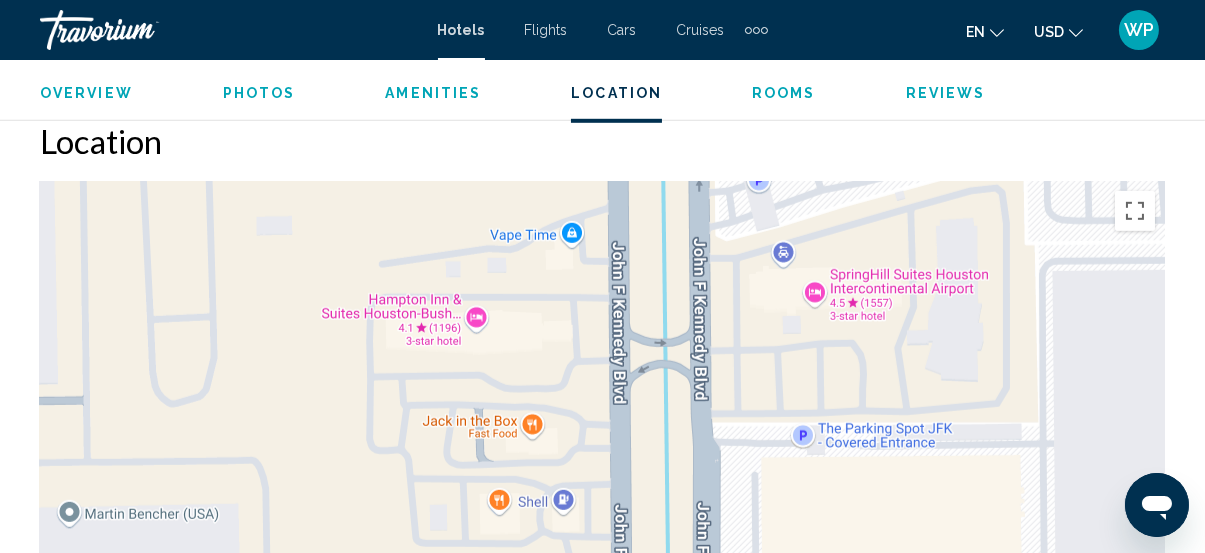 drag, startPoint x: 547, startPoint y: 358, endPoint x: 382, endPoint y: 513, distance: 226.38463 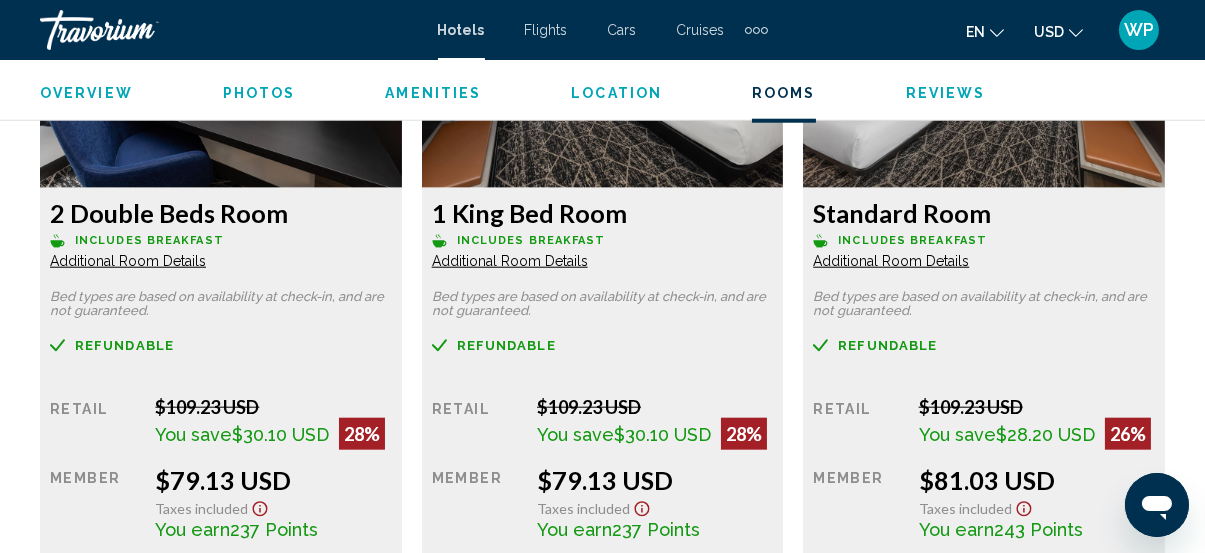 scroll, scrollTop: 3245, scrollLeft: 0, axis: vertical 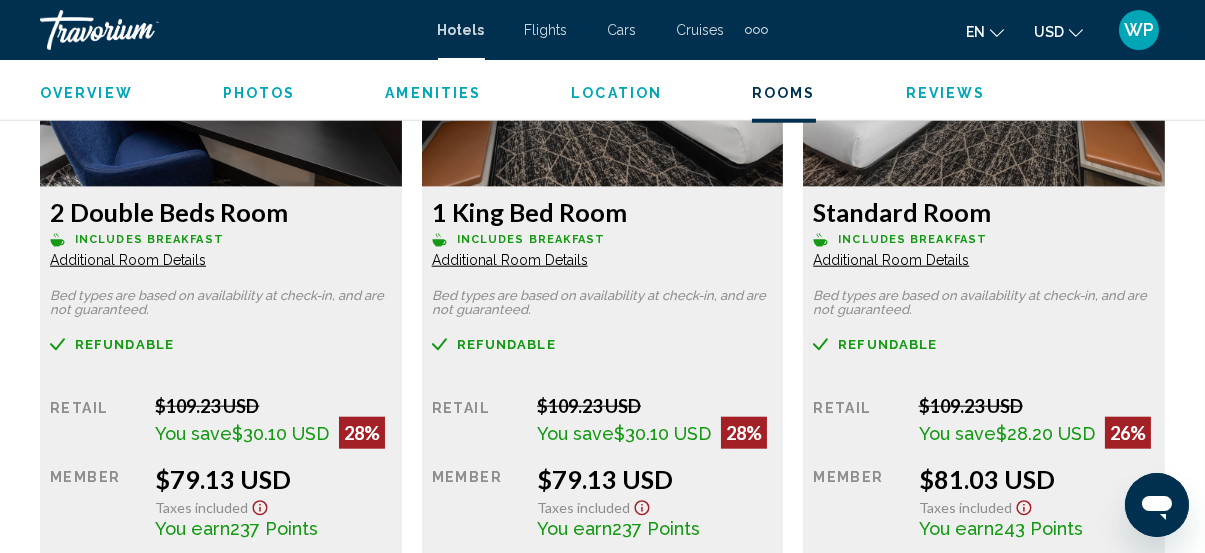 click on "Additional Room Details" at bounding box center [128, 260] 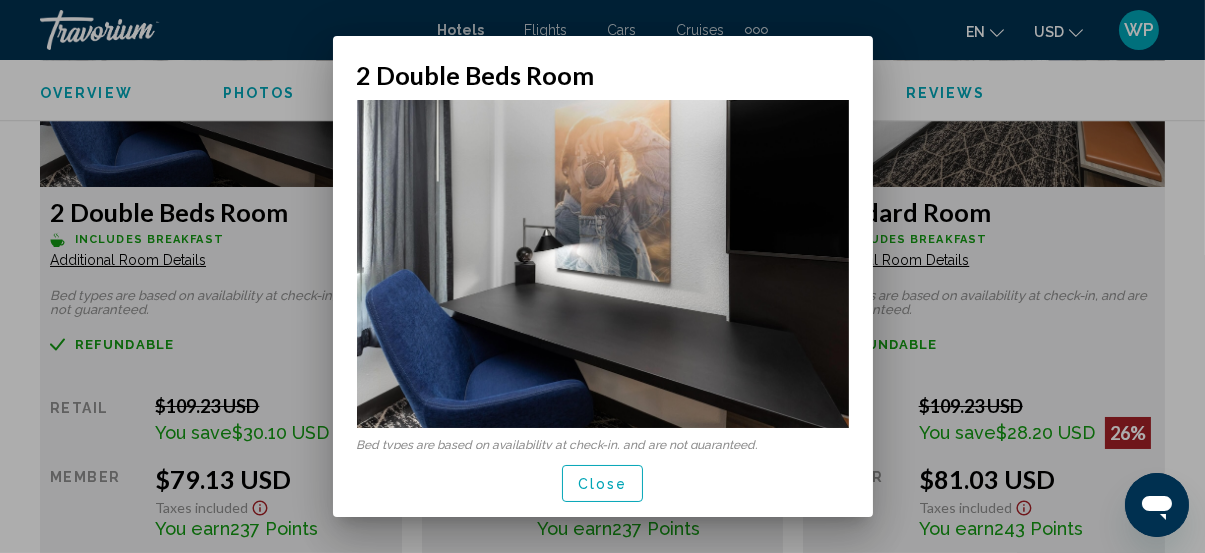 scroll, scrollTop: 0, scrollLeft: 0, axis: both 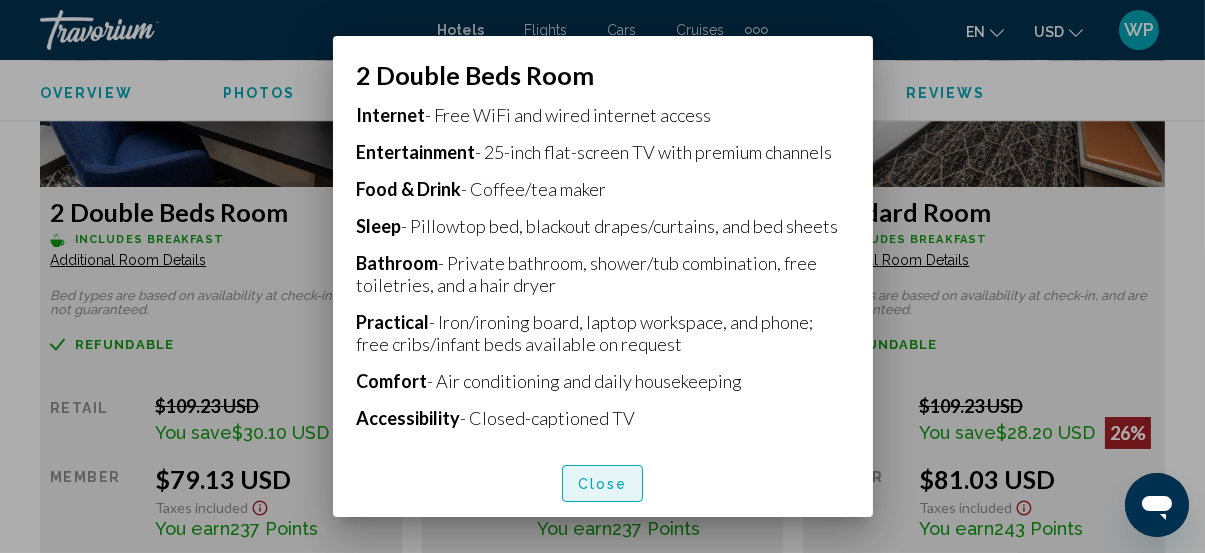 click on "Close" at bounding box center (603, 484) 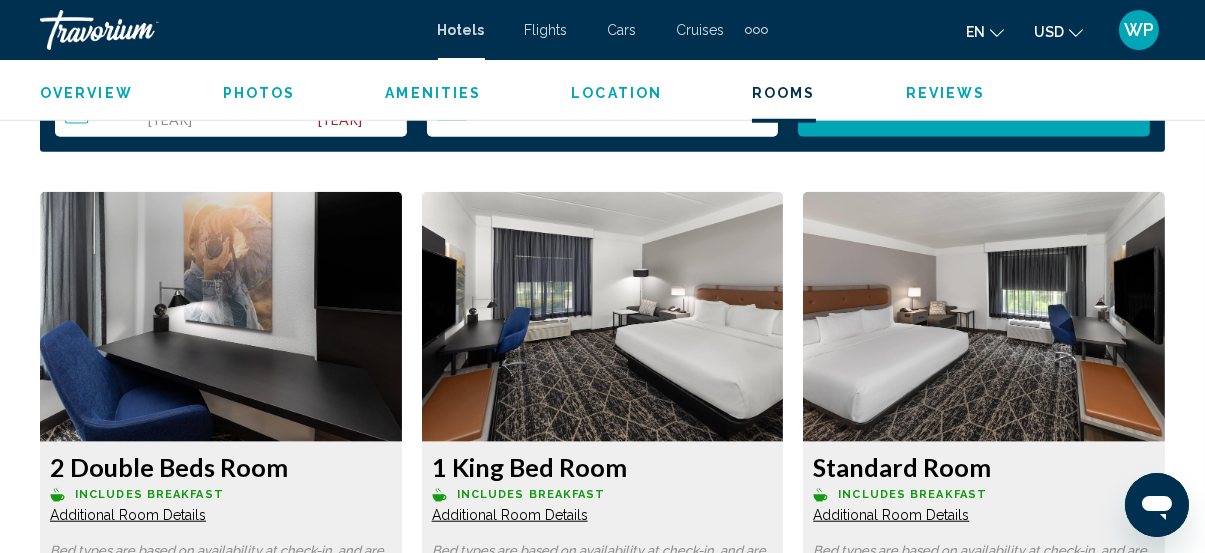 scroll, scrollTop: 2972, scrollLeft: 0, axis: vertical 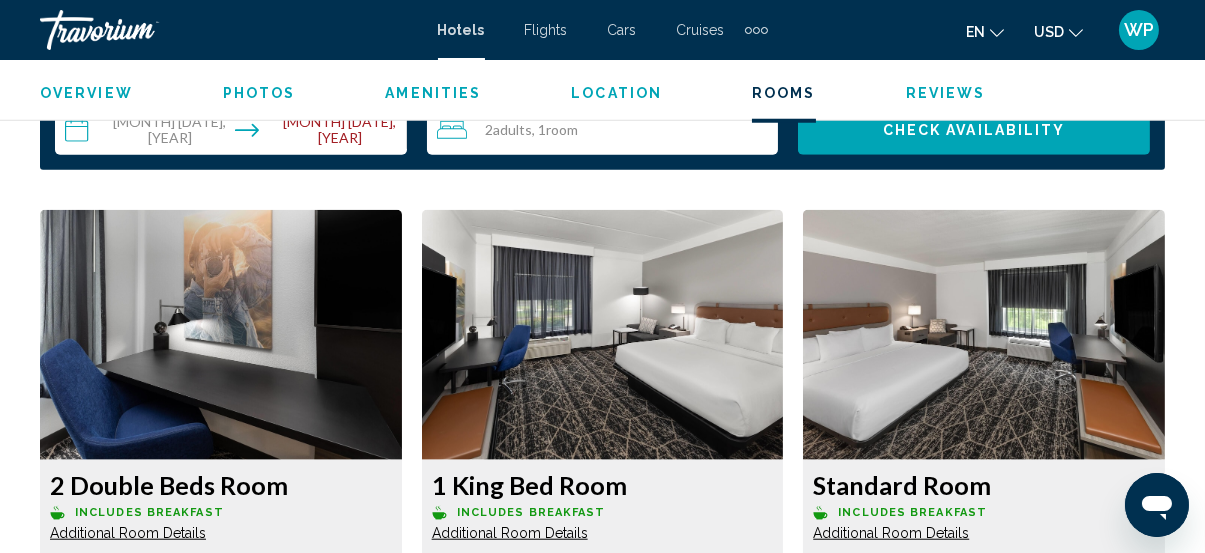 click at bounding box center [221, 335] 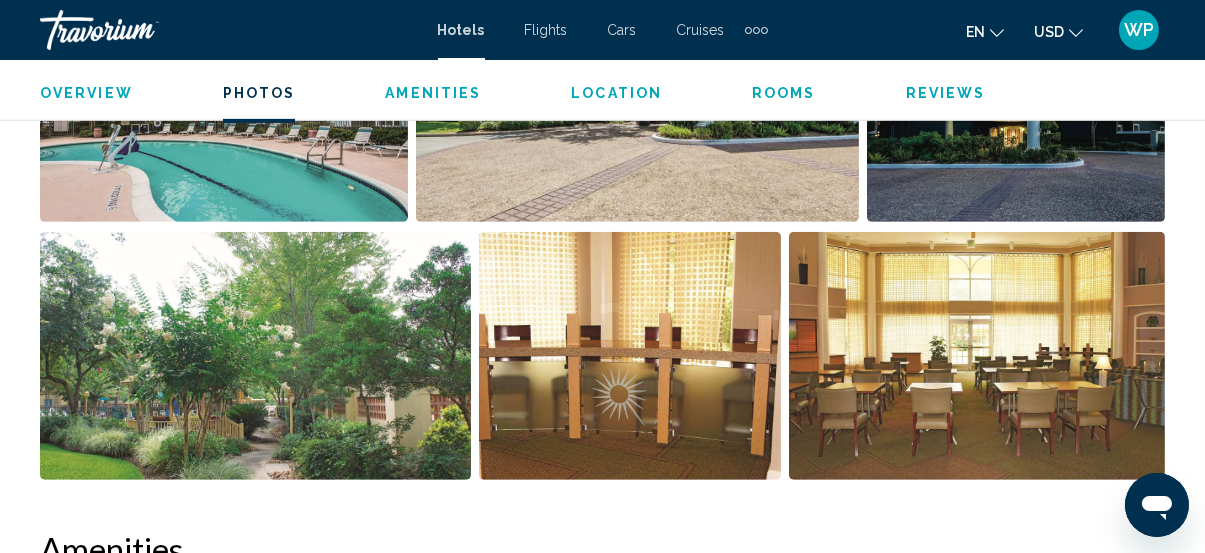 scroll, scrollTop: 1509, scrollLeft: 0, axis: vertical 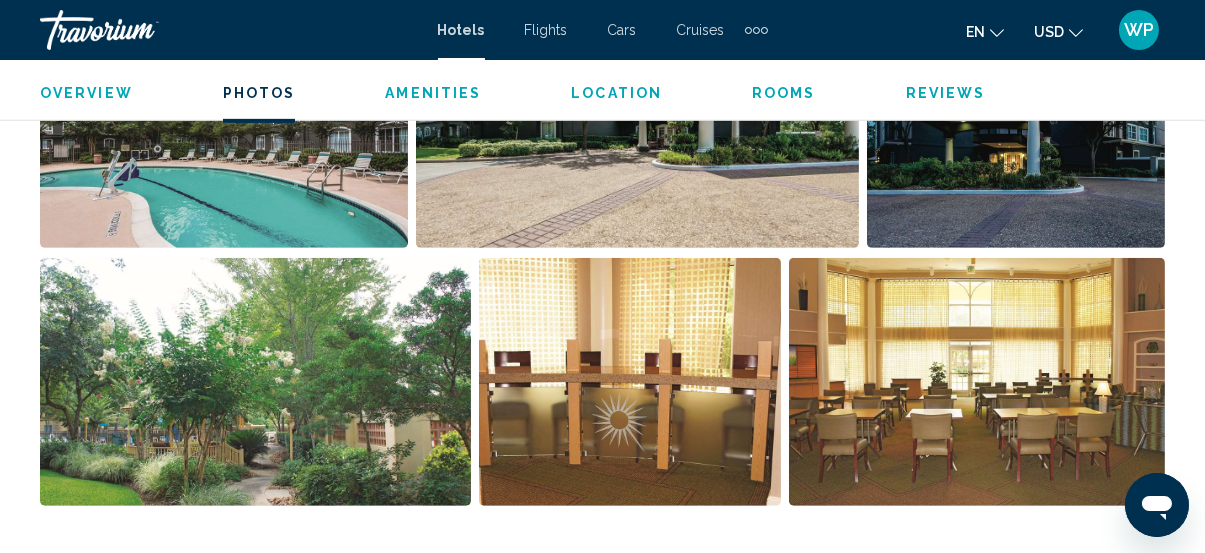 click at bounding box center [255, 382] 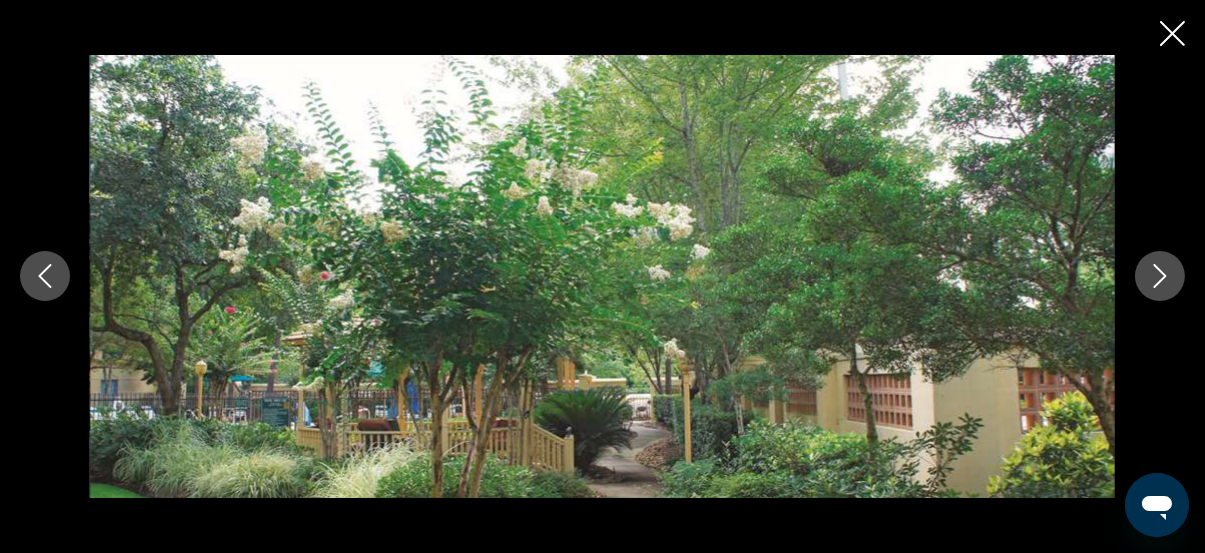 scroll, scrollTop: 1600, scrollLeft: 0, axis: vertical 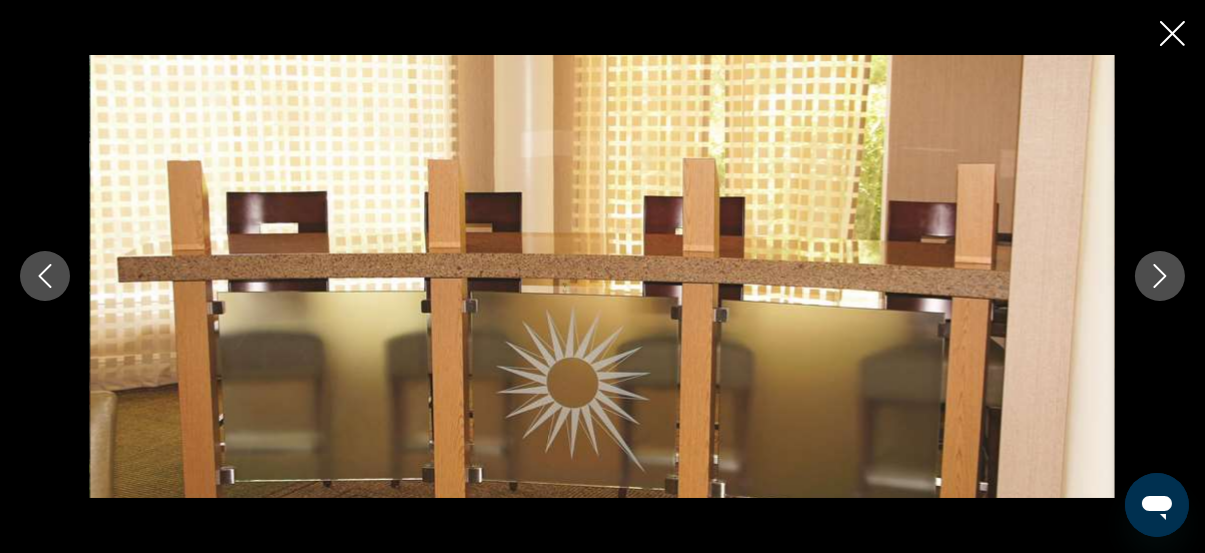 click 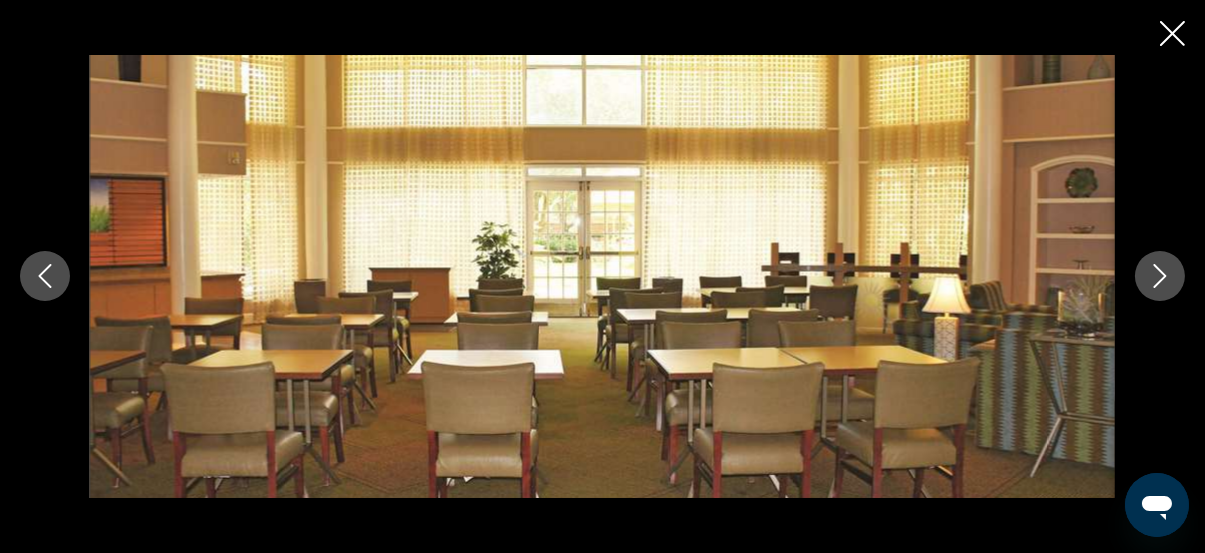 click 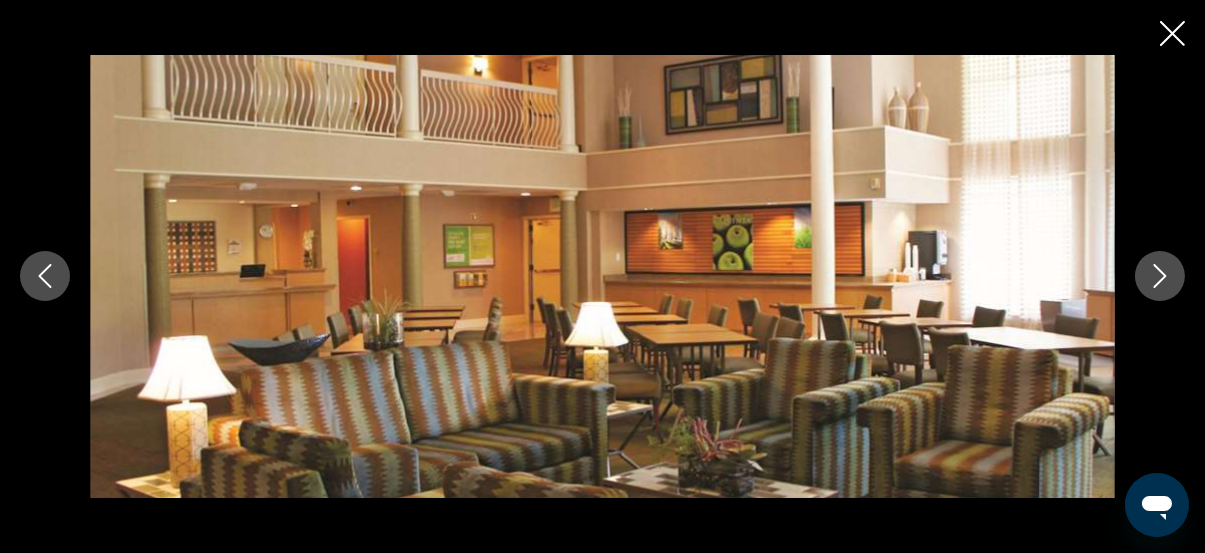click 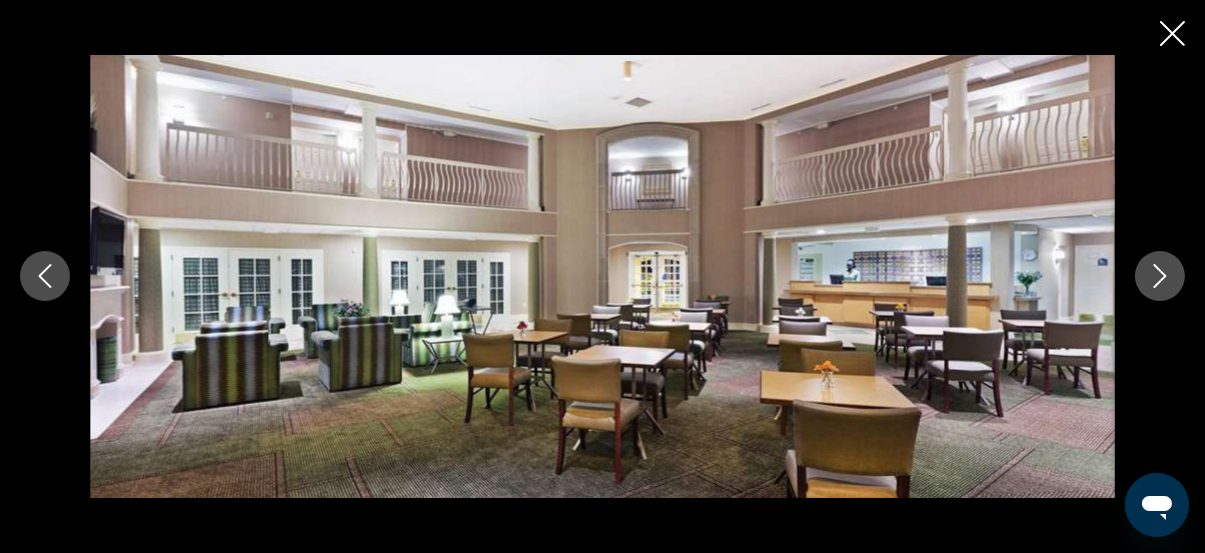 click 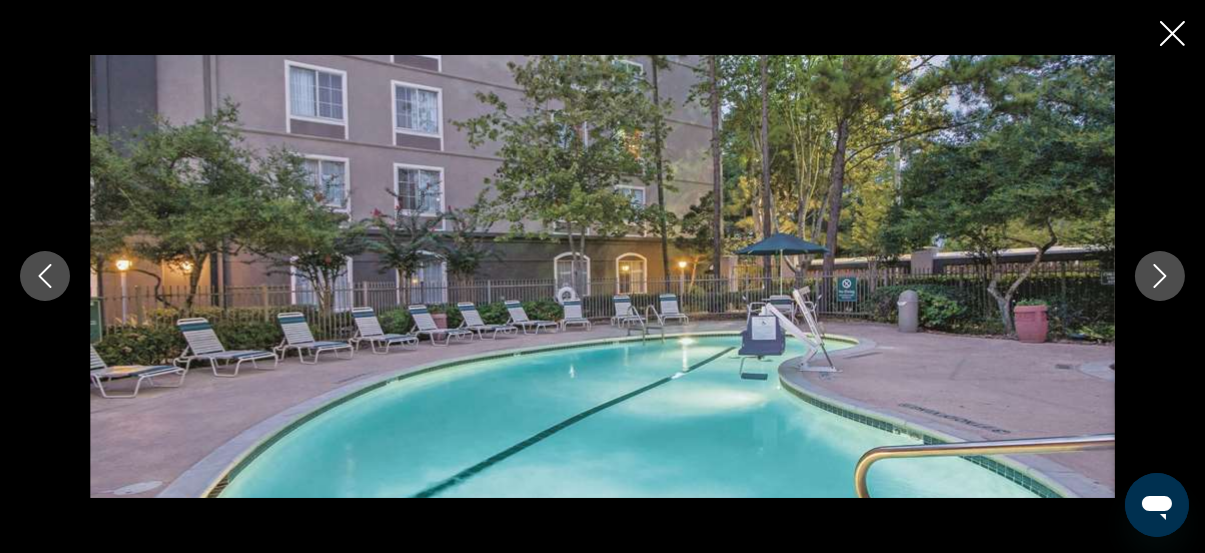 click 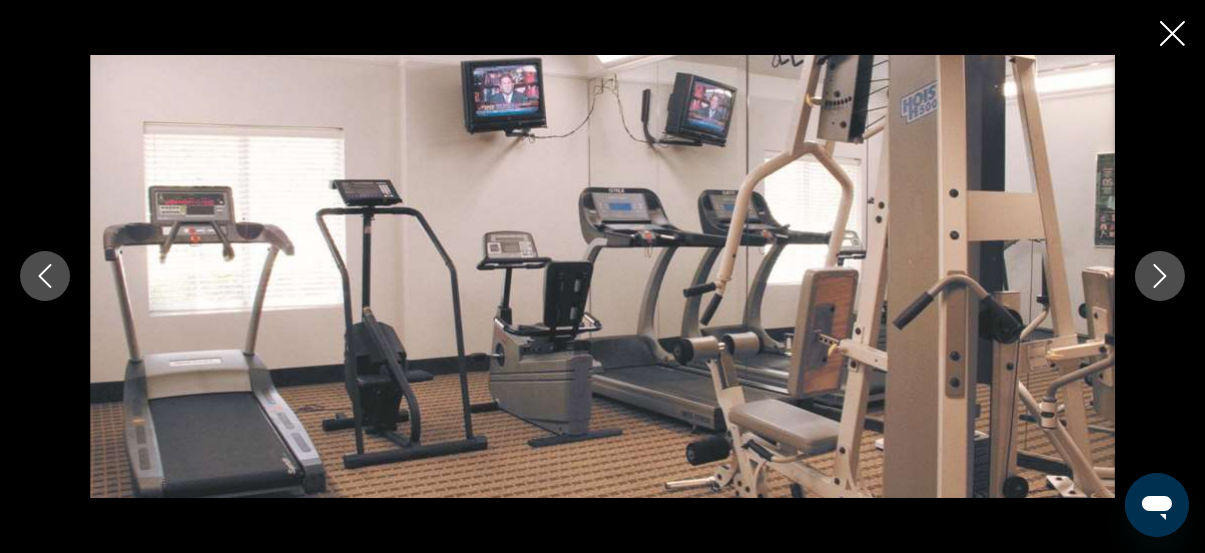 click 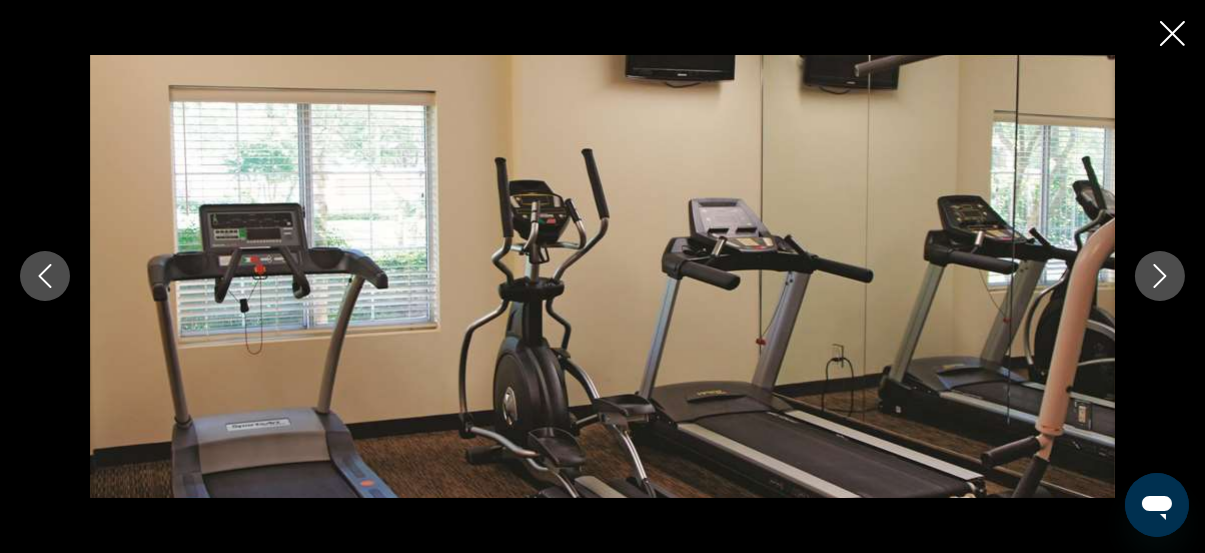 click 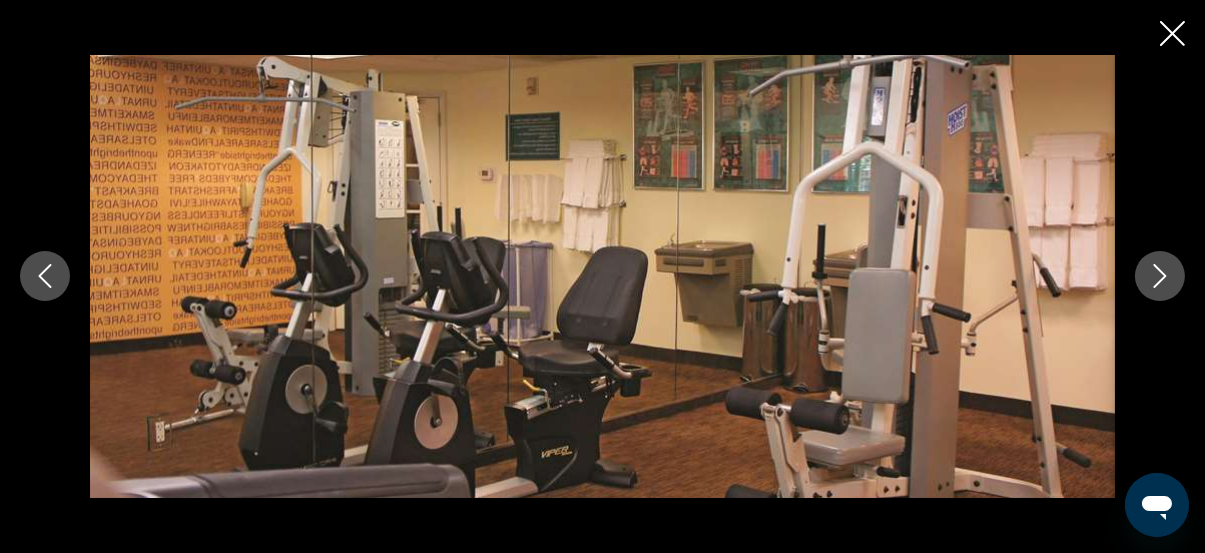 click 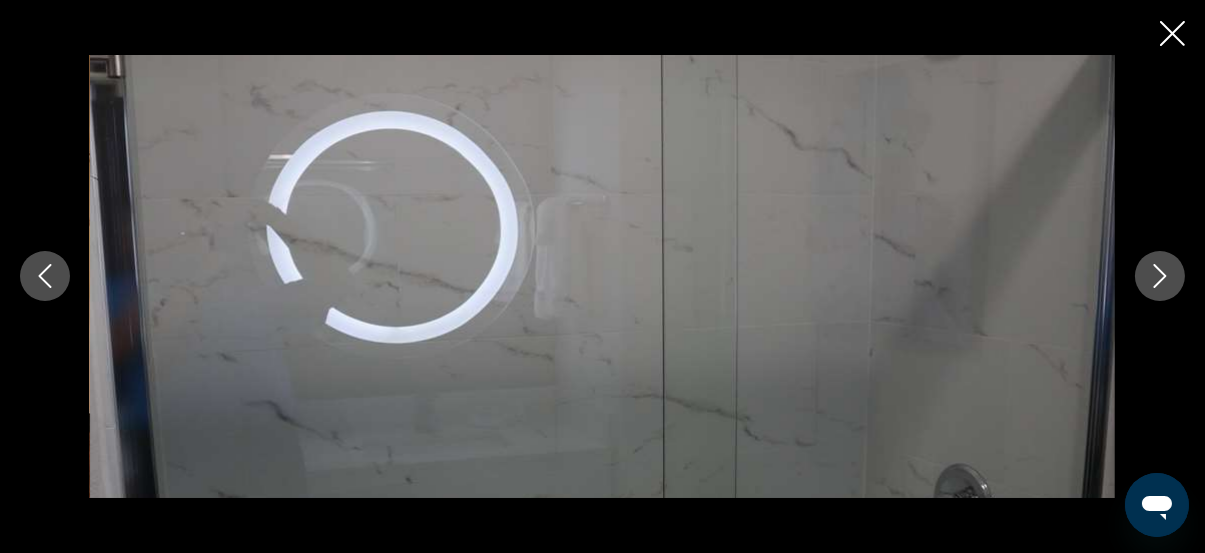 click 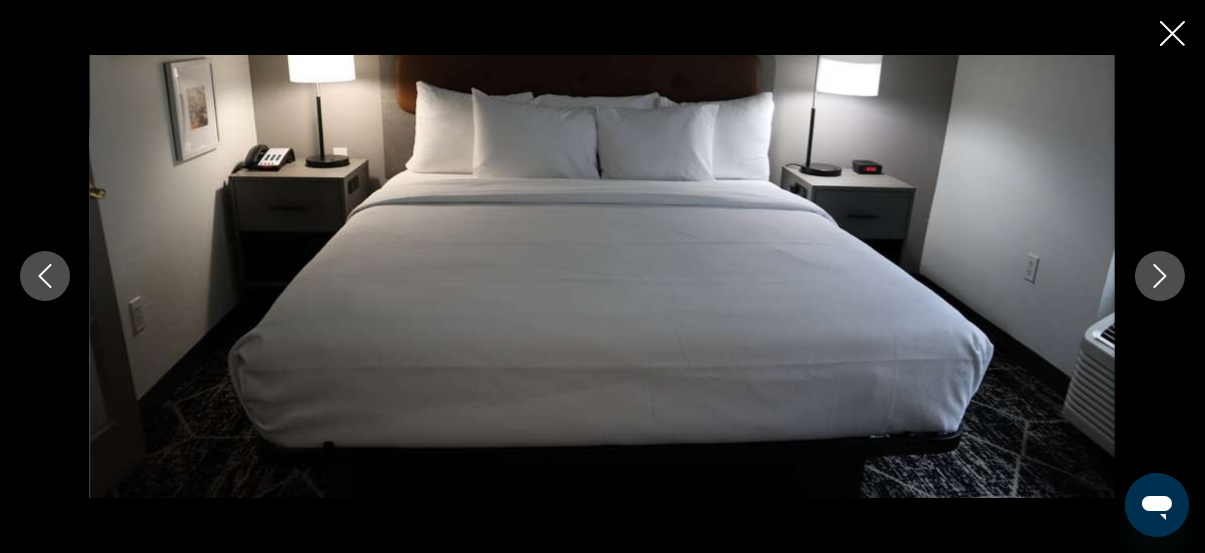 click 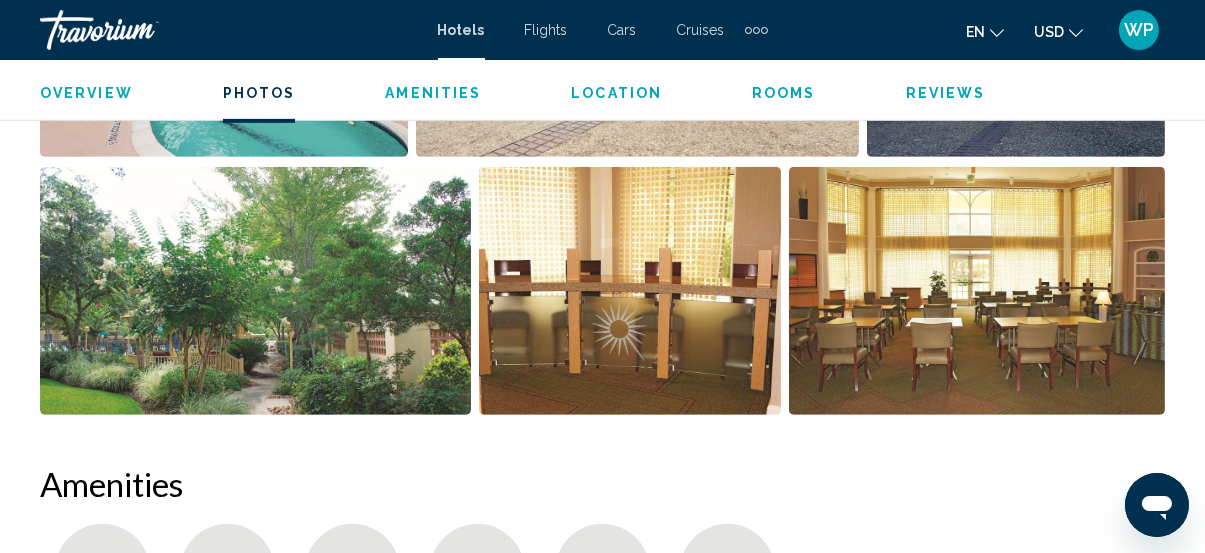 click on "Location" at bounding box center (616, 93) 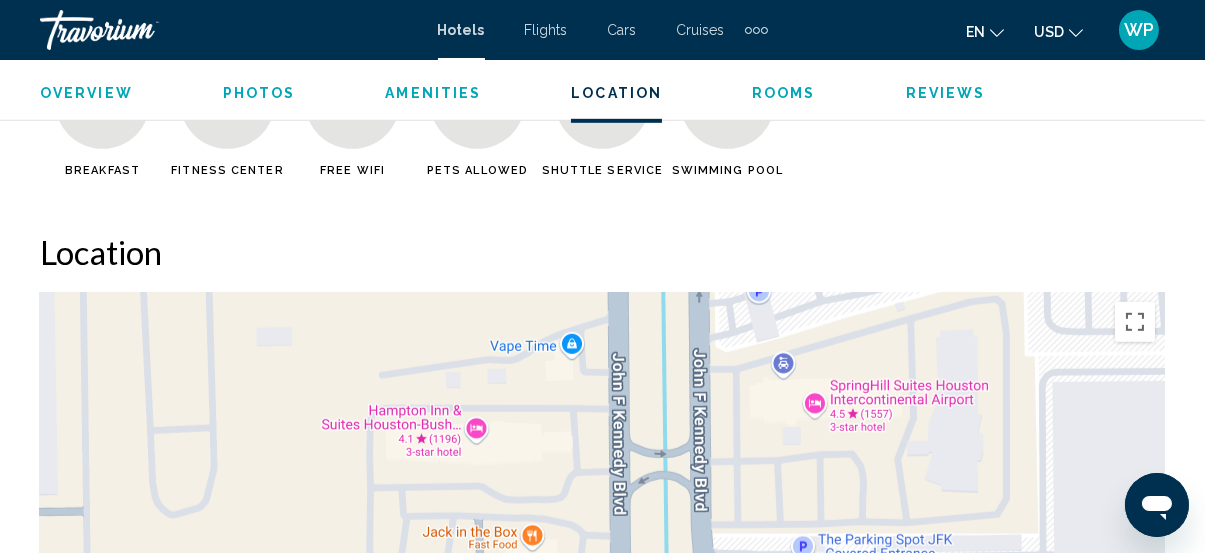 scroll, scrollTop: 2181, scrollLeft: 0, axis: vertical 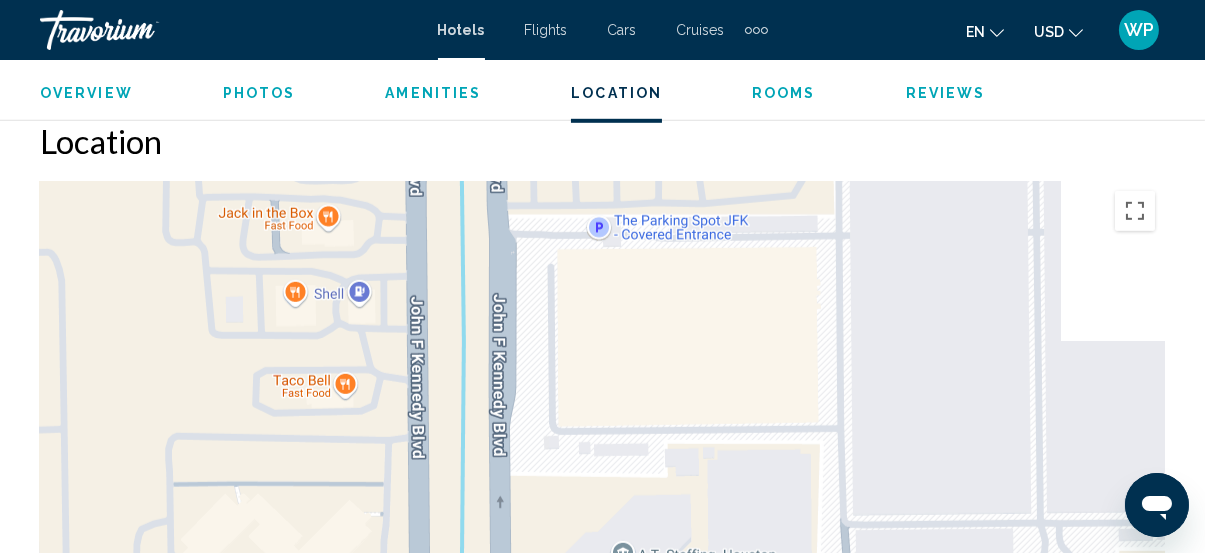 drag, startPoint x: 828, startPoint y: 508, endPoint x: 589, endPoint y: 195, distance: 393.81467 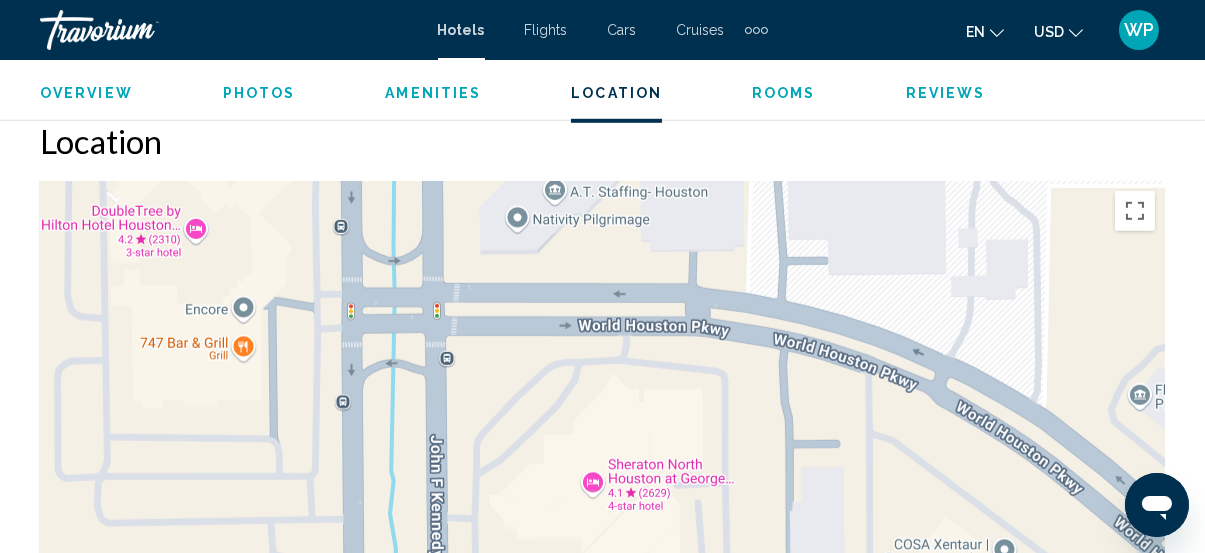 drag, startPoint x: 685, startPoint y: 498, endPoint x: 647, endPoint y: 228, distance: 272.66095 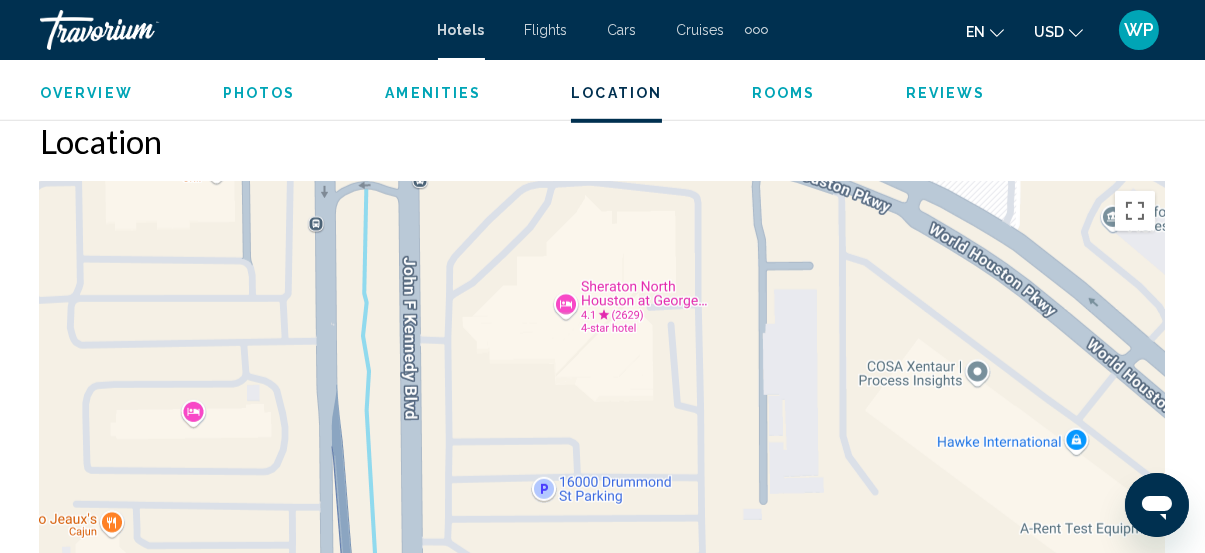 drag, startPoint x: 683, startPoint y: 456, endPoint x: 676, endPoint y: 228, distance: 228.10744 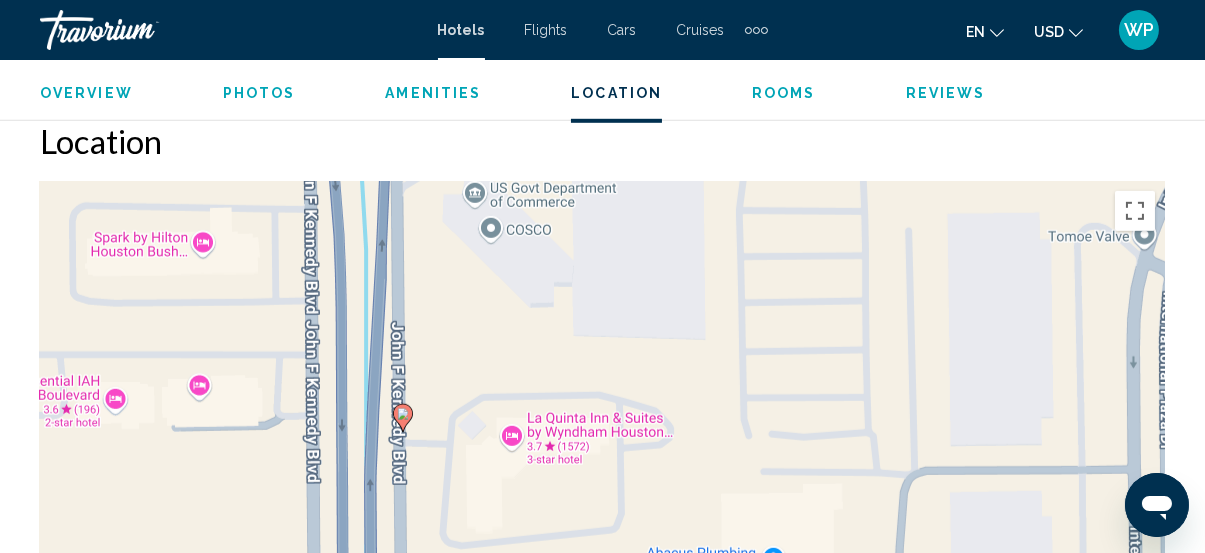 drag, startPoint x: 690, startPoint y: 409, endPoint x: 701, endPoint y: 289, distance: 120.50311 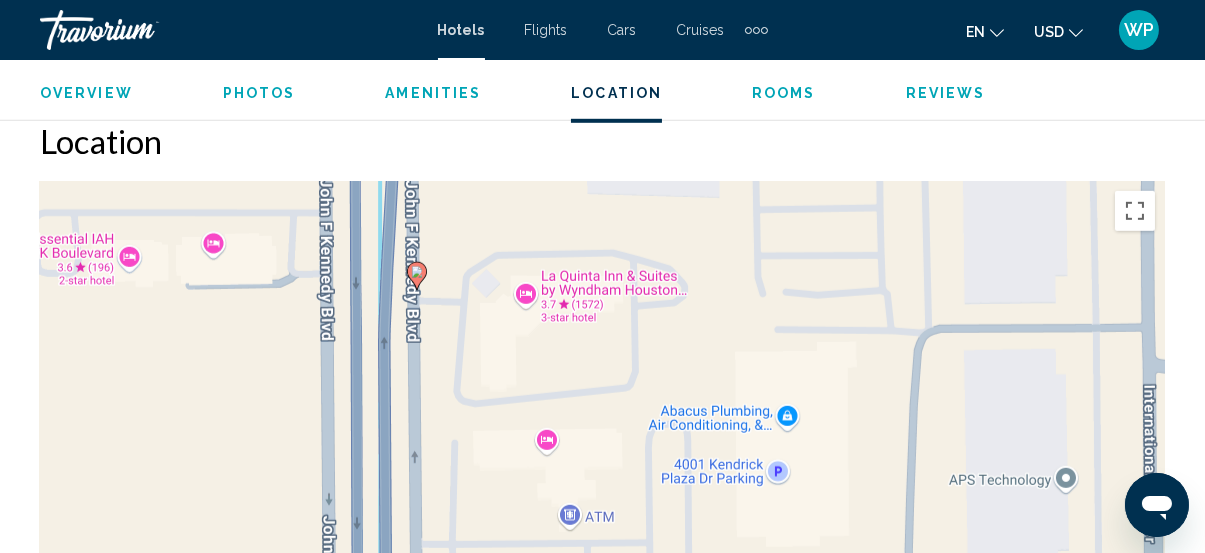 click on "To navigate, press the arrow keys. To activate drag with keyboard, press Alt + Enter. Once in keyboard drag state, use the arrow keys to move the marker. To complete the drag, press the Enter key. To cancel, press Escape." at bounding box center (602, 481) 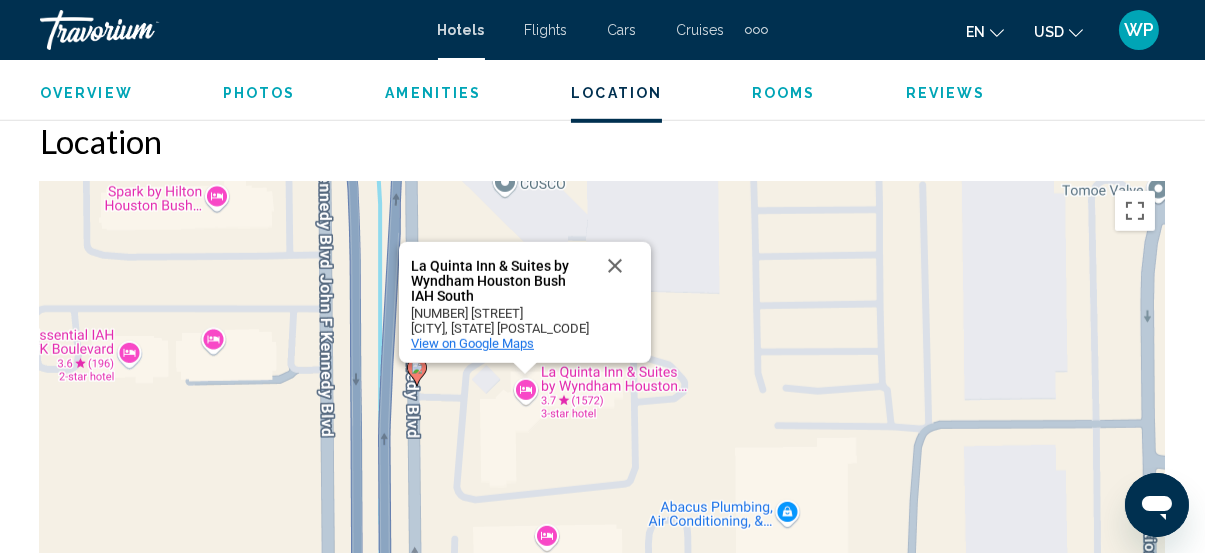 click on "View on Google Maps" at bounding box center [472, 343] 